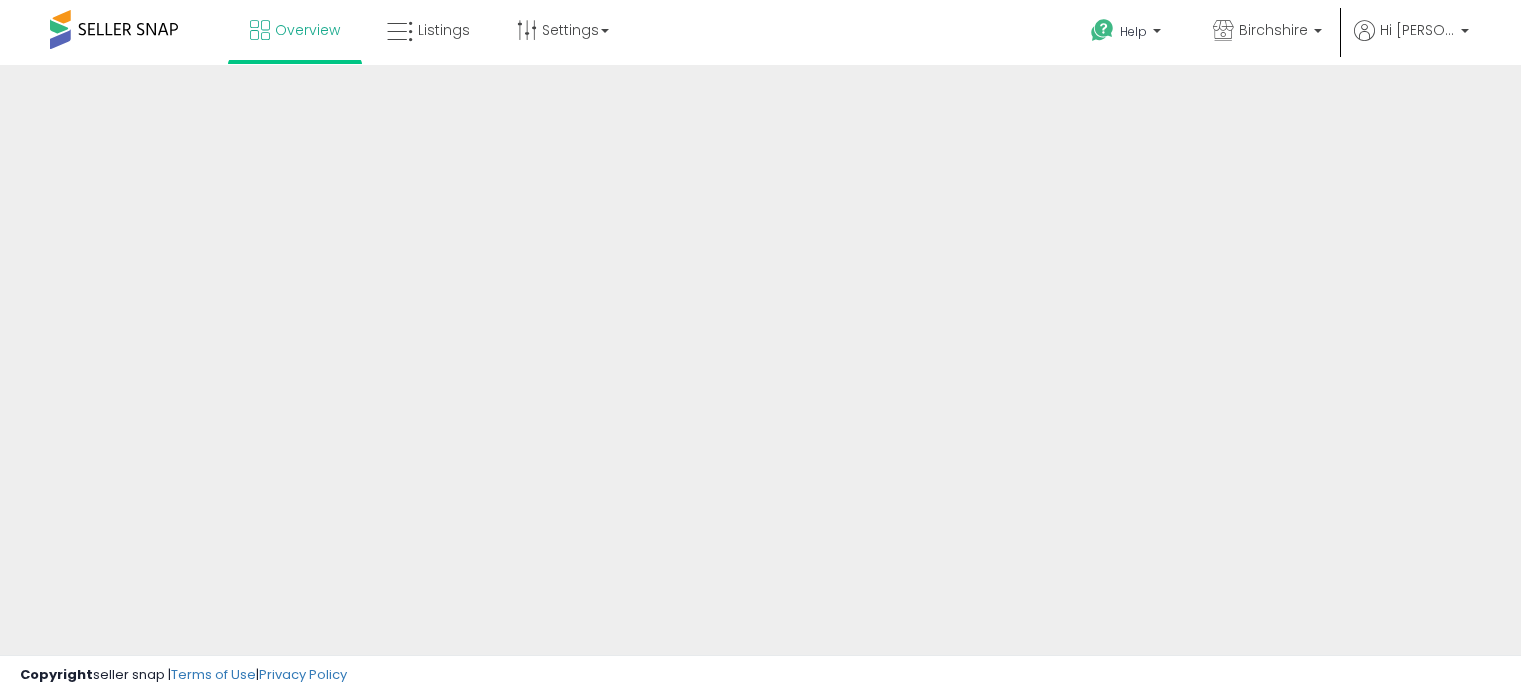 scroll, scrollTop: 0, scrollLeft: 0, axis: both 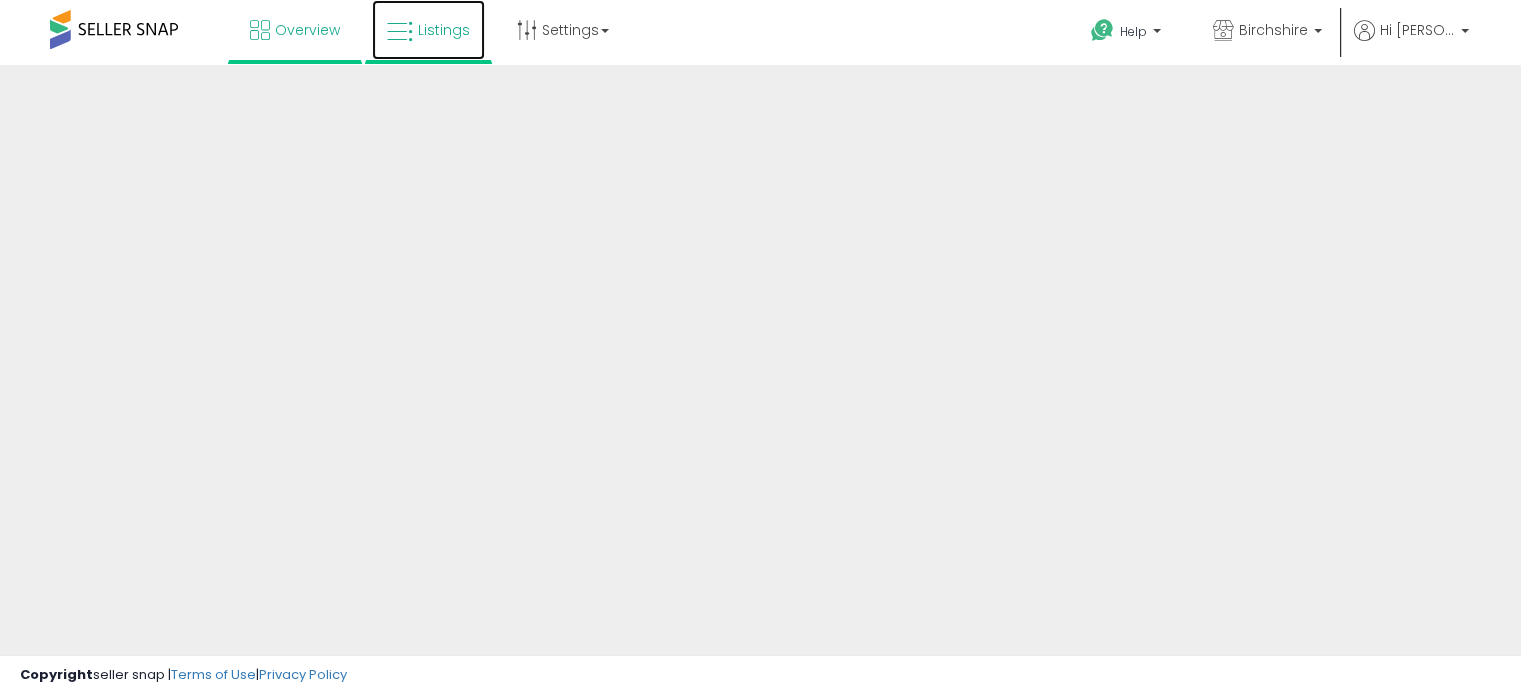 click on "Listings" at bounding box center (428, 30) 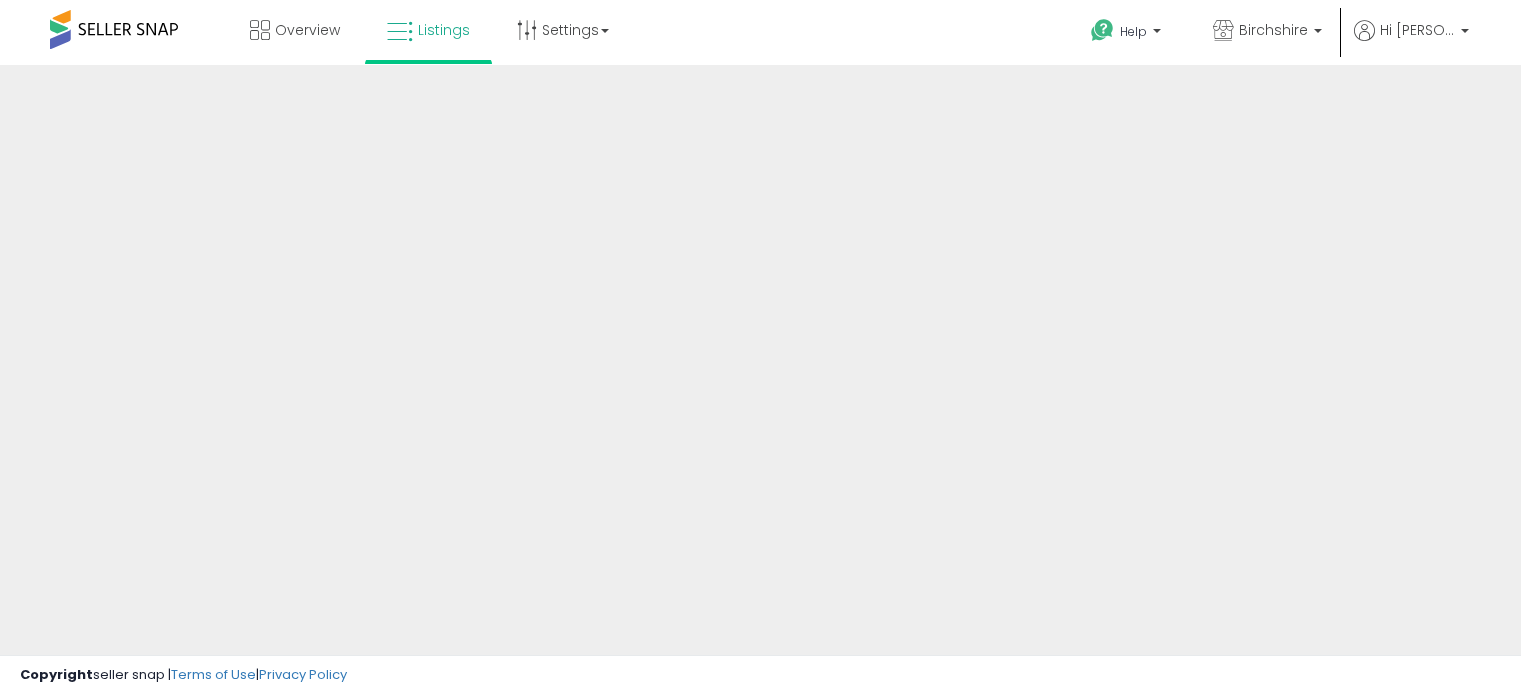 scroll, scrollTop: 0, scrollLeft: 0, axis: both 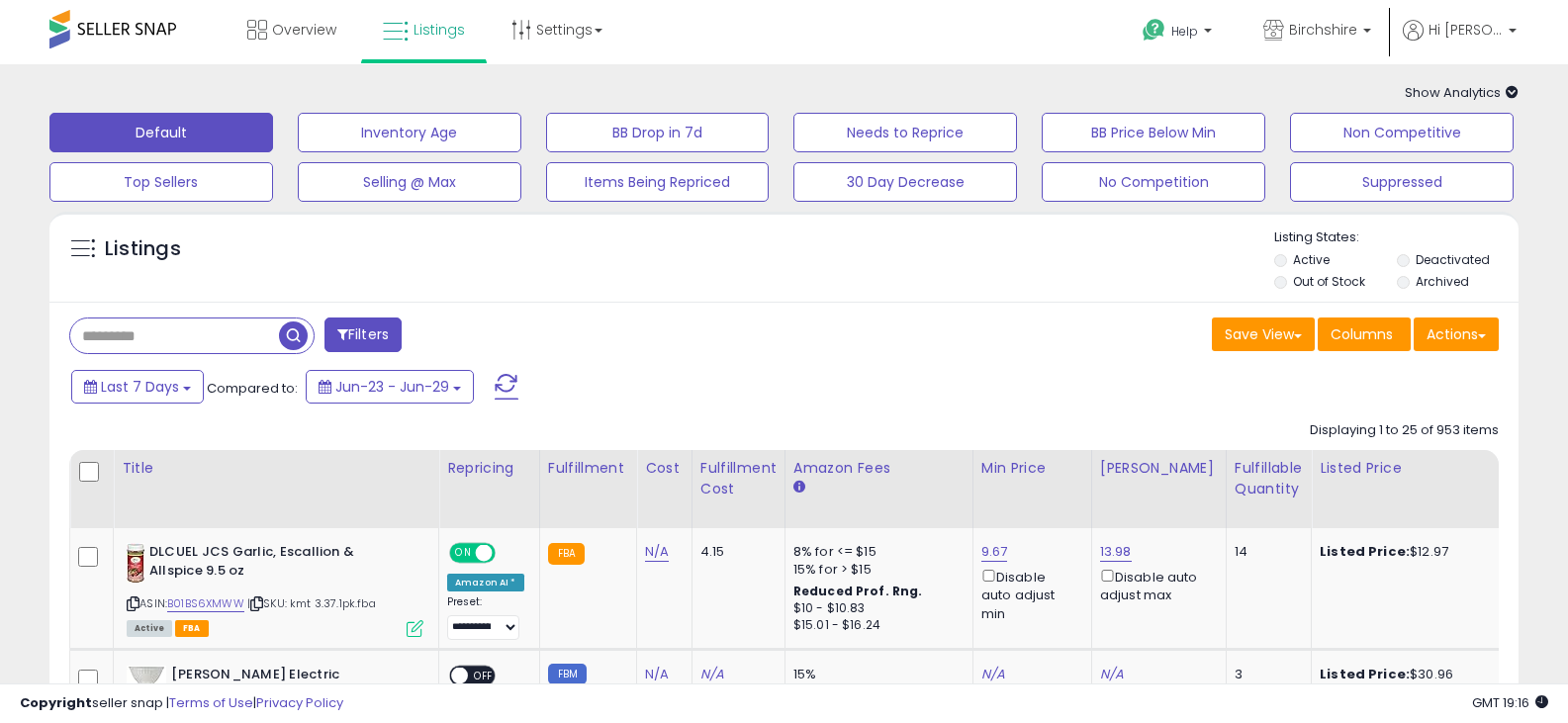 click at bounding box center [192, 335] 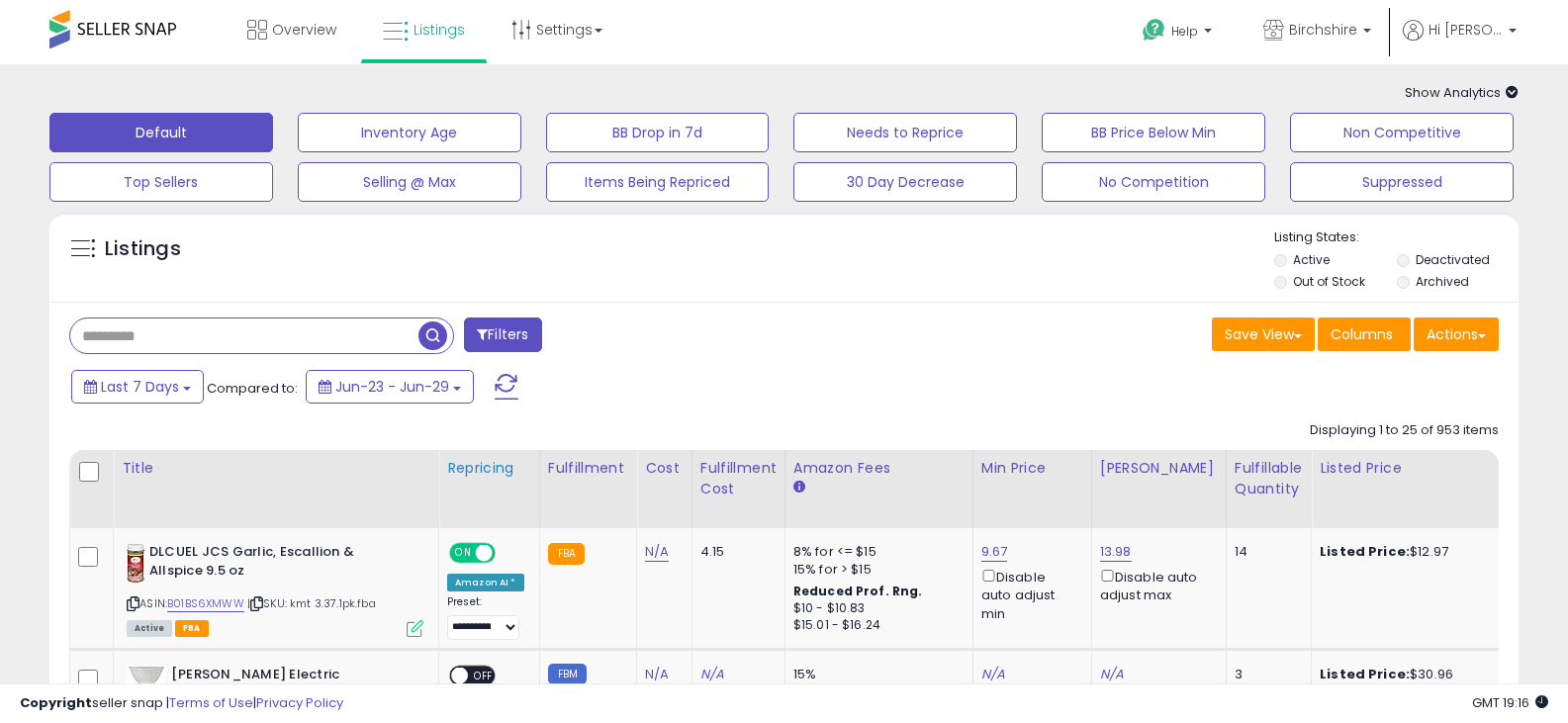 paste on "**********" 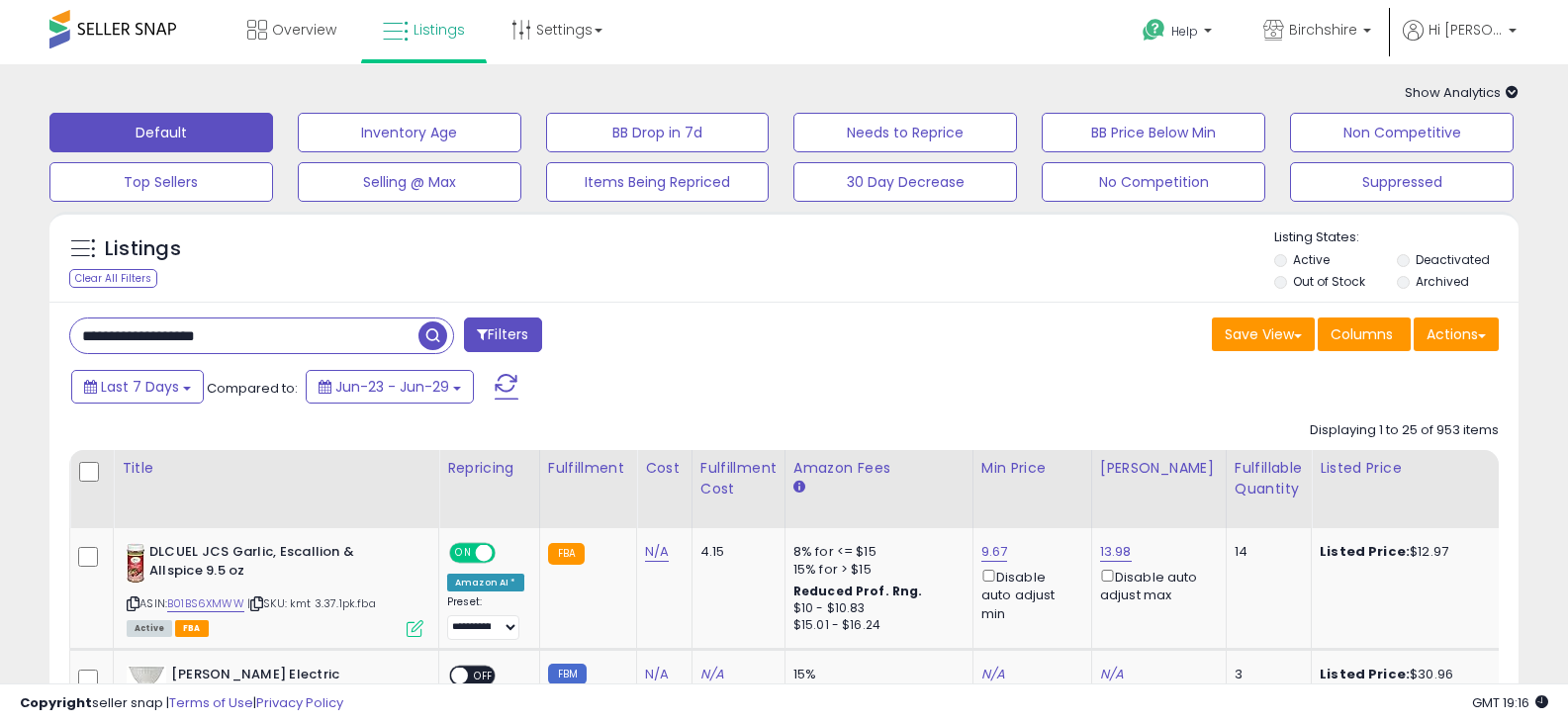 click at bounding box center [432, 335] 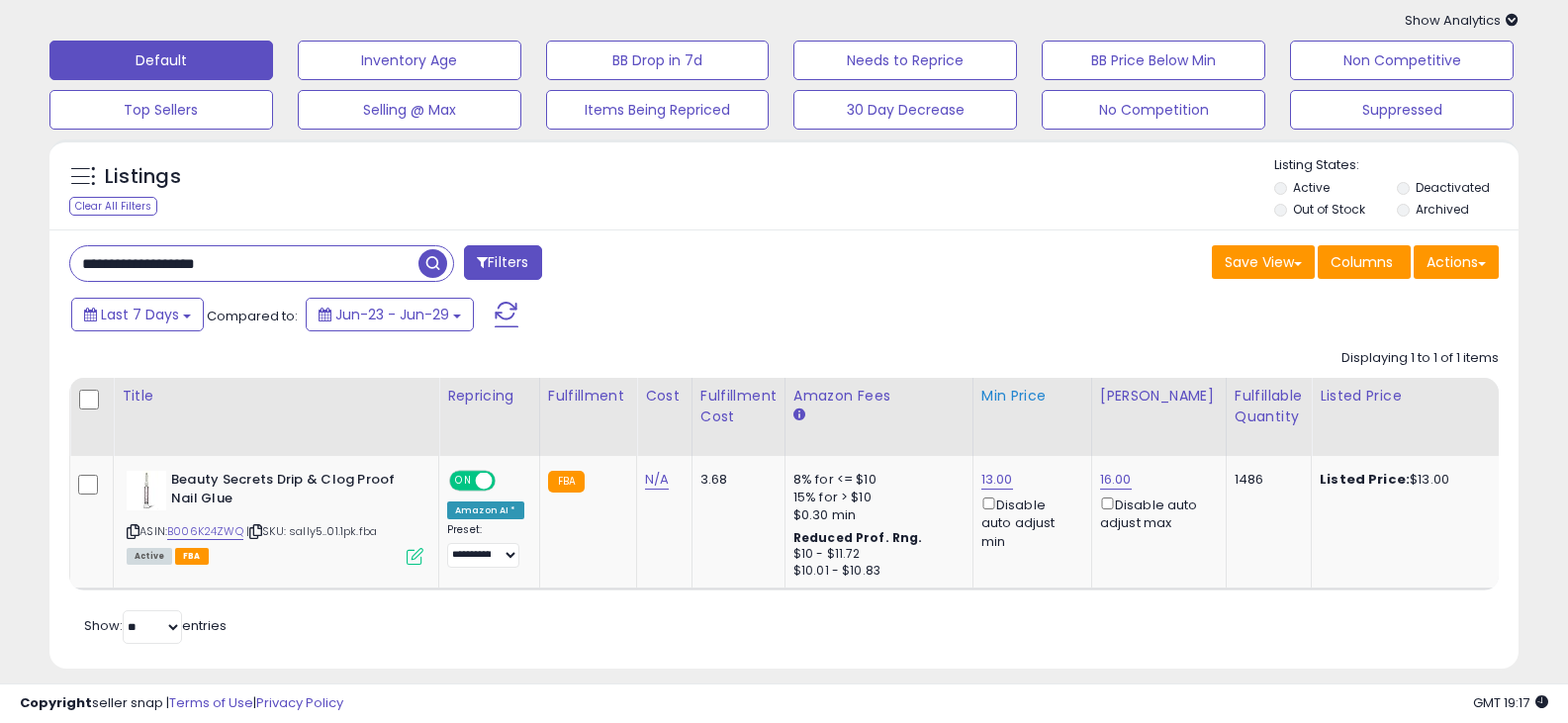scroll, scrollTop: 162, scrollLeft: 0, axis: vertical 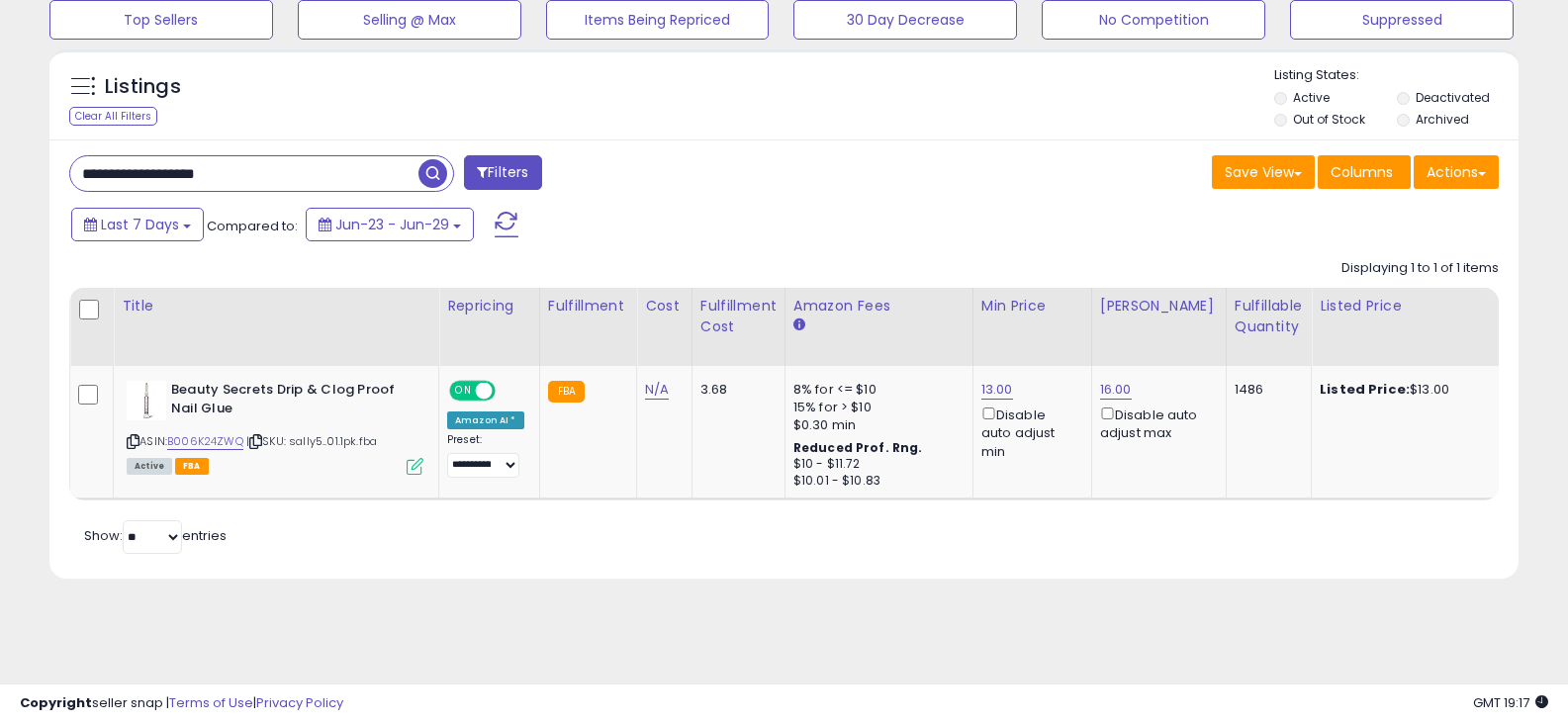drag, startPoint x: 361, startPoint y: 169, endPoint x: -133, endPoint y: 127, distance: 495.78221 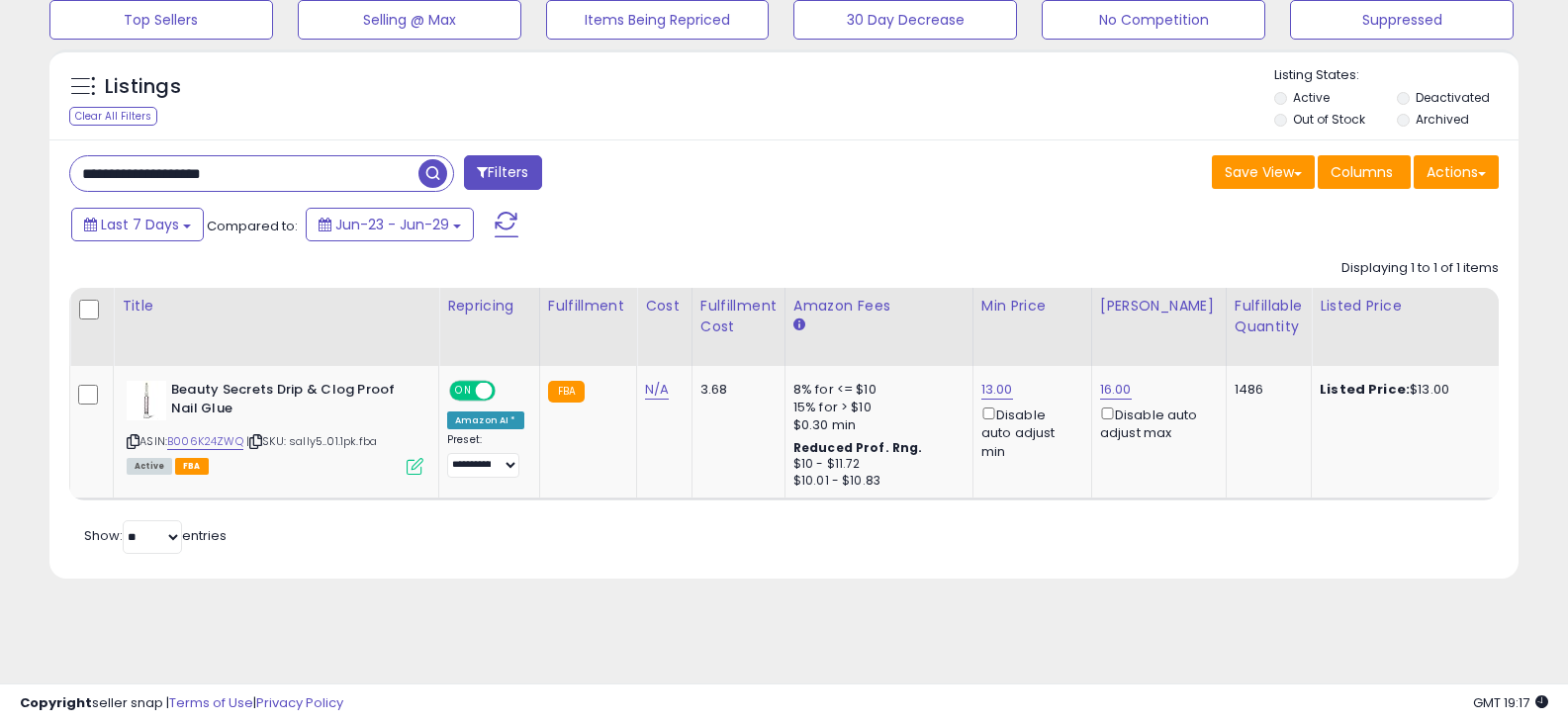 click at bounding box center [432, 173] 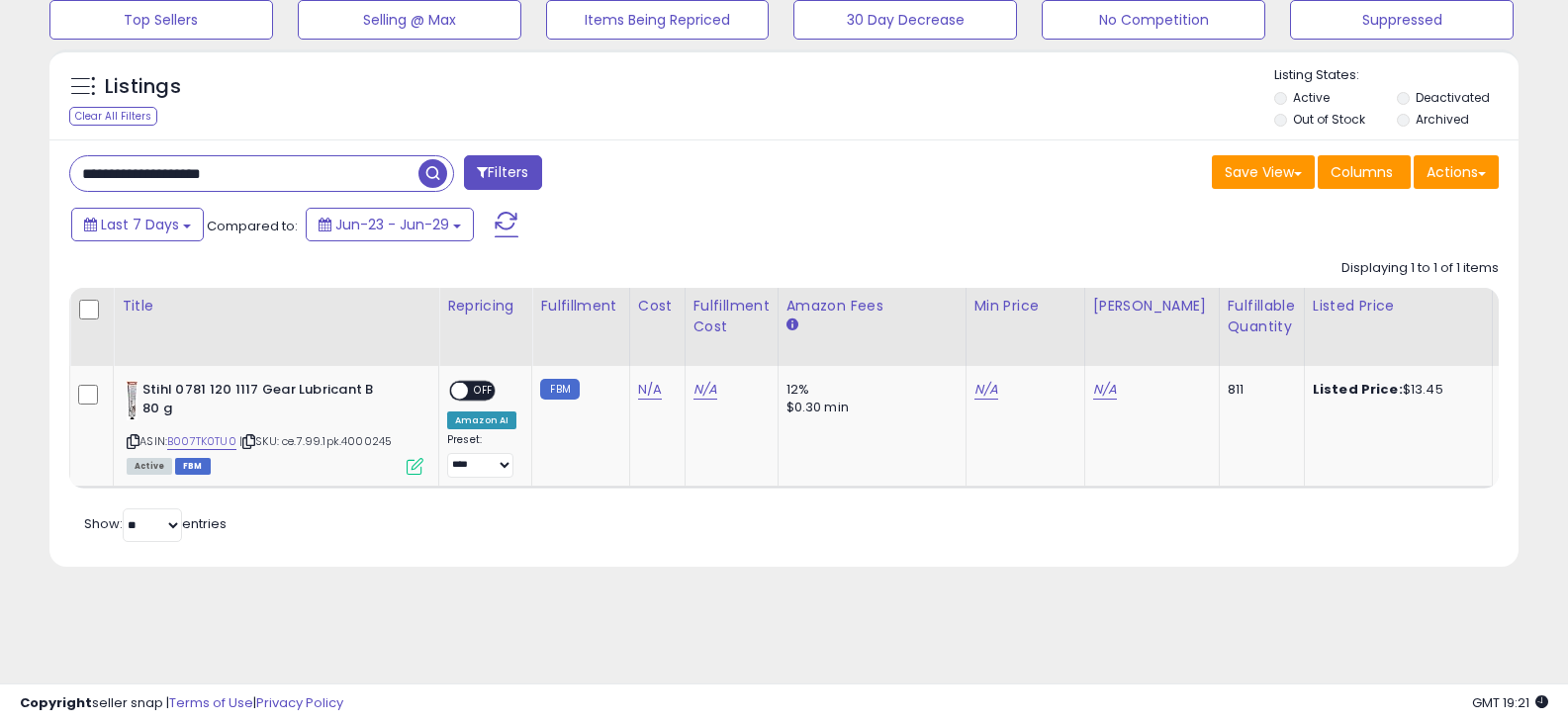 drag, startPoint x: 287, startPoint y: 168, endPoint x: 109, endPoint y: 157, distance: 178.3396 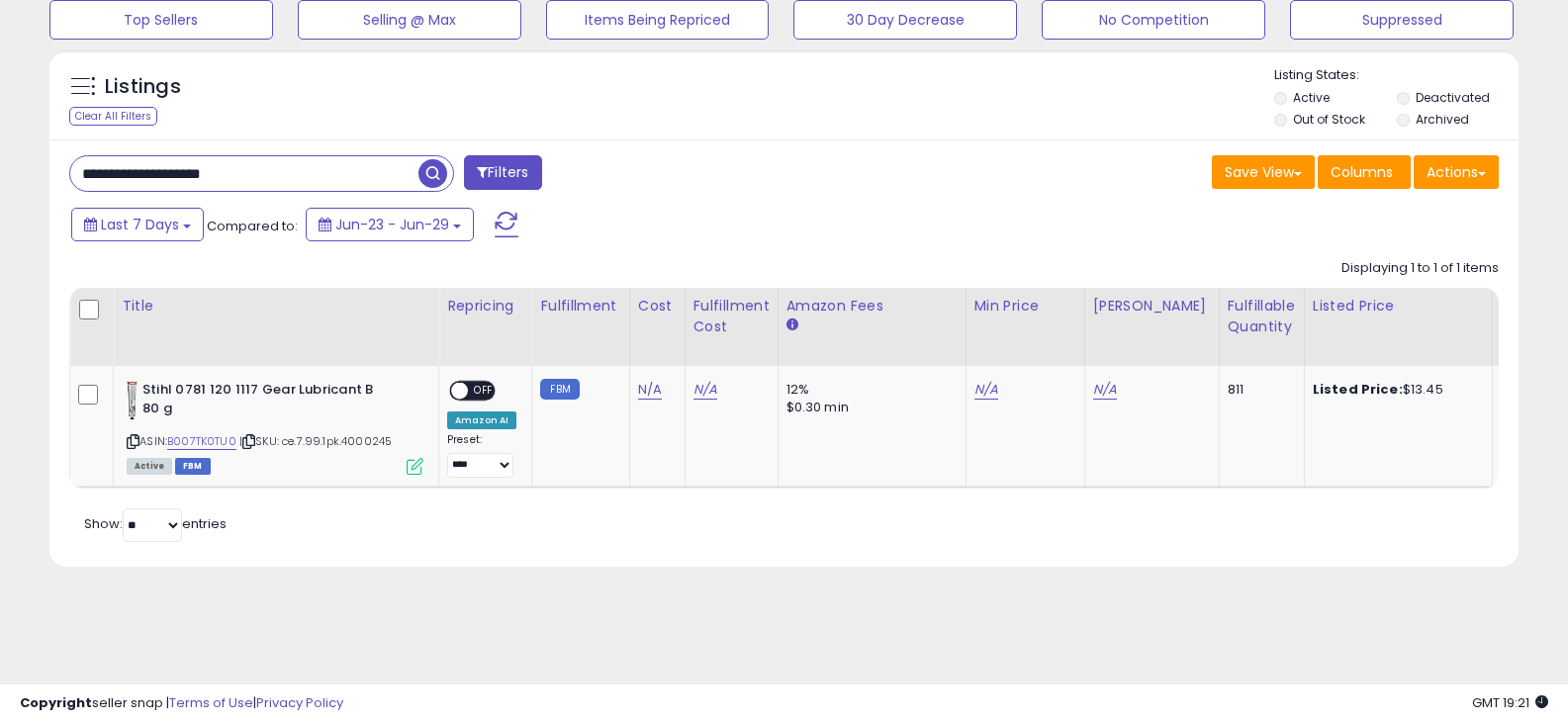 paste 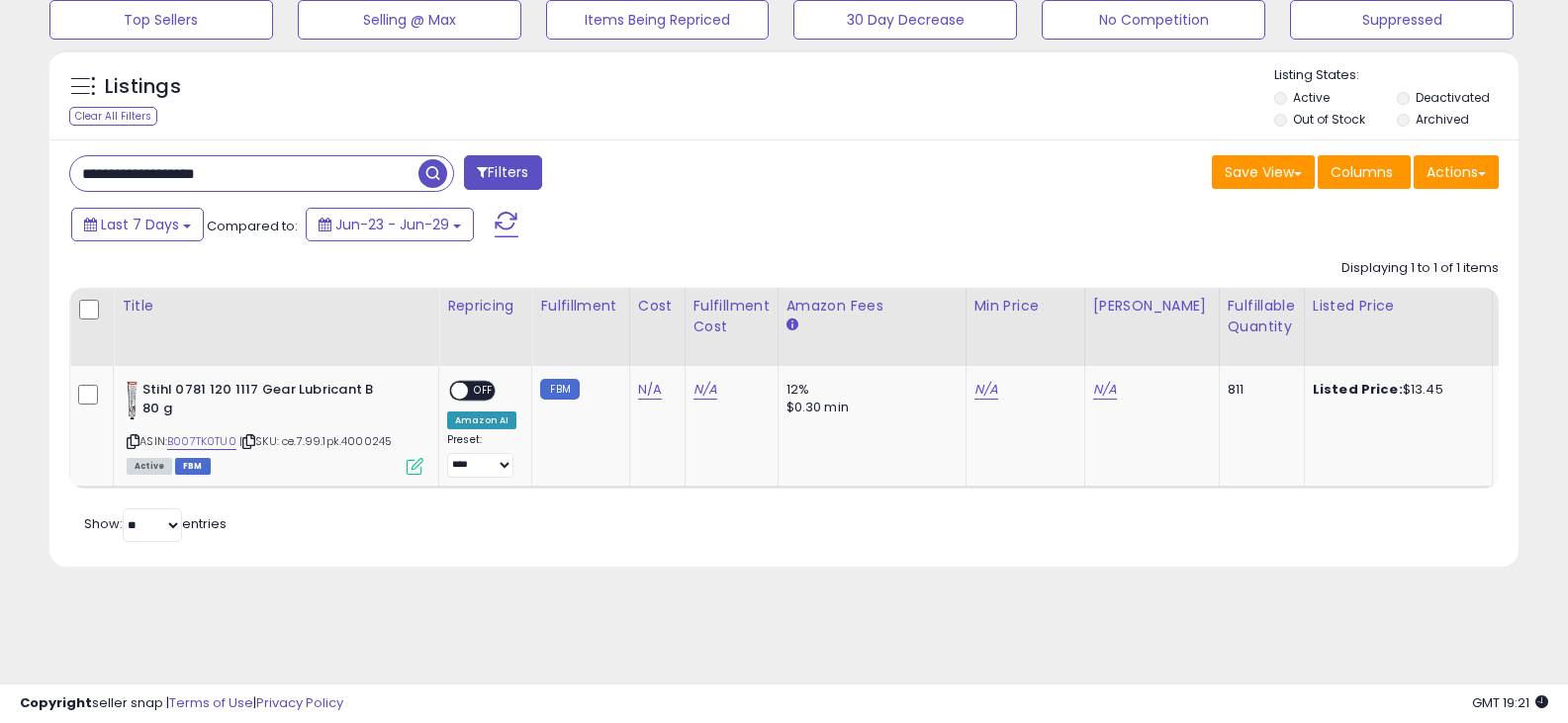 type on "**********" 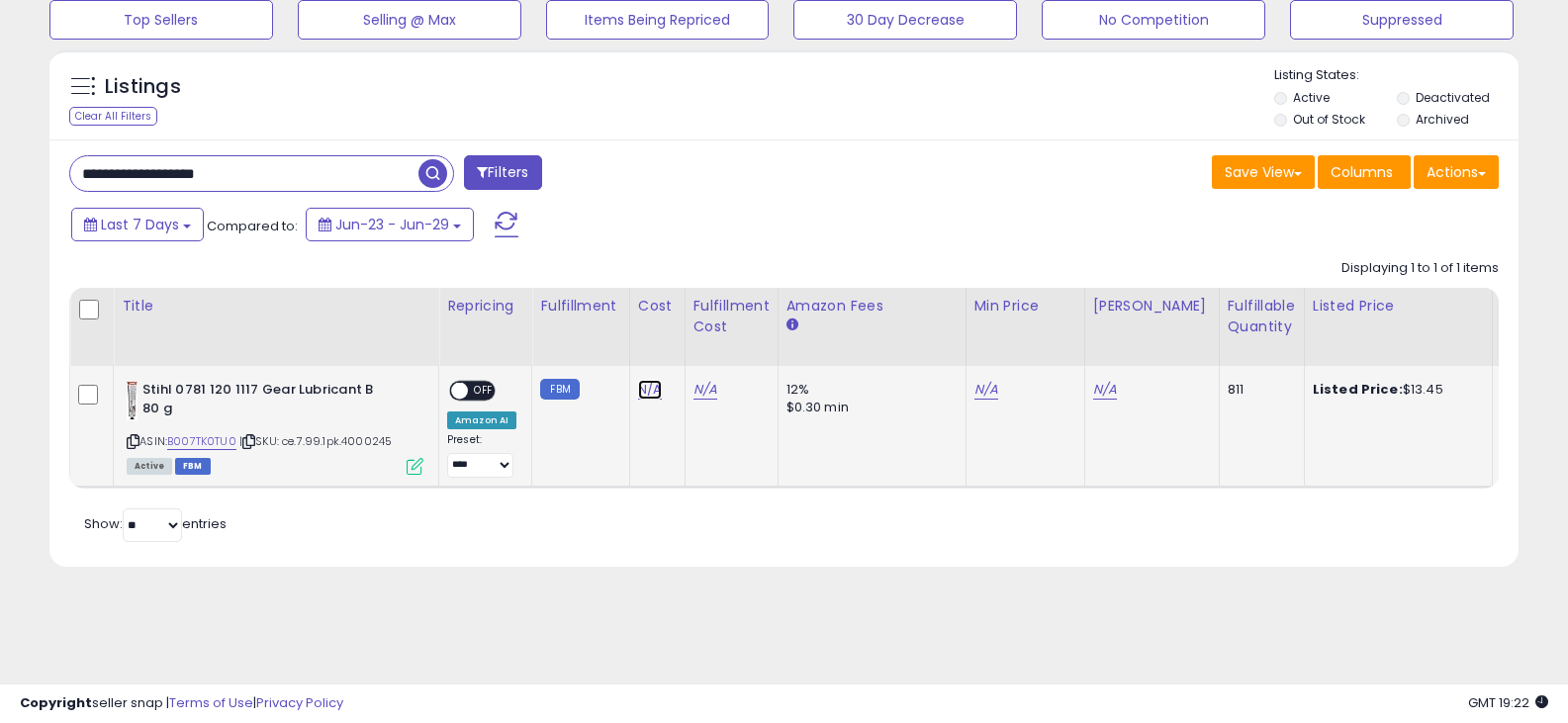 click on "N/A" at bounding box center [650, 390] 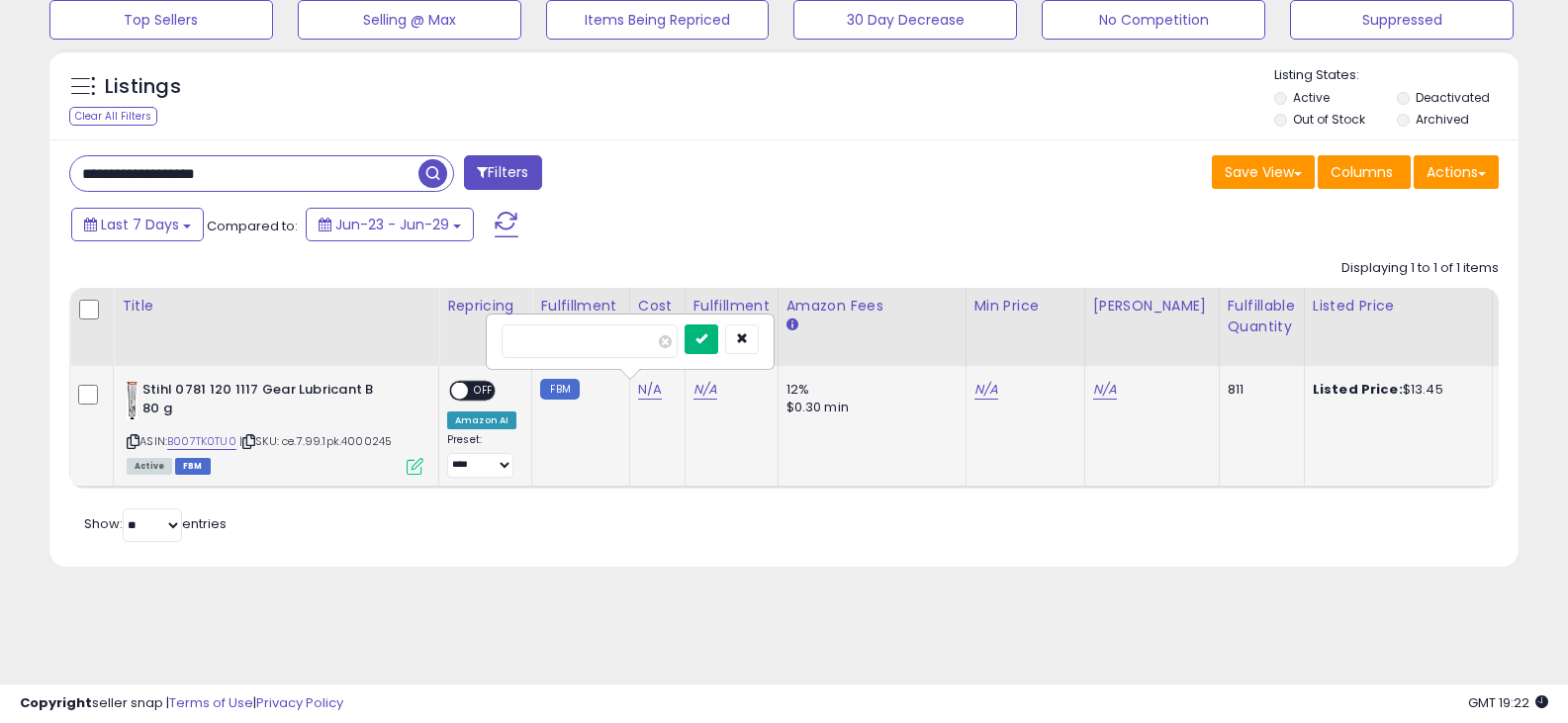 type on "*" 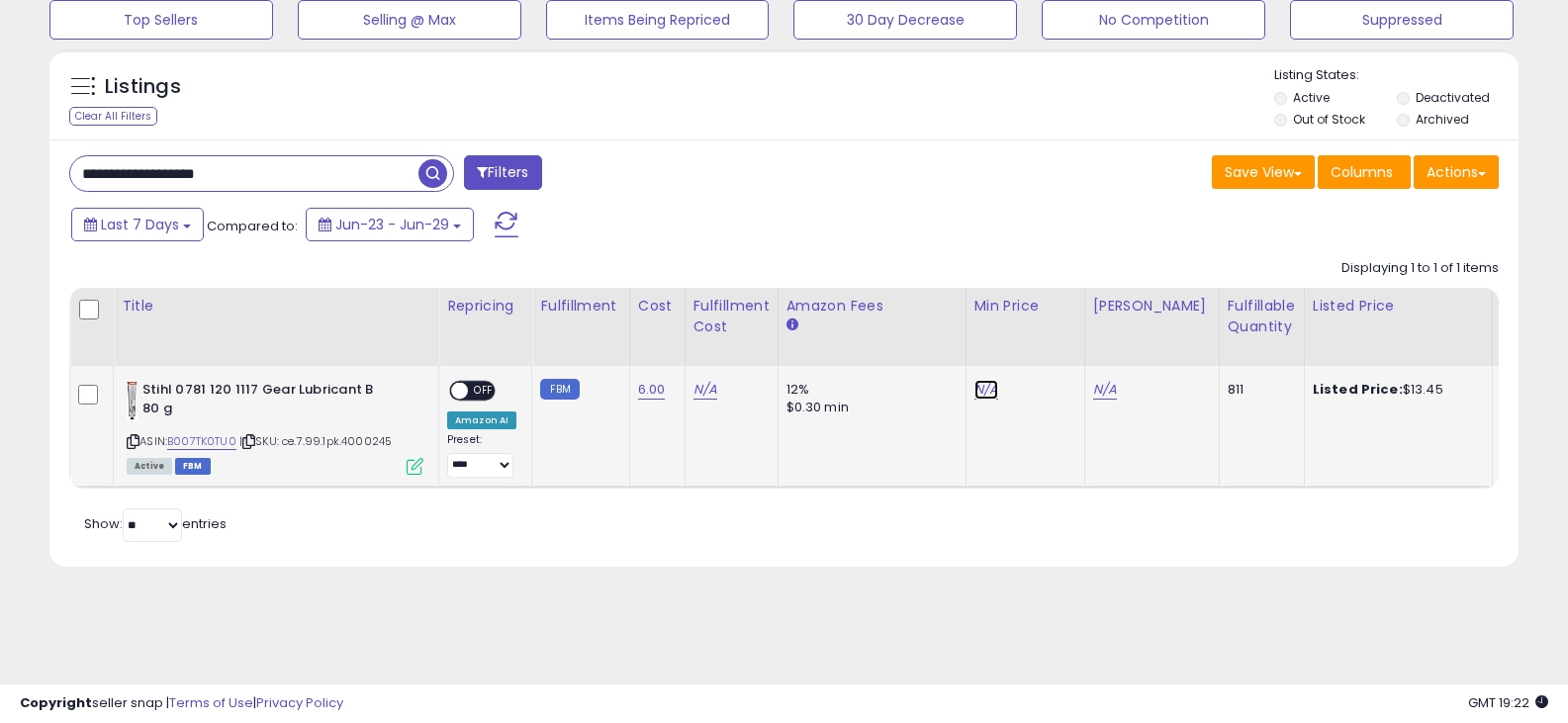 click on "N/A" at bounding box center [986, 390] 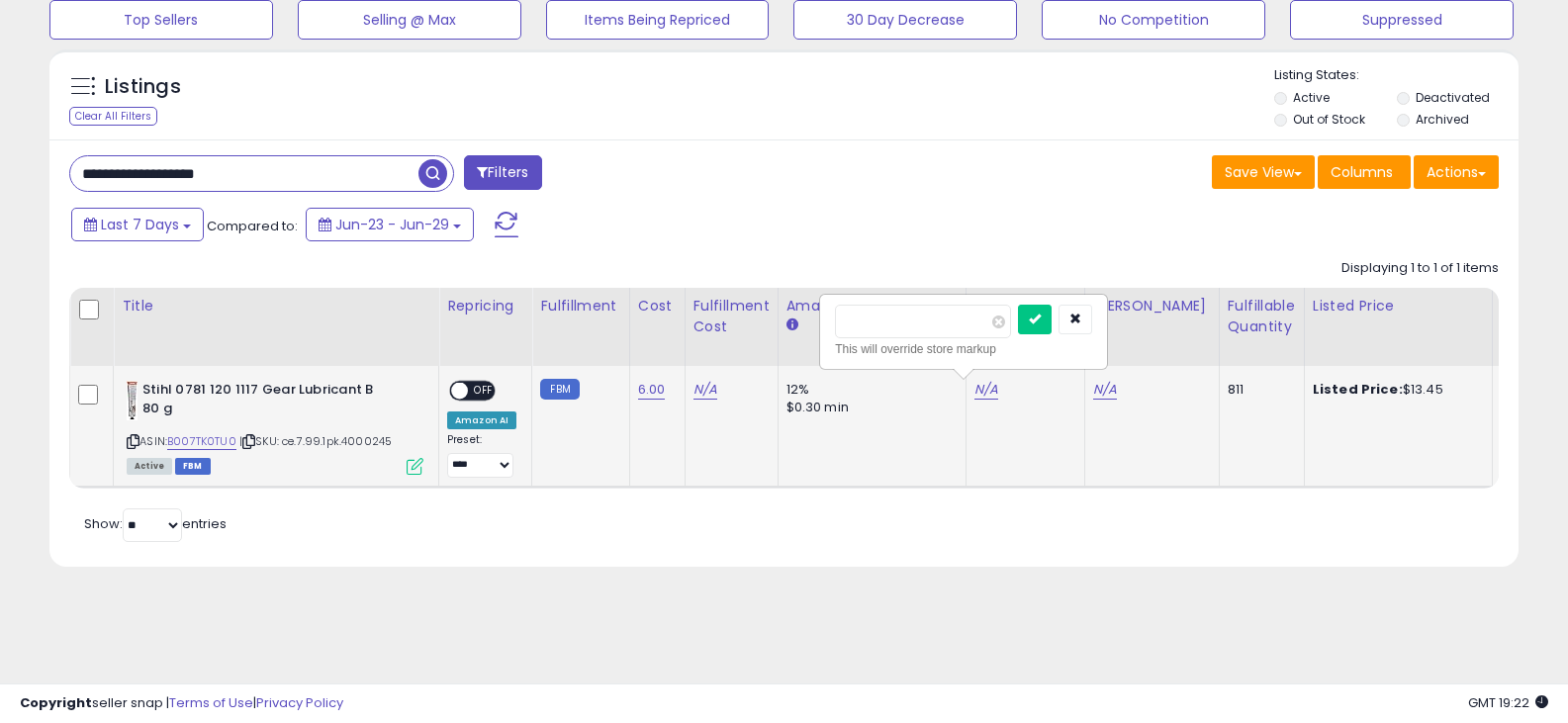 click at bounding box center (923, 321) 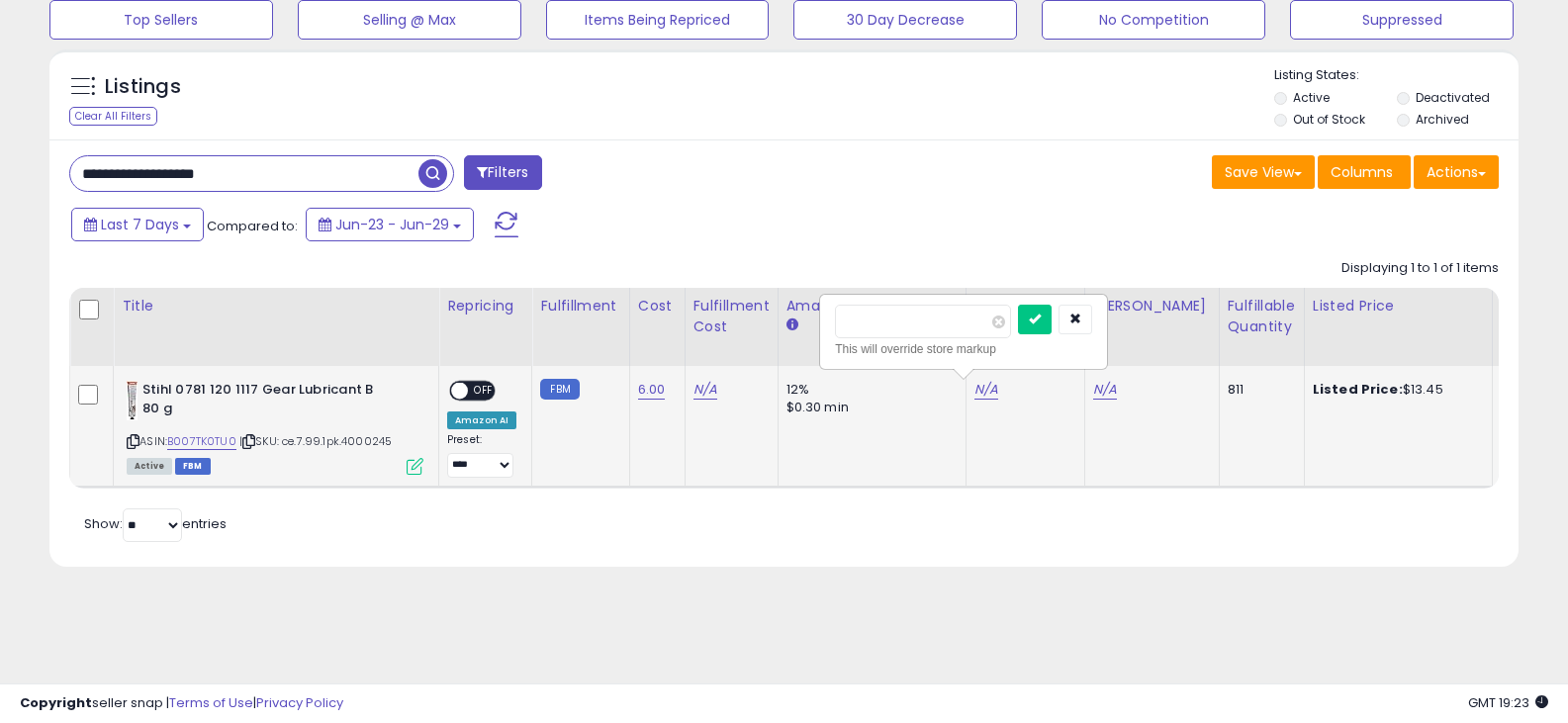 type on "*****" 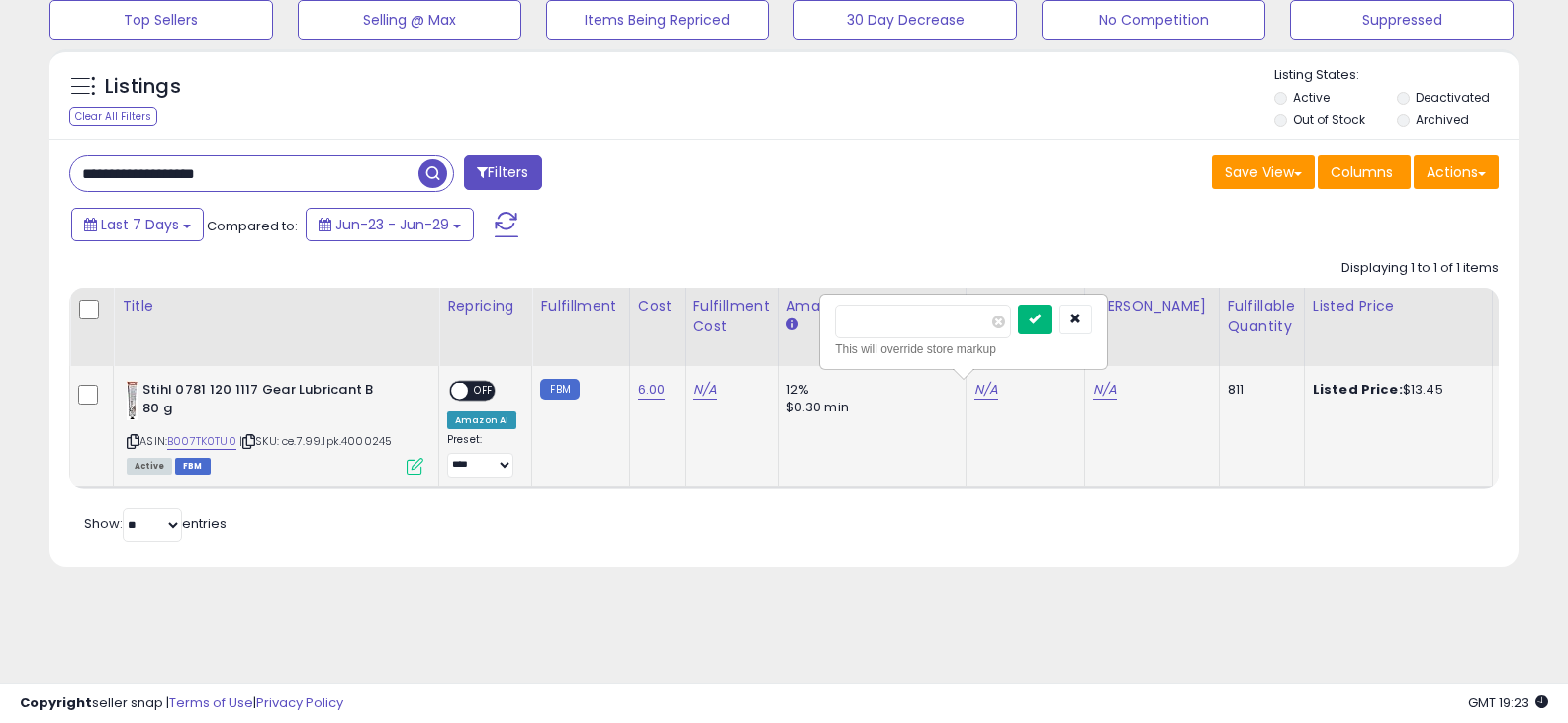 click at bounding box center [1035, 319] 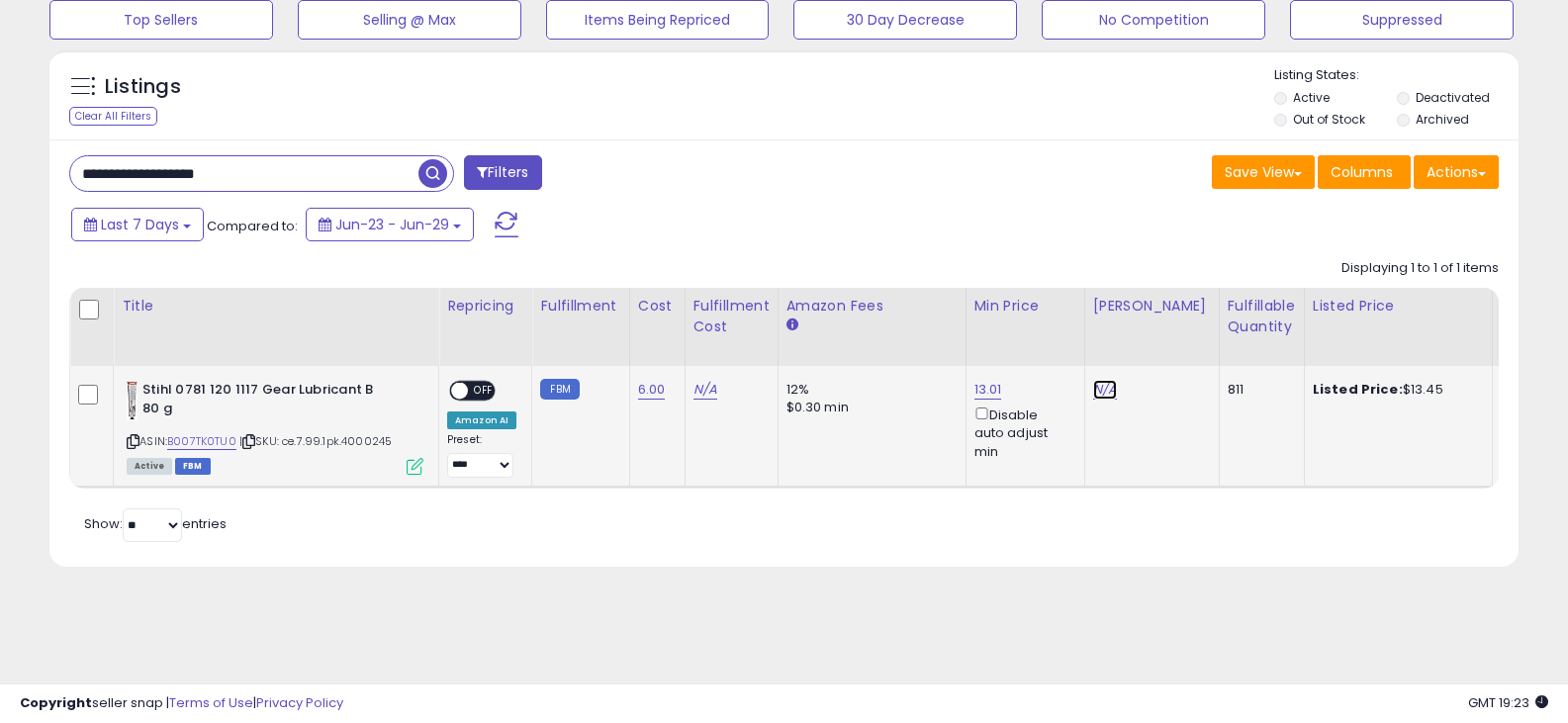 click on "N/A" at bounding box center [1105, 390] 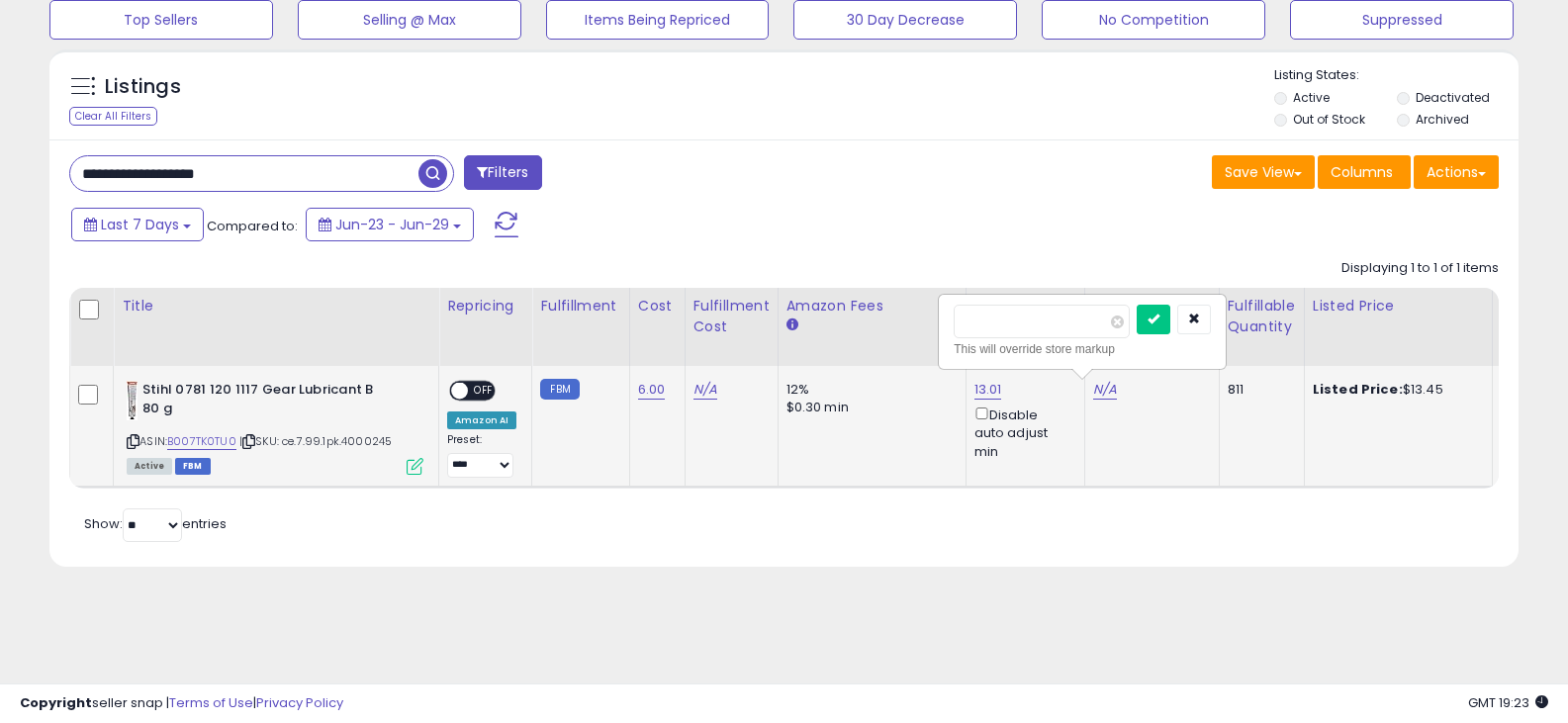 click at bounding box center (1042, 321) 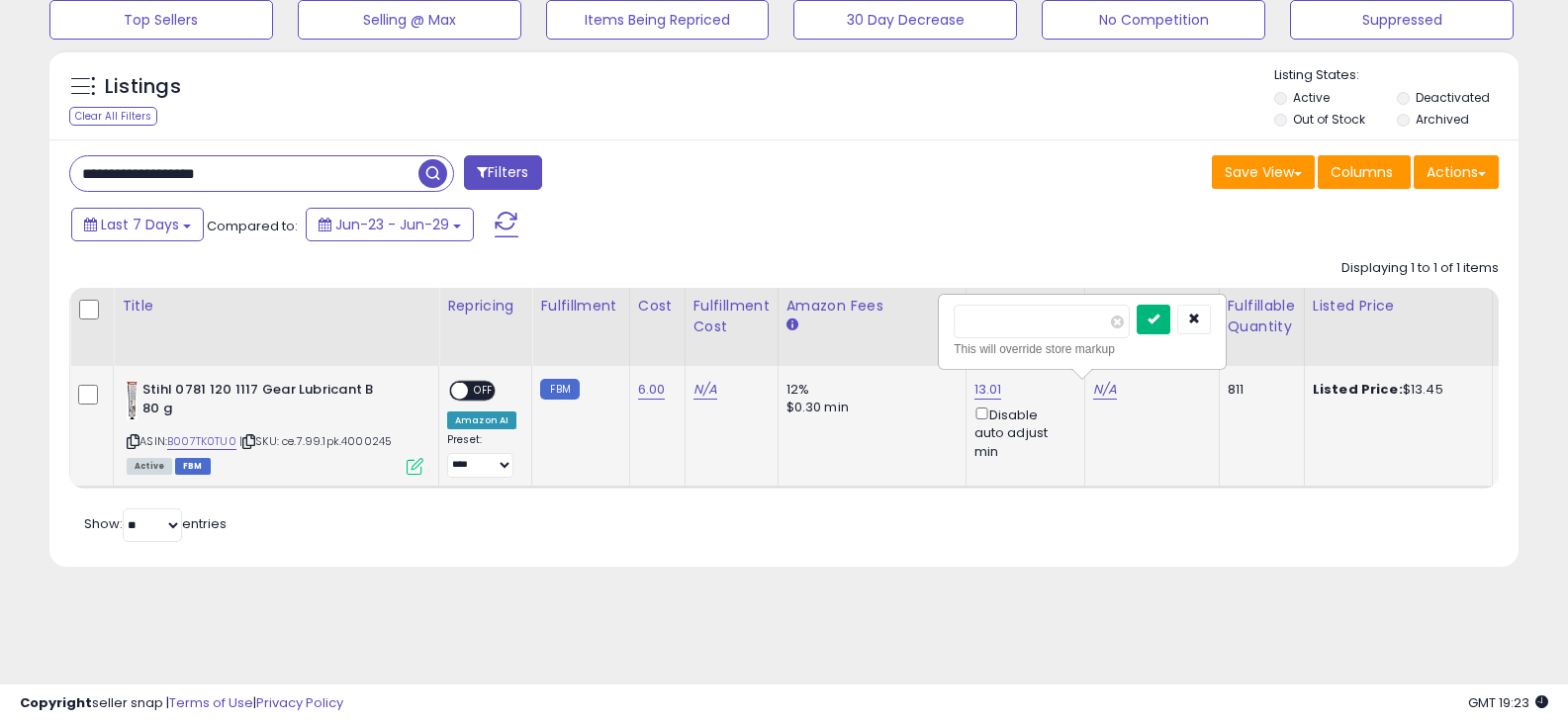 type on "*****" 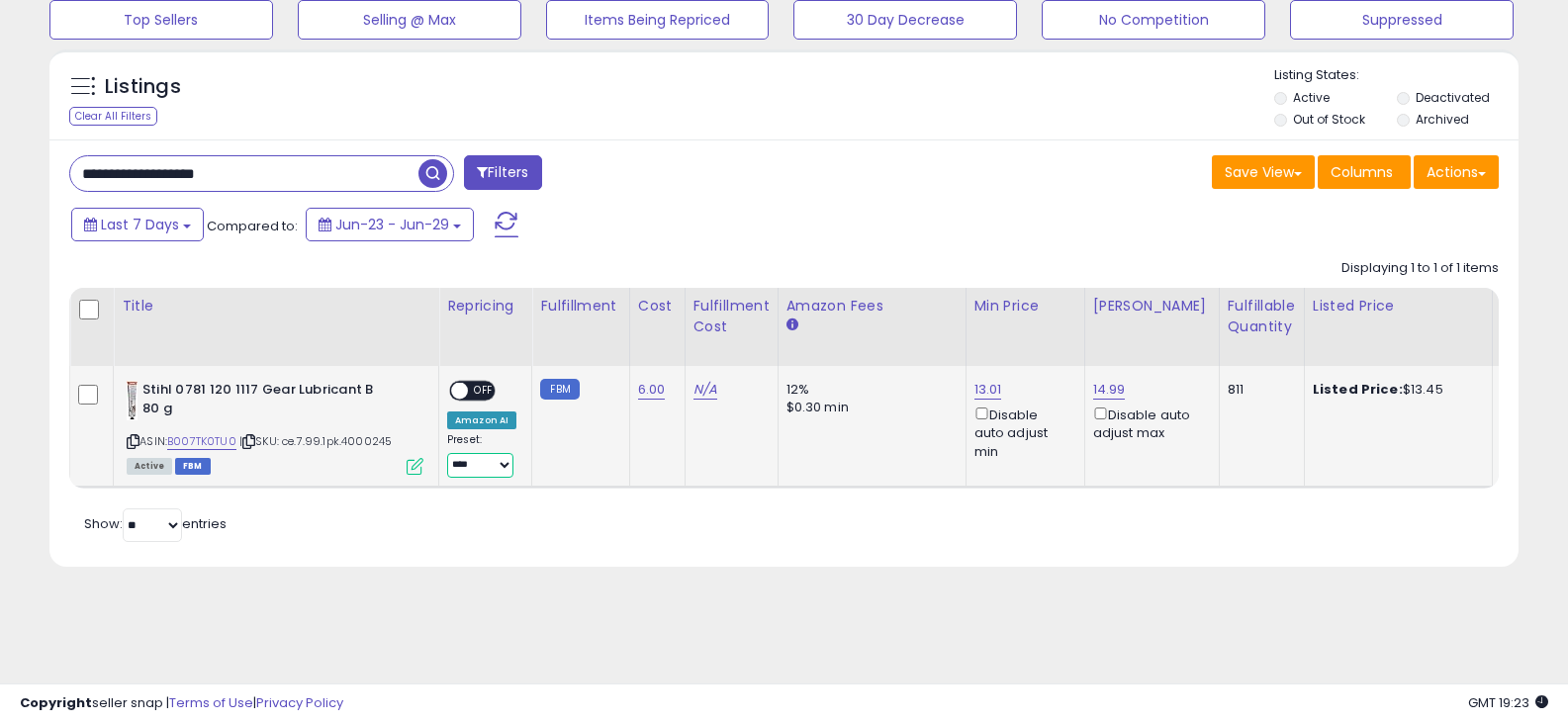 click on "**********" at bounding box center [480, 465] 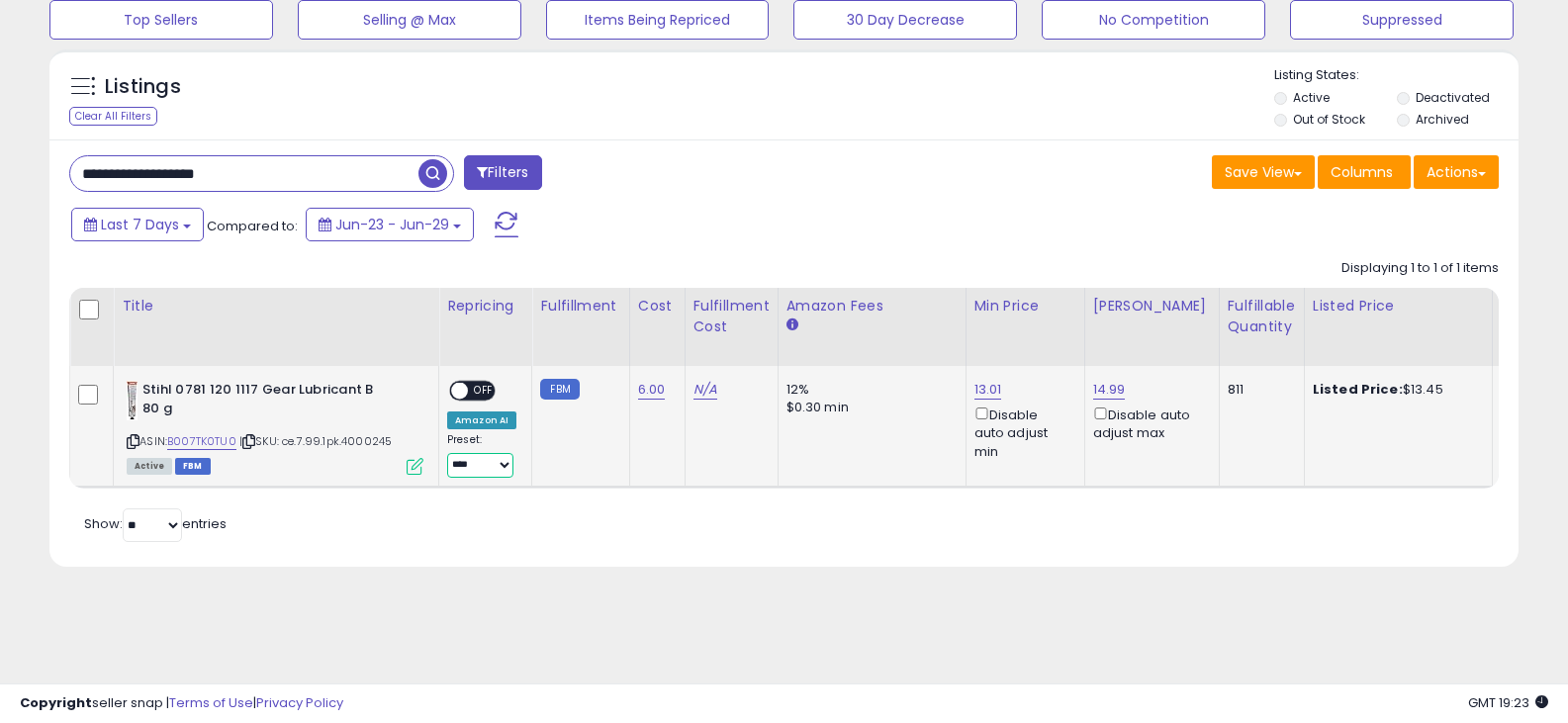 select on "**********" 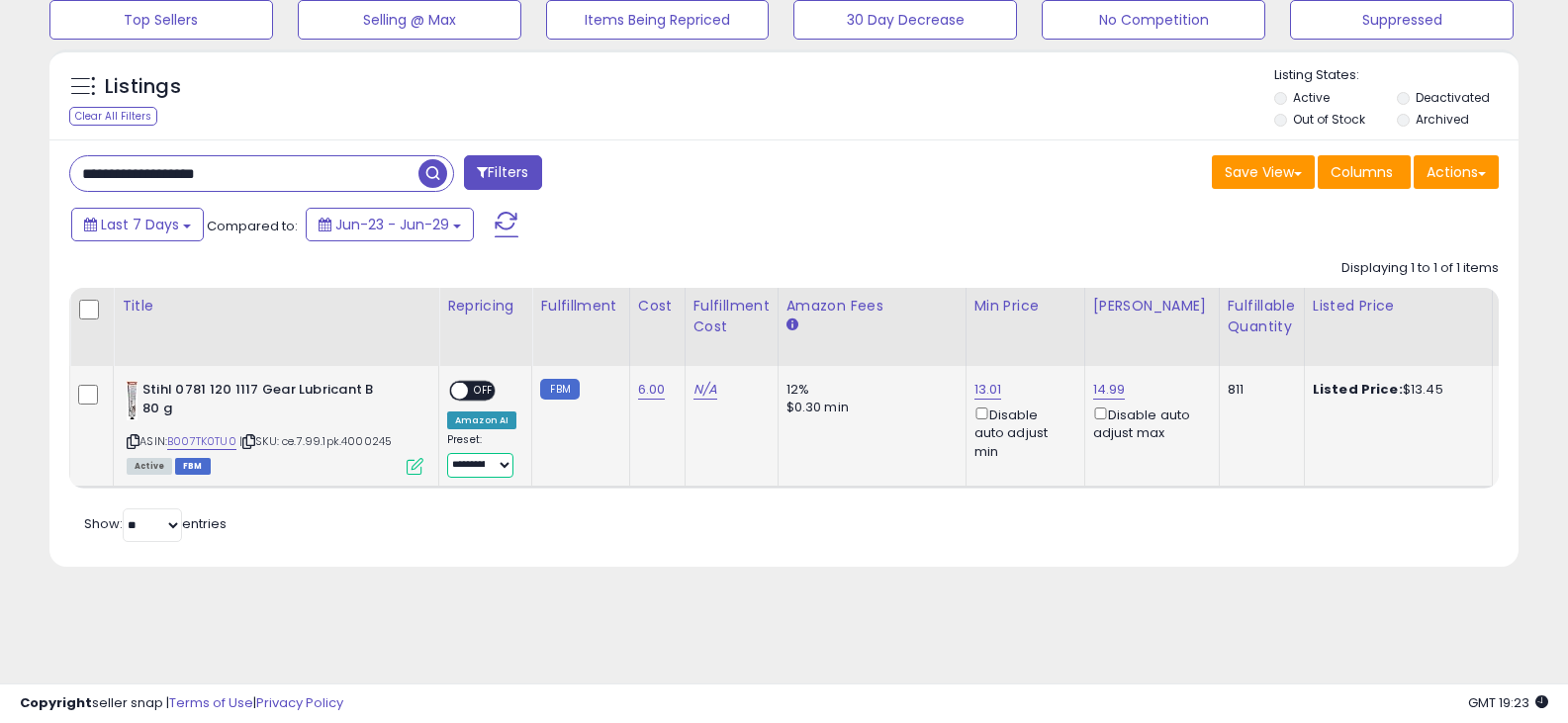 click on "**********" at bounding box center [480, 465] 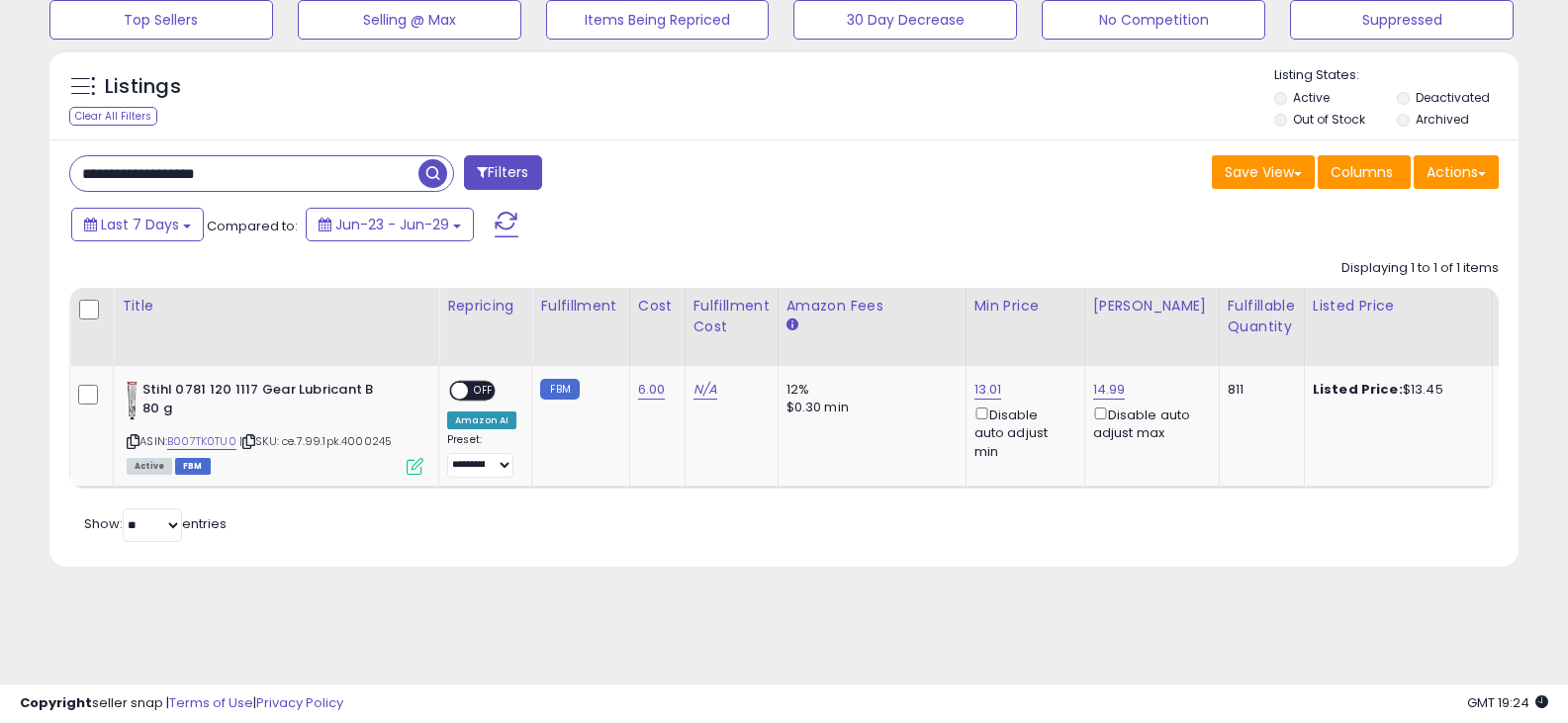 drag, startPoint x: 269, startPoint y: 173, endPoint x: -226, endPoint y: 178, distance: 495.025 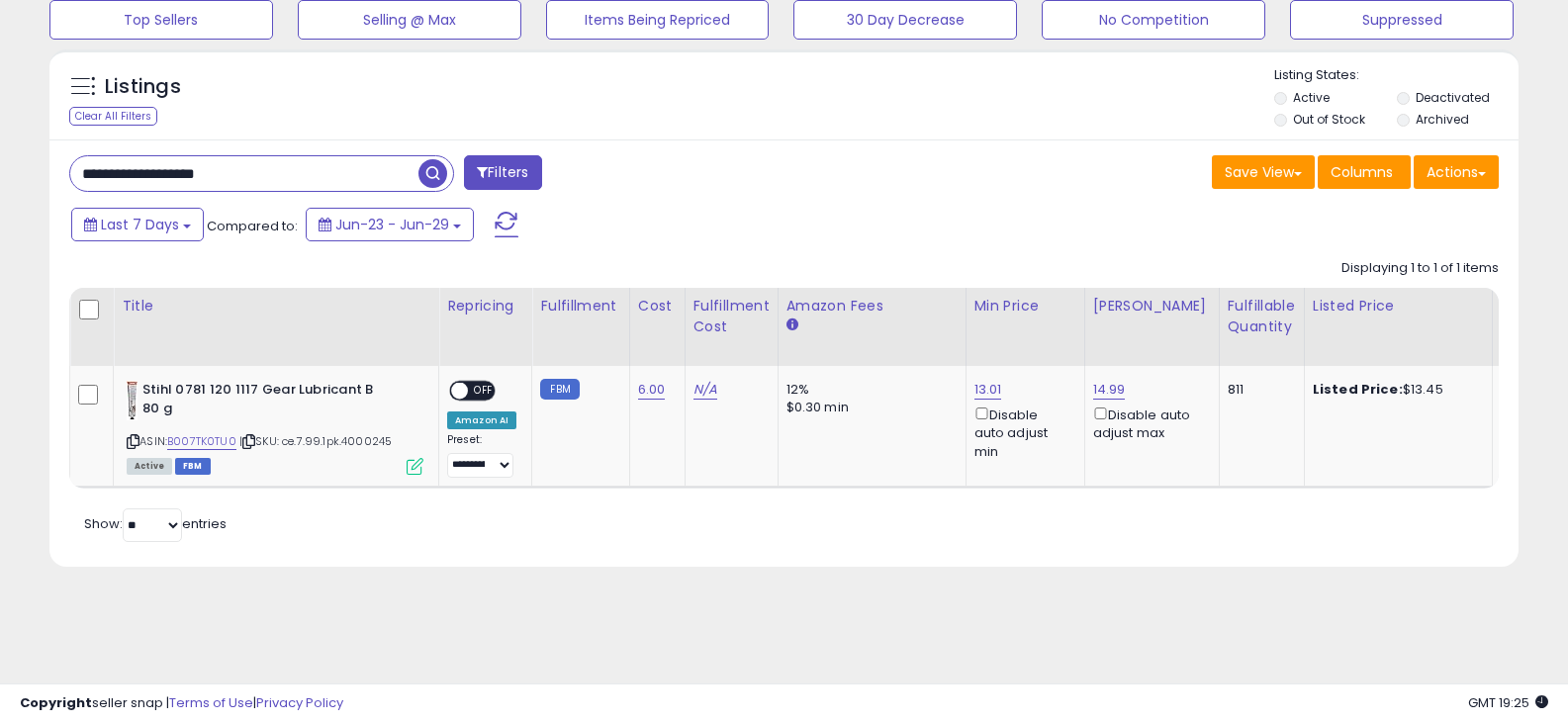paste 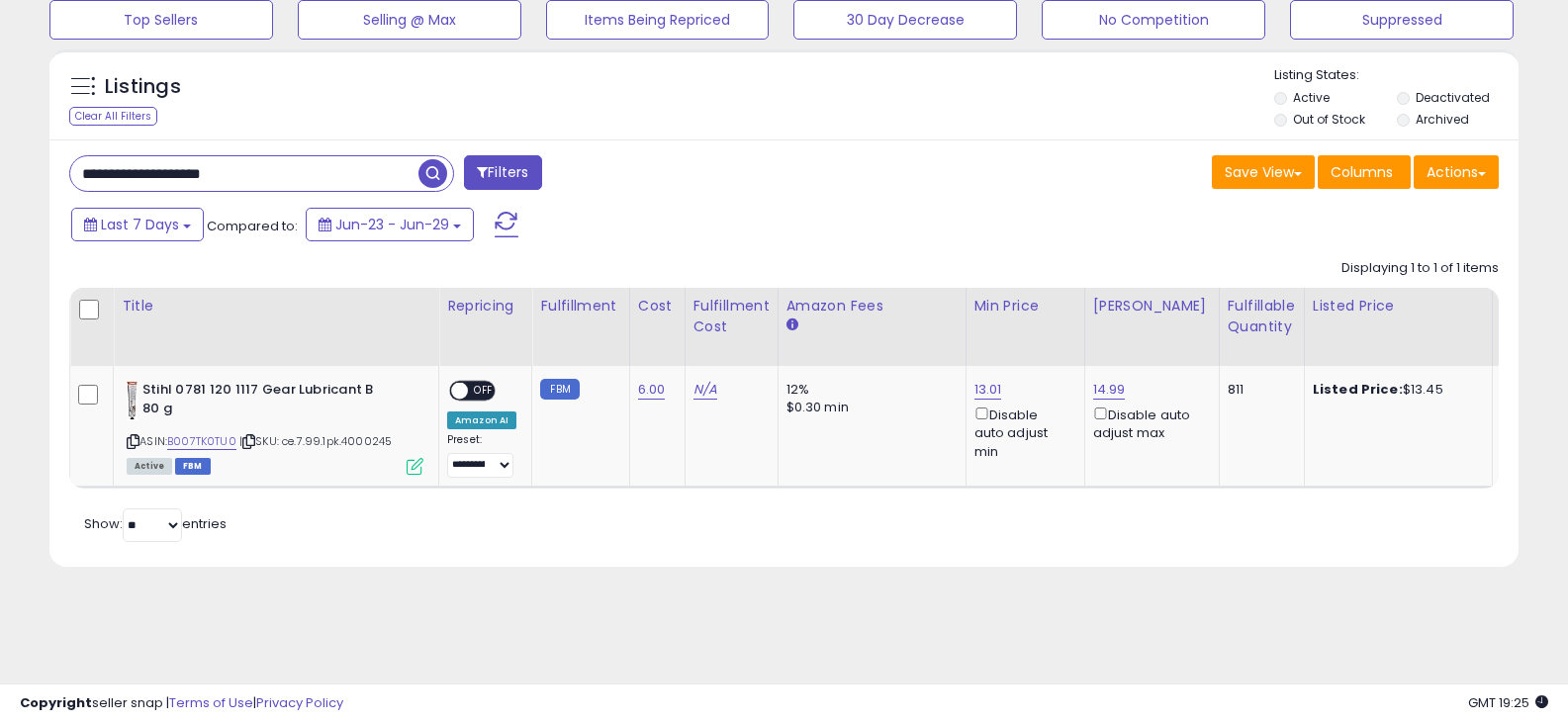 click at bounding box center [432, 173] 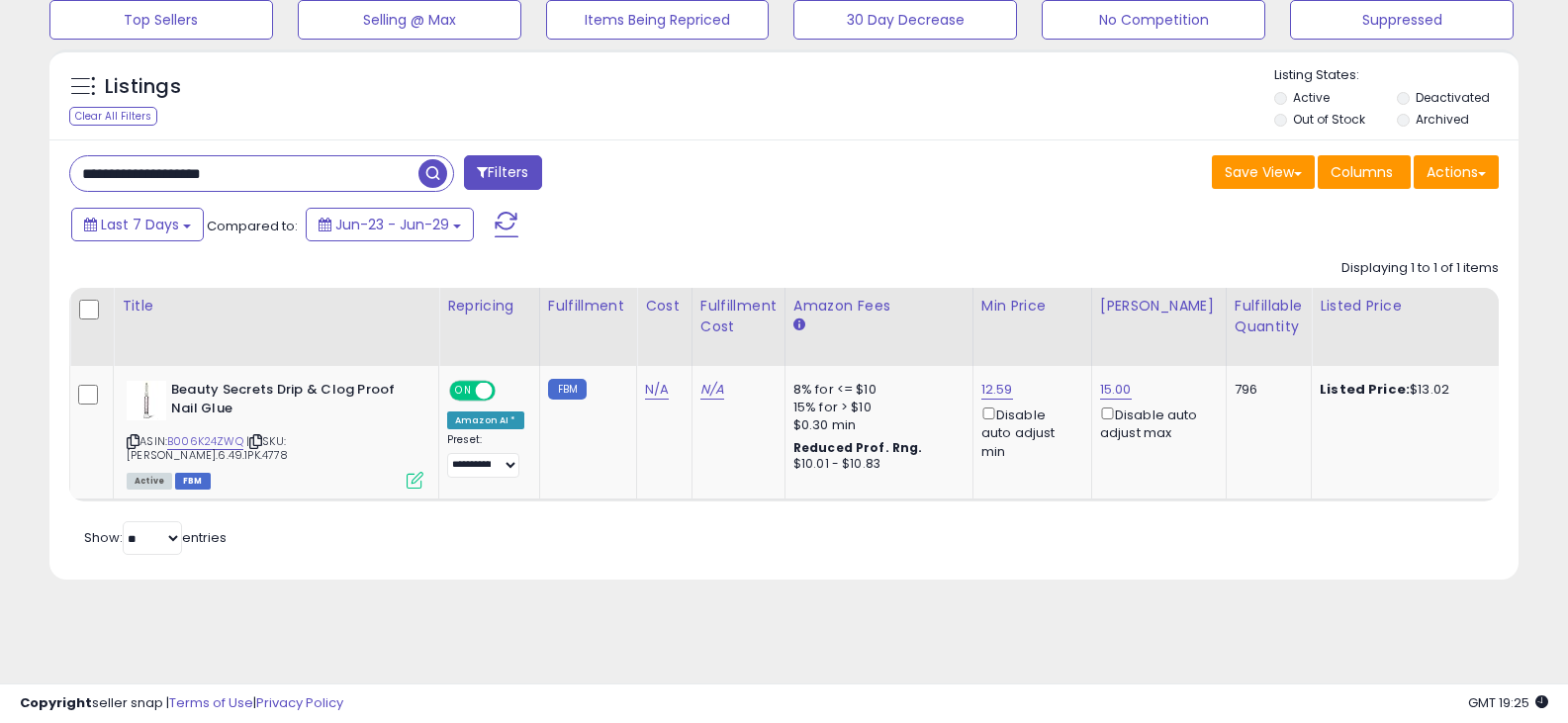 drag, startPoint x: 288, startPoint y: 180, endPoint x: 349, endPoint y: 142, distance: 71.867934 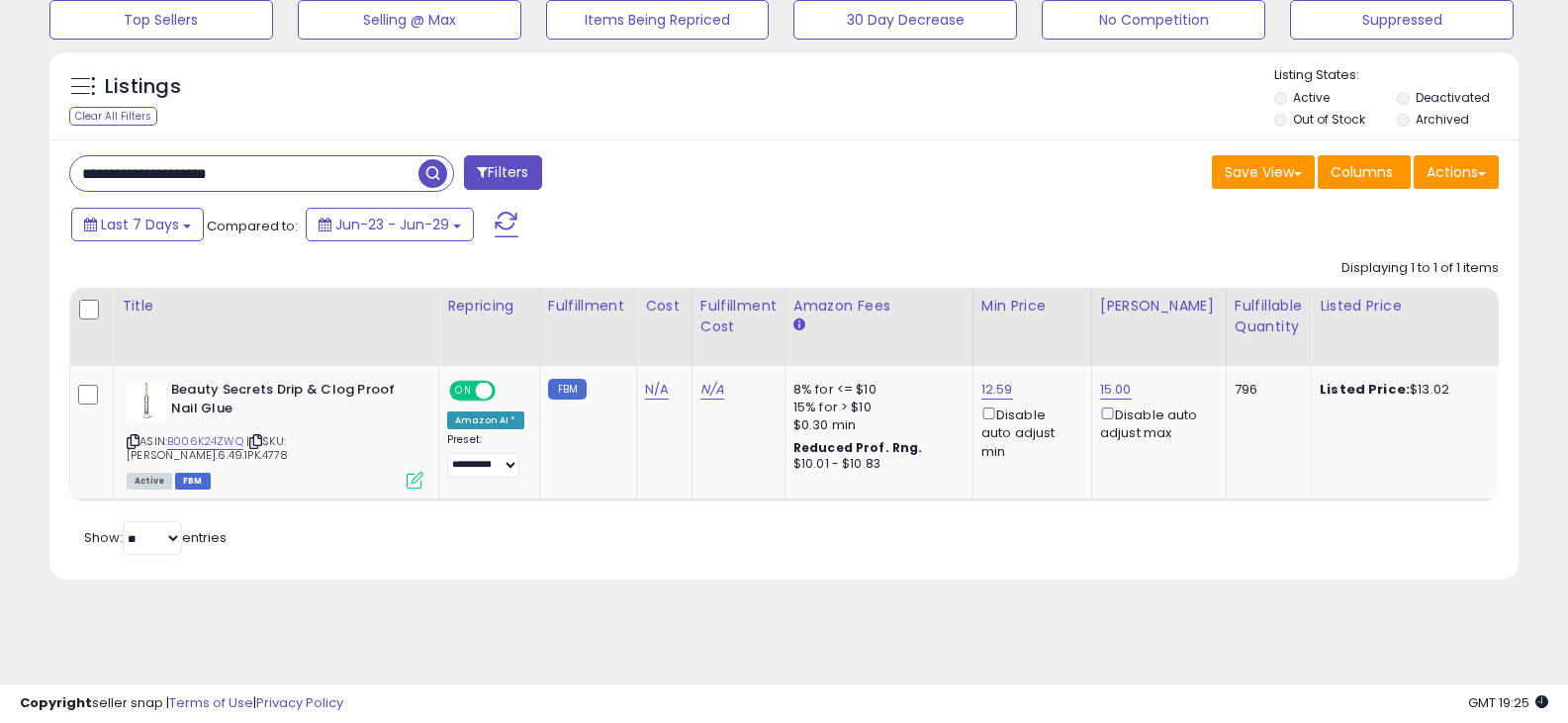 click at bounding box center [432, 173] 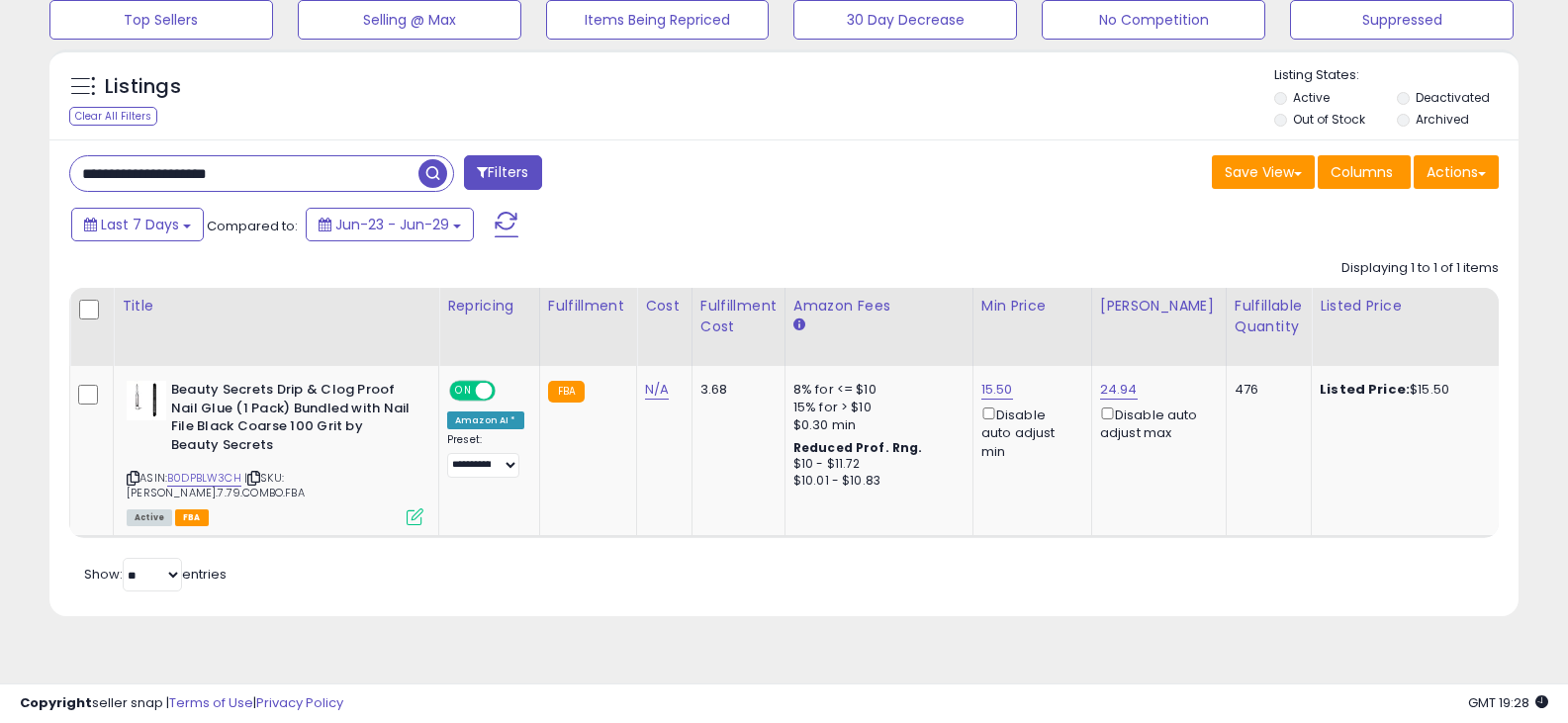 drag, startPoint x: 270, startPoint y: 175, endPoint x: -415, endPoint y: 149, distance: 685.49325 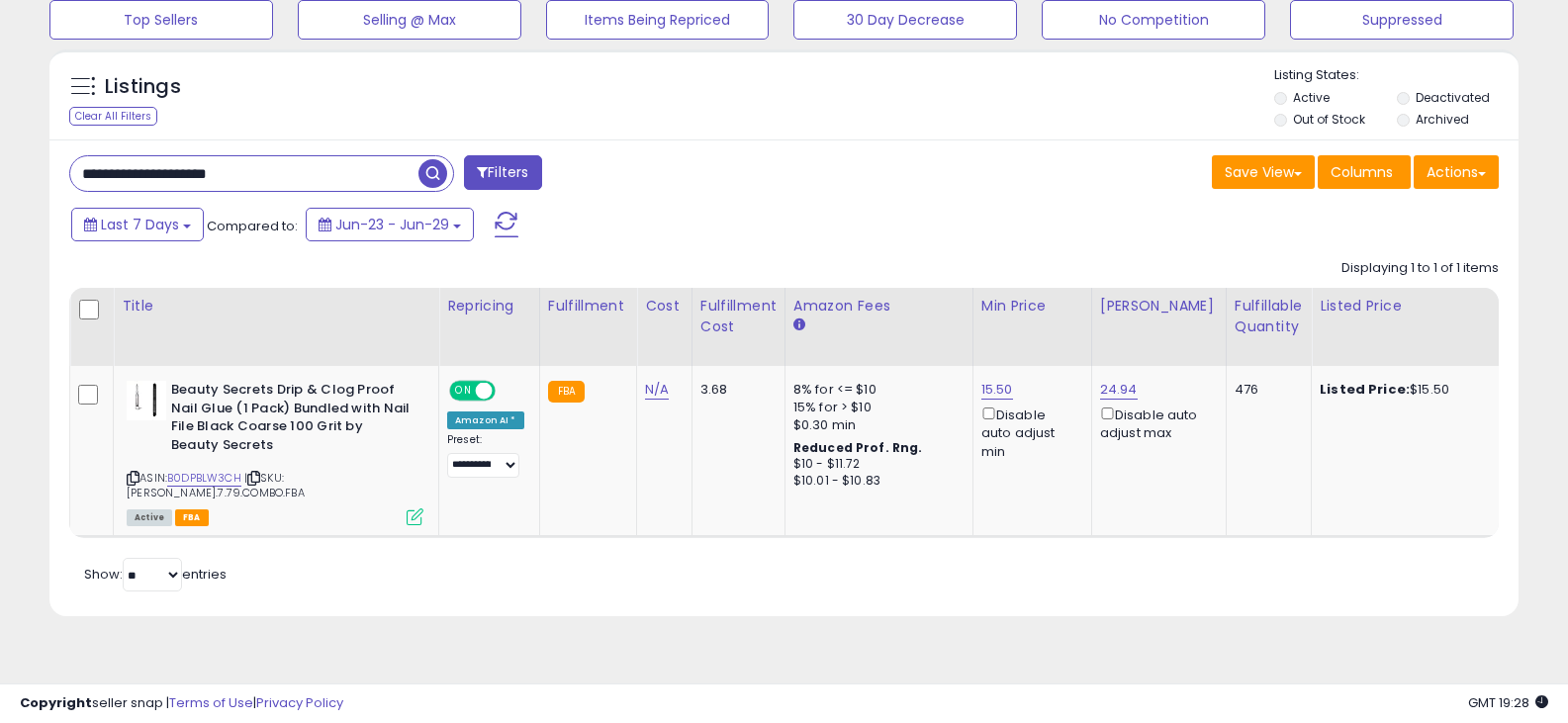 paste 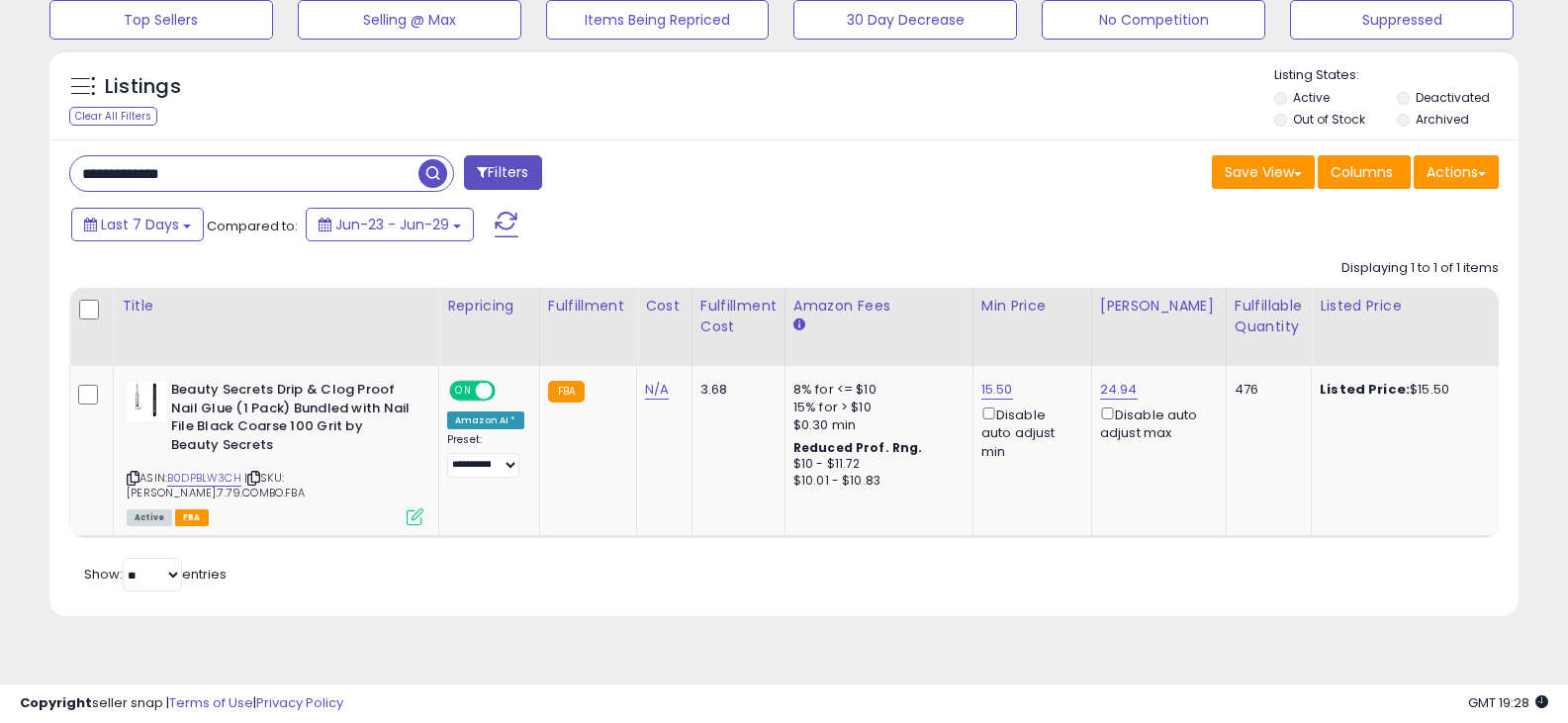 click on "**********" at bounding box center [784, 378] 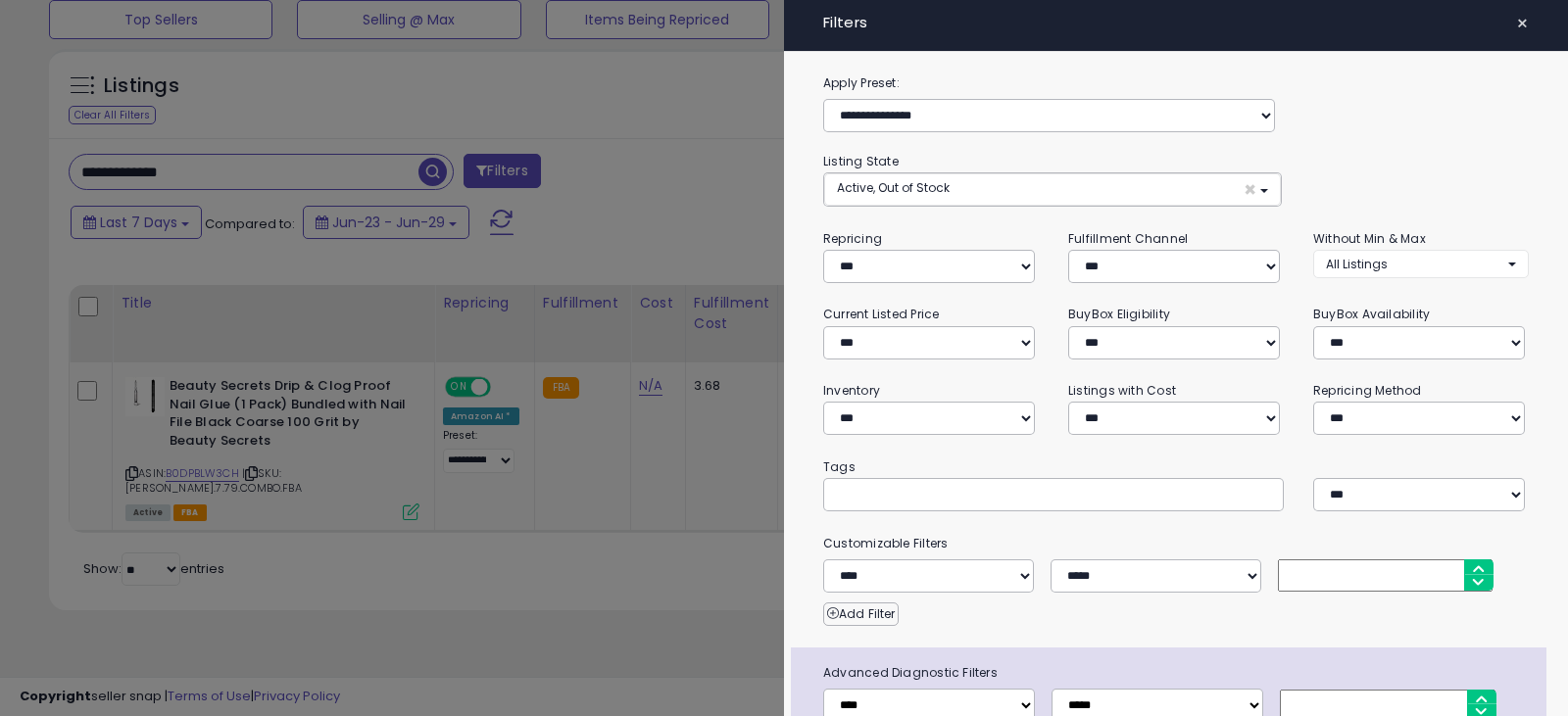 click on "×" at bounding box center (1522, 24) 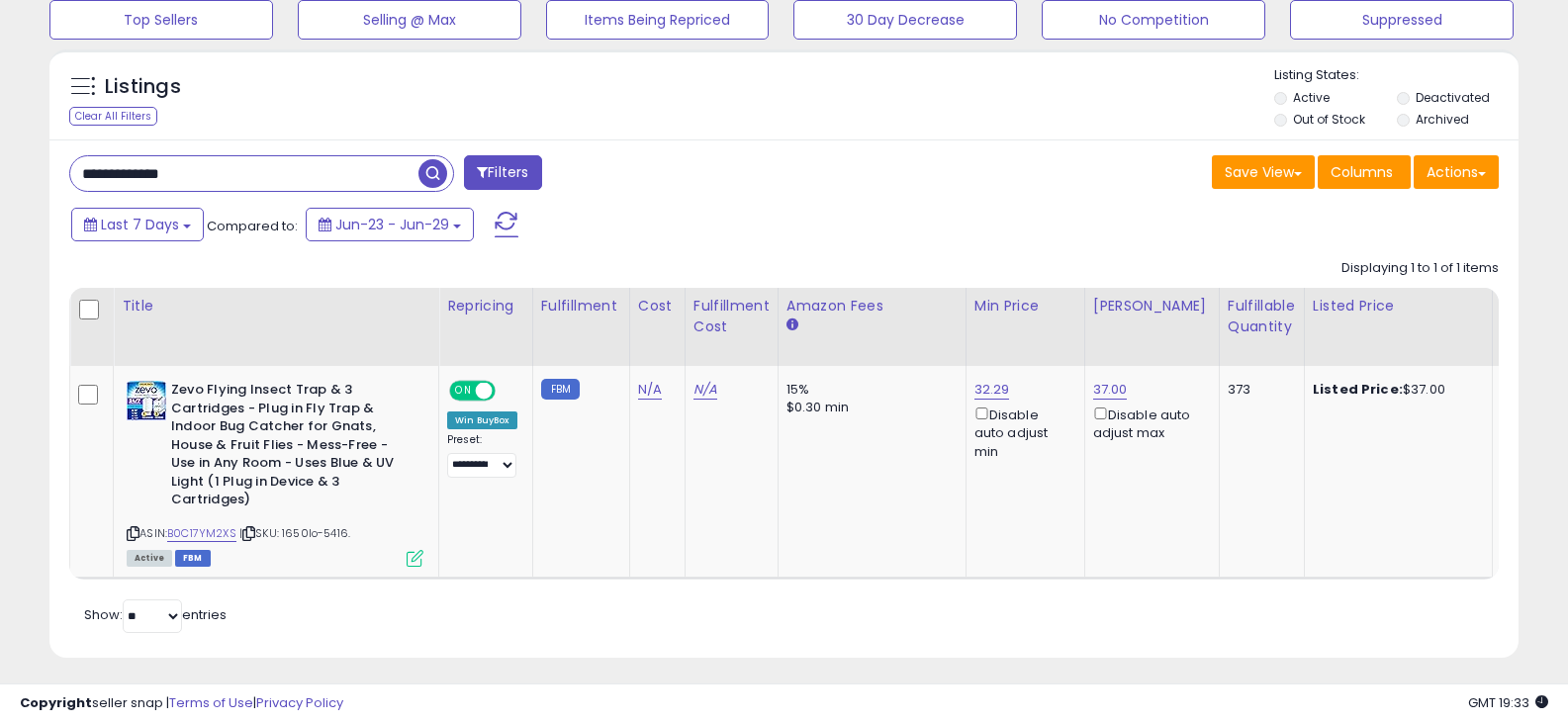 drag, startPoint x: 226, startPoint y: 171, endPoint x: 11, endPoint y: 138, distance: 217.51782 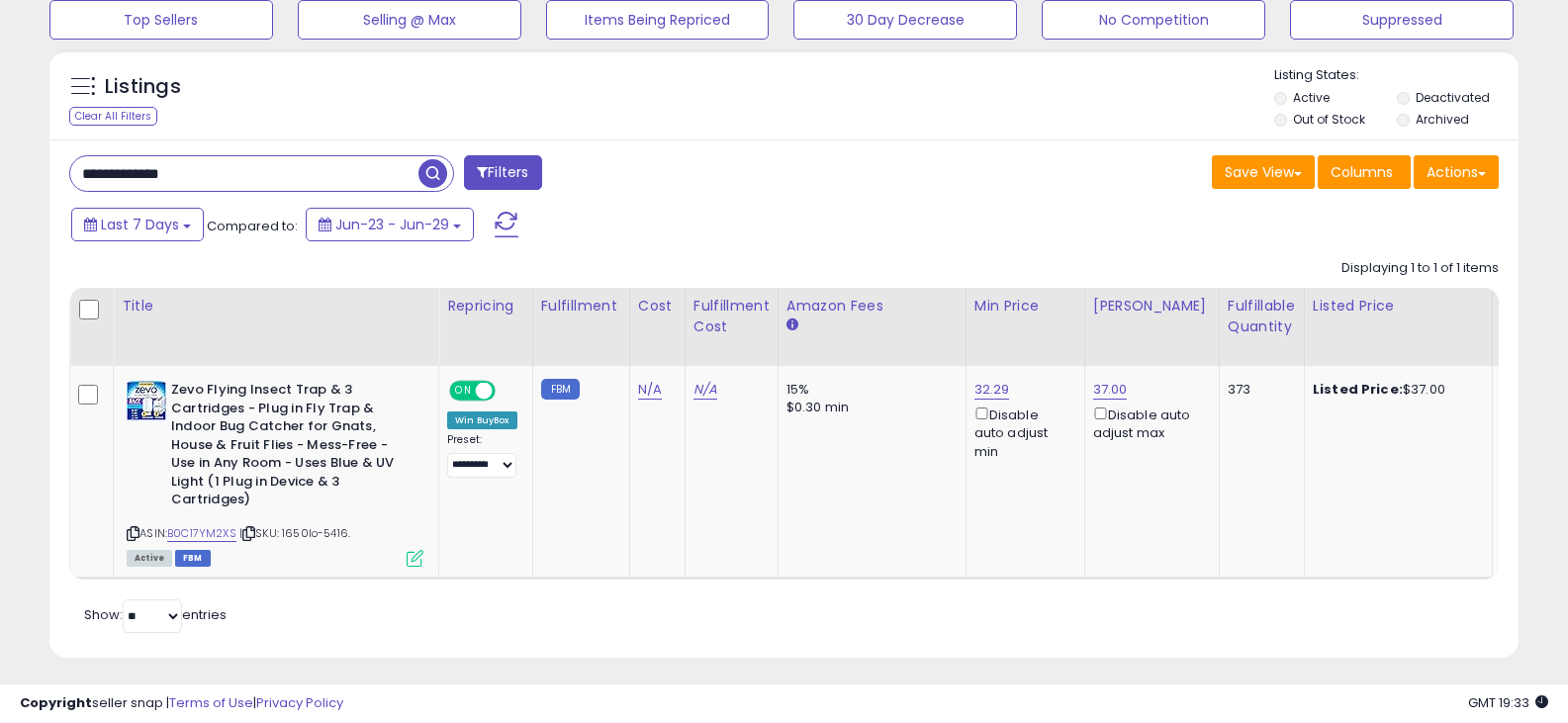 paste on "*" 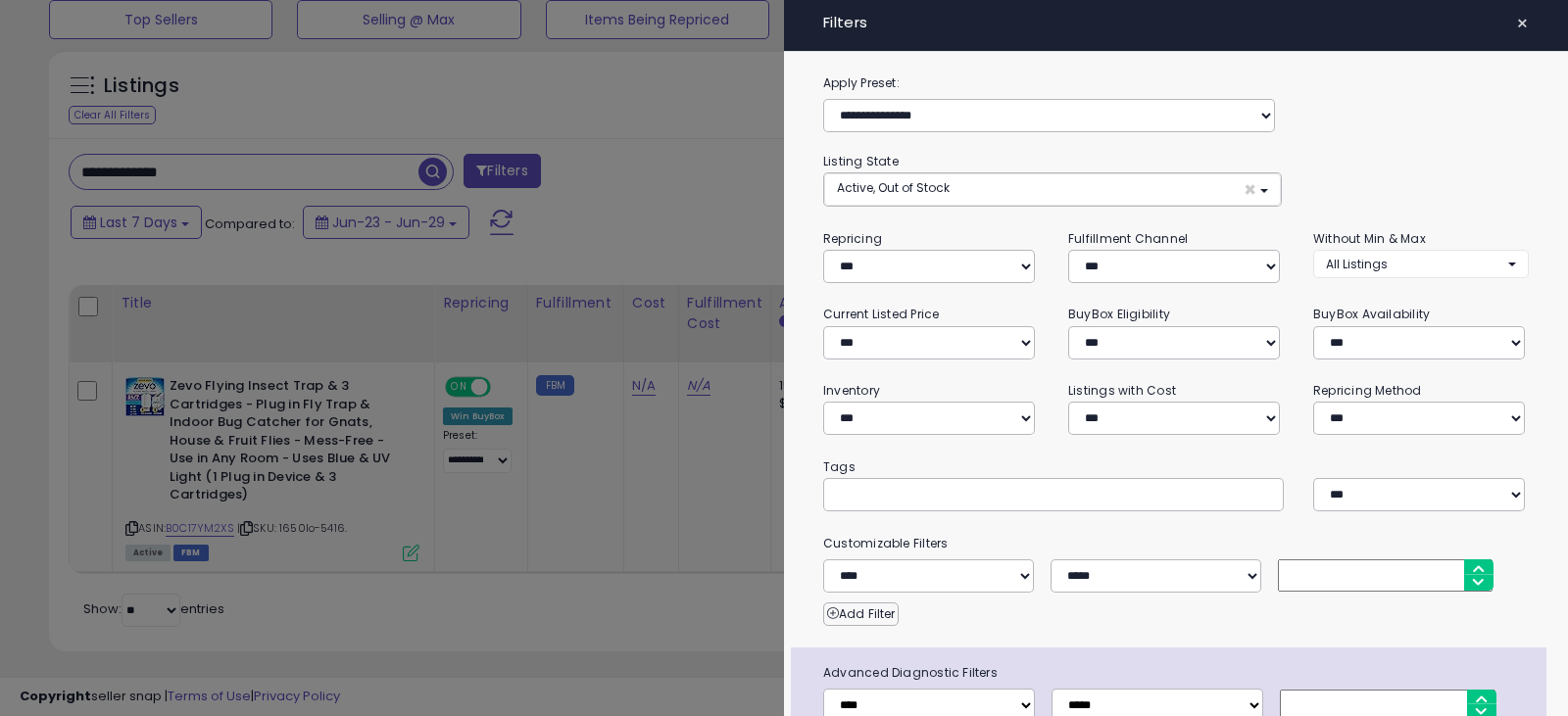 click at bounding box center (784, 358) 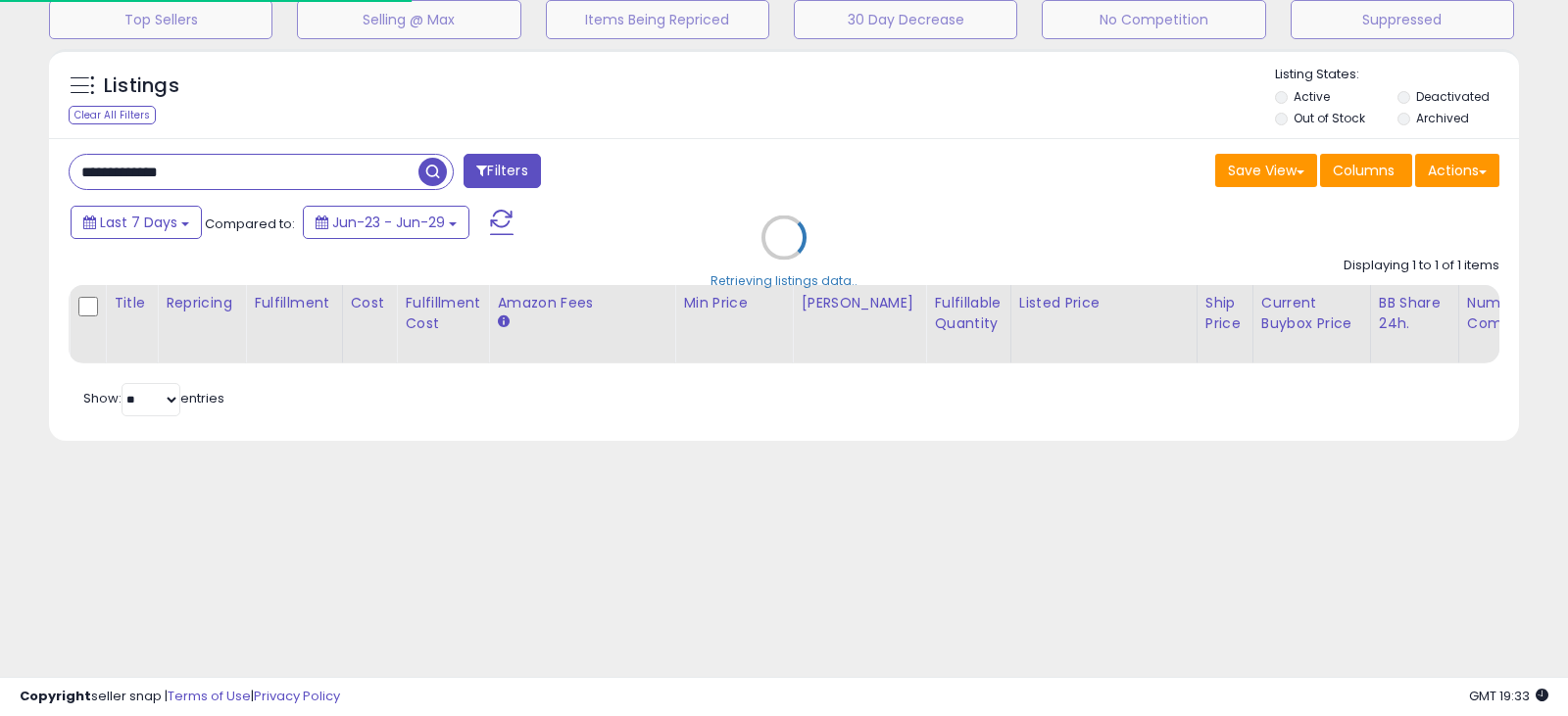 click on "Retrieving listings data.." at bounding box center [784, 252] 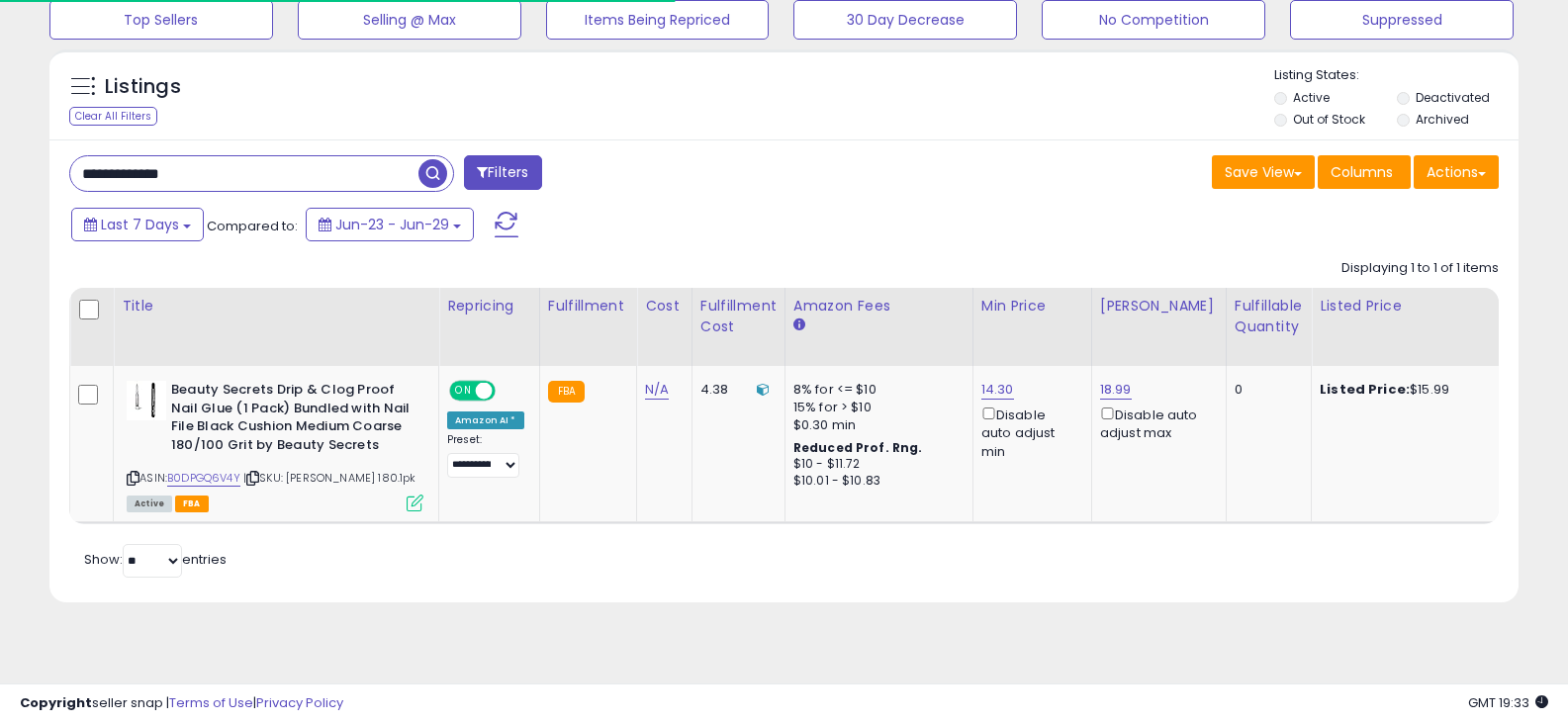 click at bounding box center [432, 173] 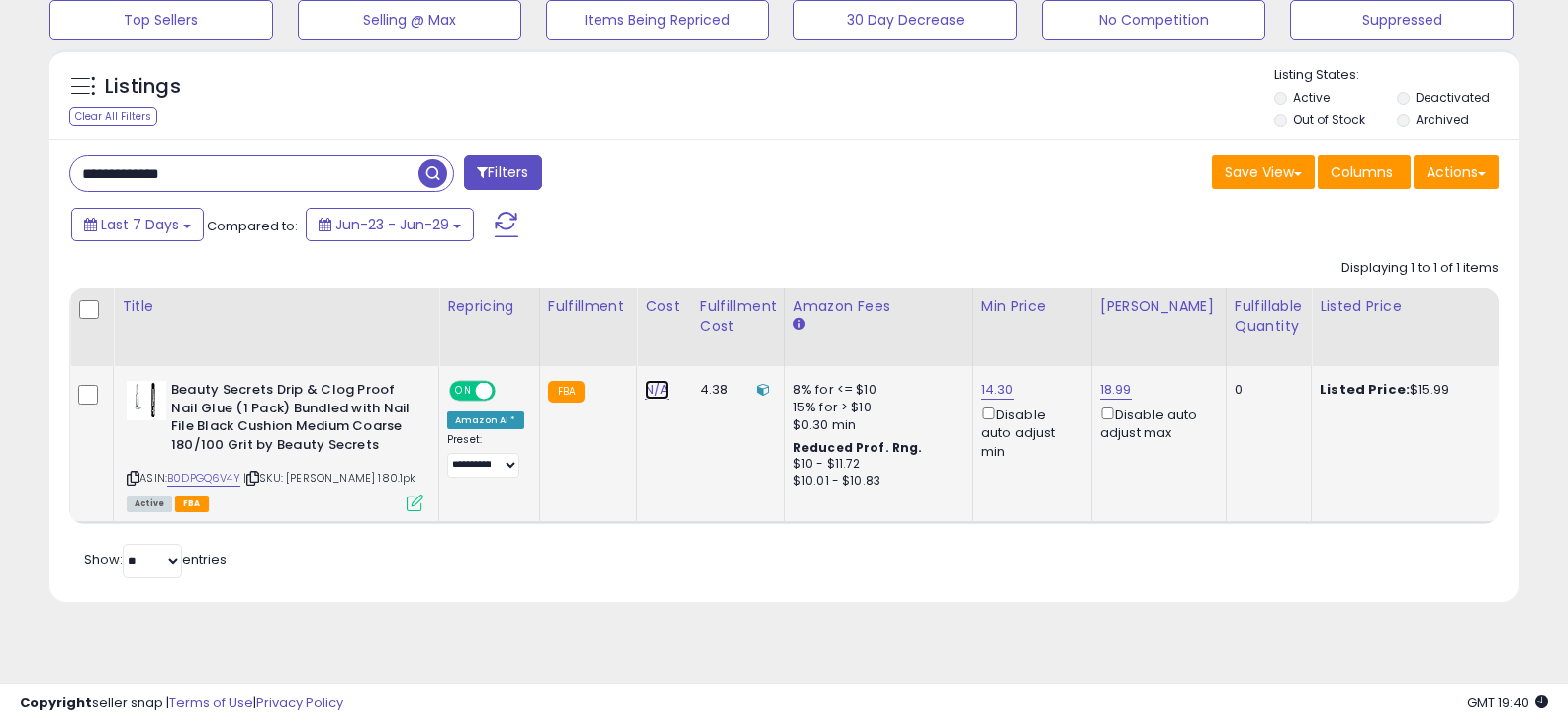 click on "N/A" at bounding box center [657, 390] 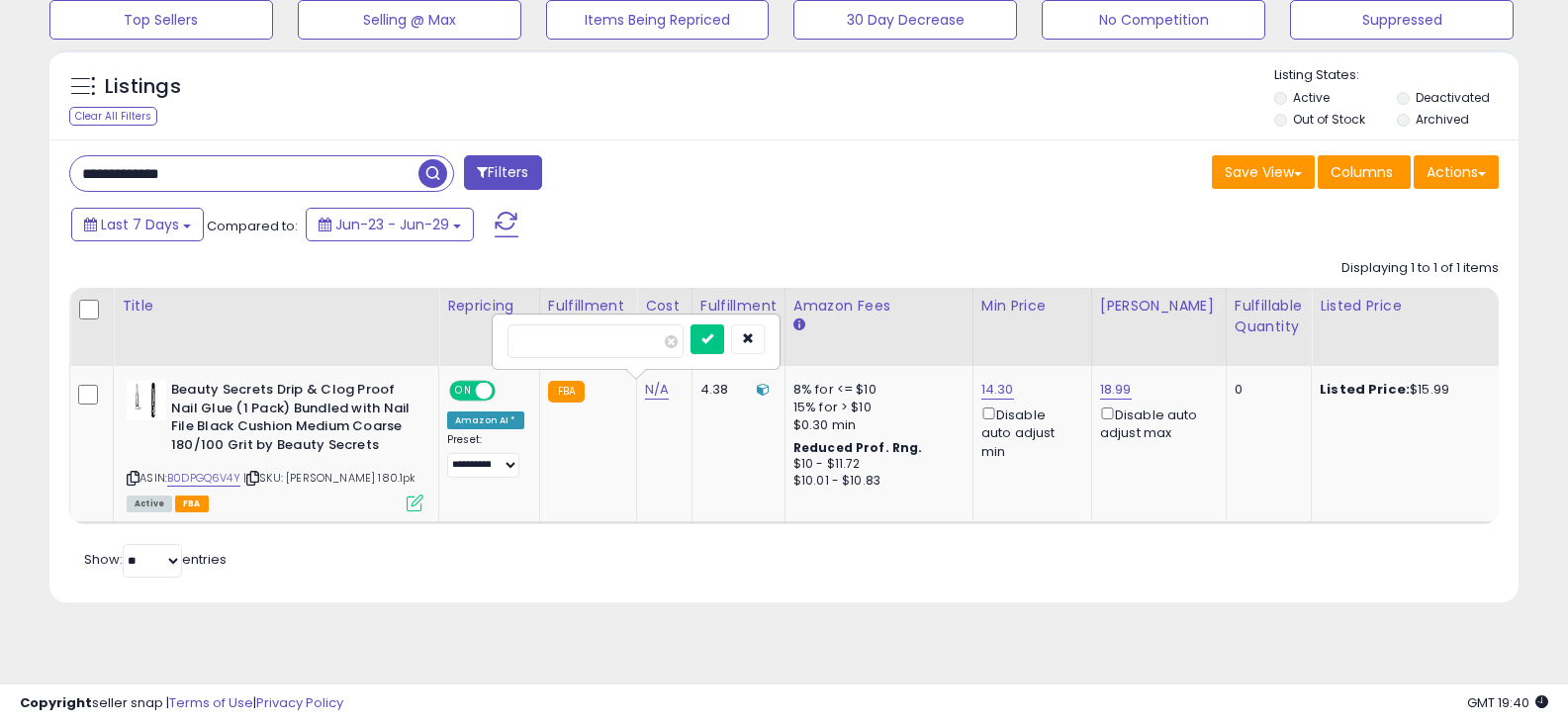 type on "****" 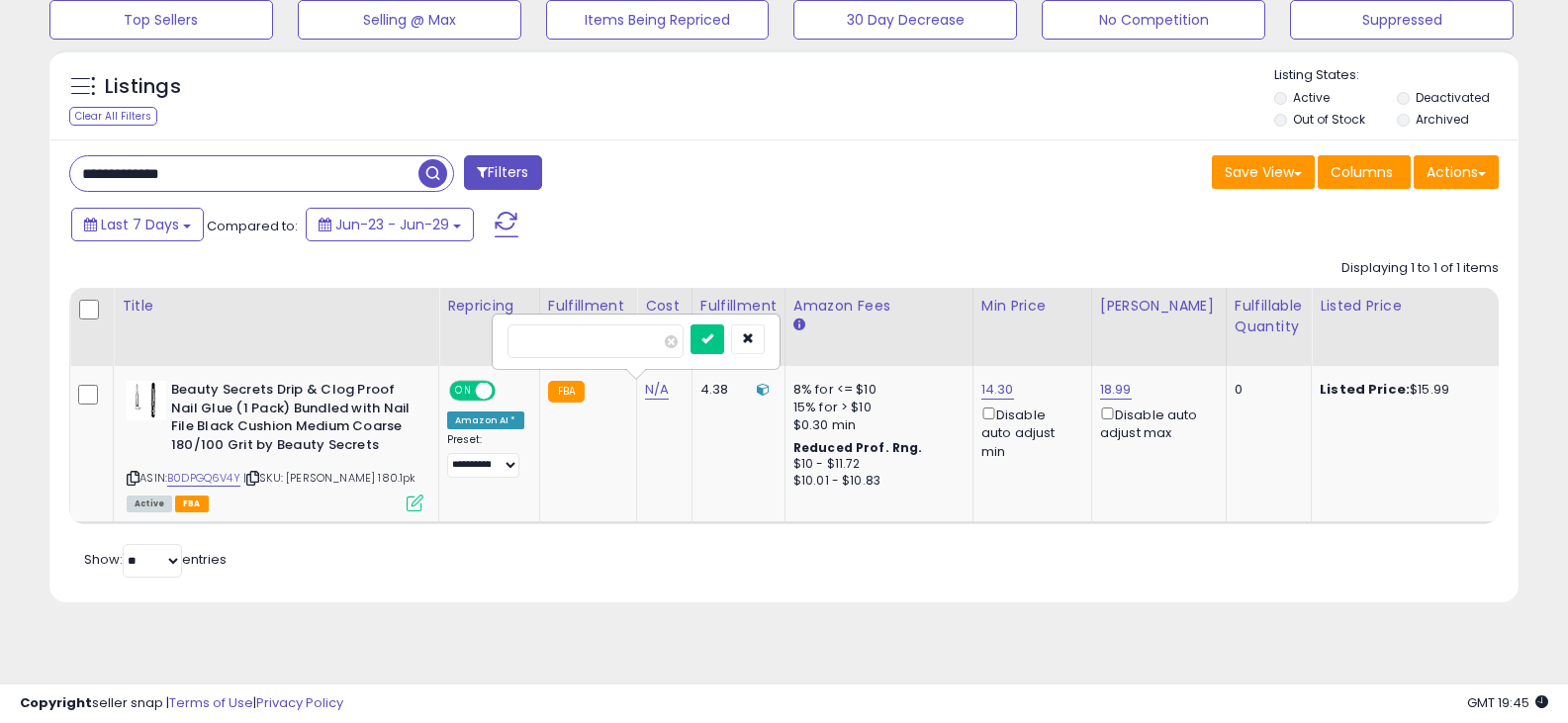 drag, startPoint x: 283, startPoint y: 179, endPoint x: -396, endPoint y: 133, distance: 680.55639 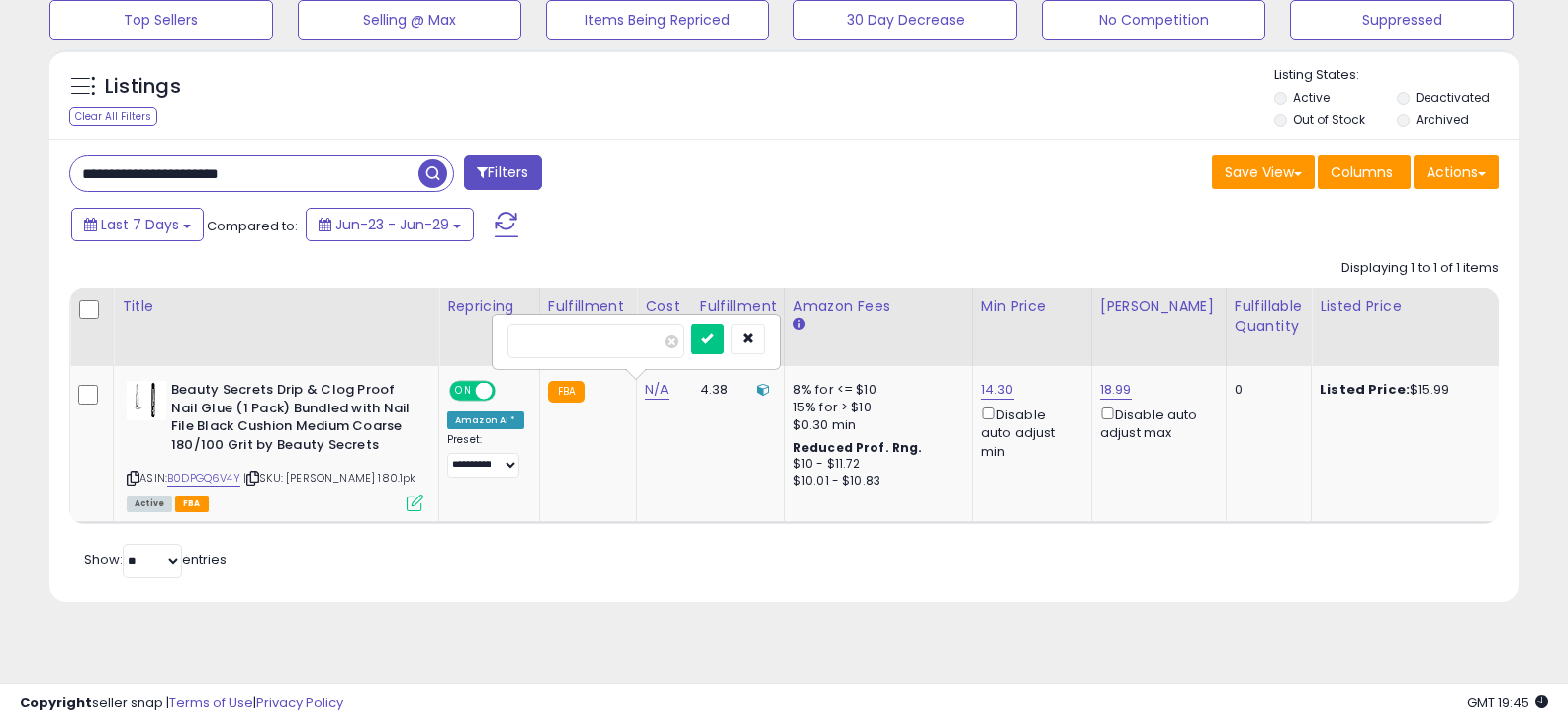 click at bounding box center [432, 173] 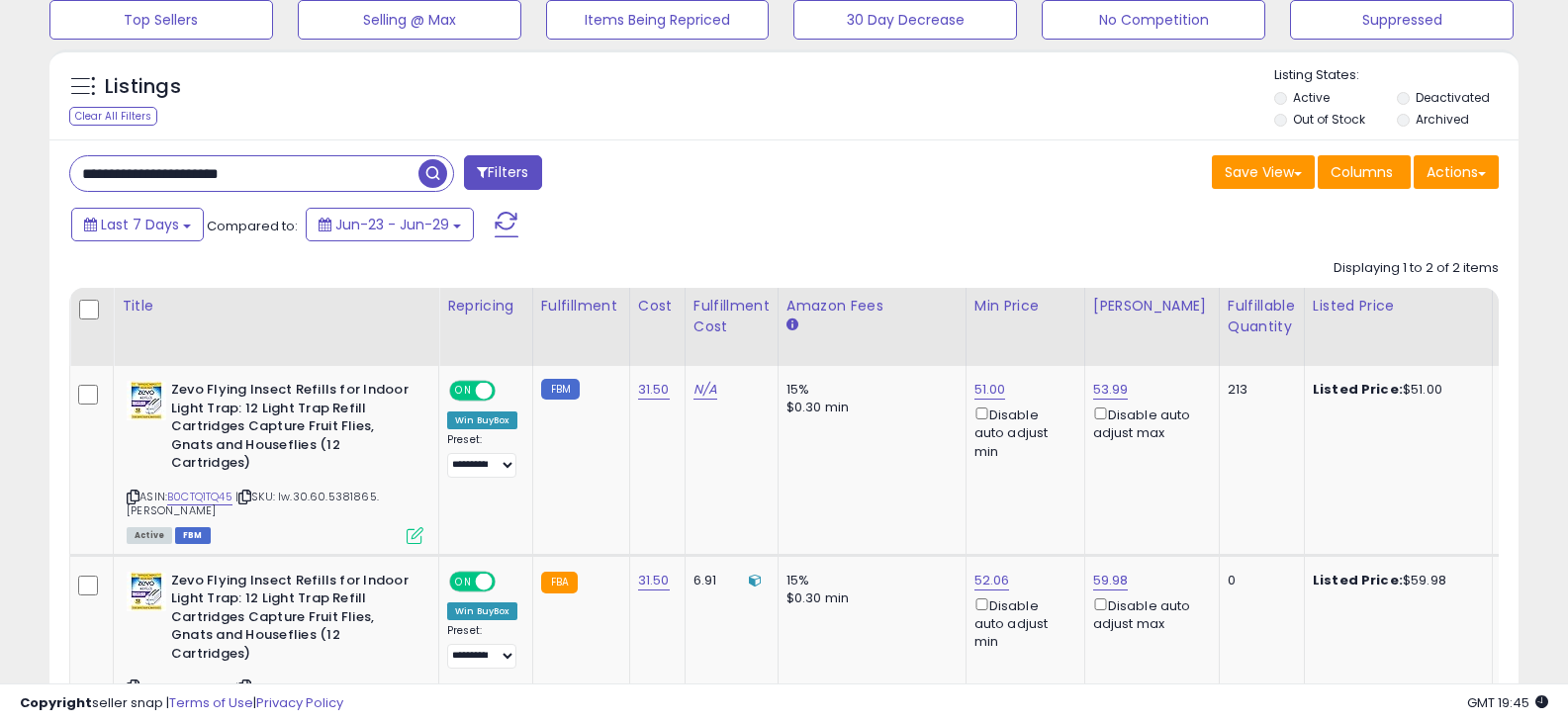 drag, startPoint x: 126, startPoint y: 136, endPoint x: 465, endPoint y: 175, distance: 341.23599 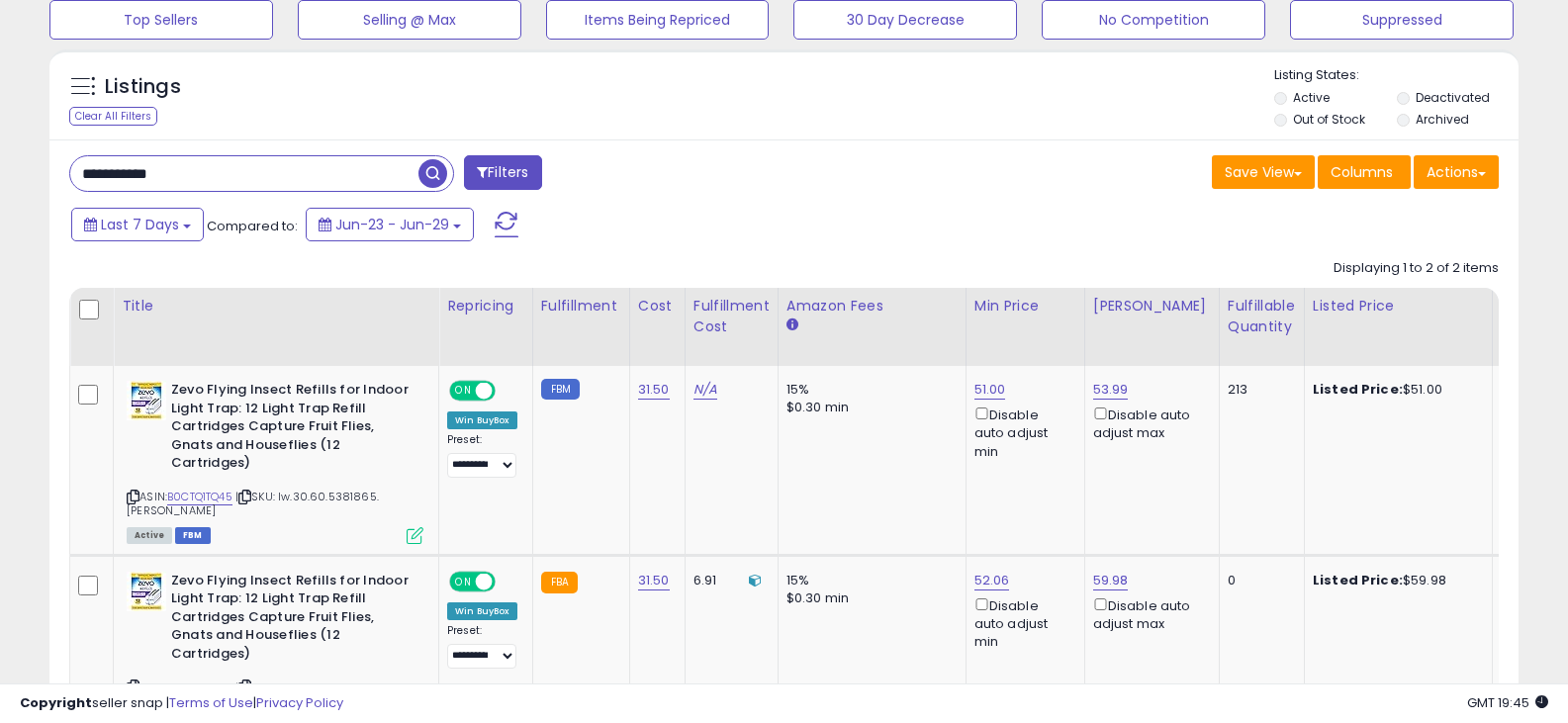 click at bounding box center [432, 173] 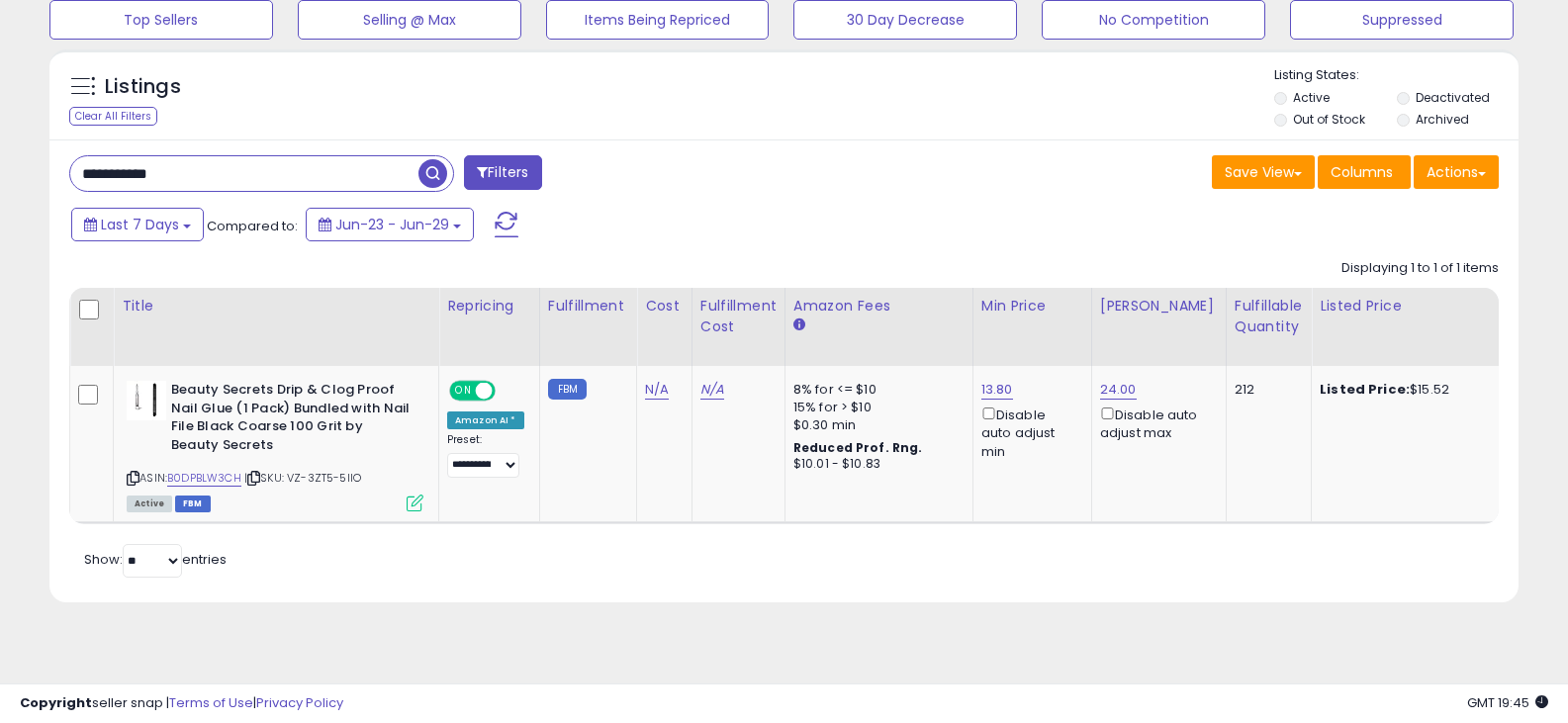 drag, startPoint x: 257, startPoint y: 168, endPoint x: -142, endPoint y: 146, distance: 399.60606 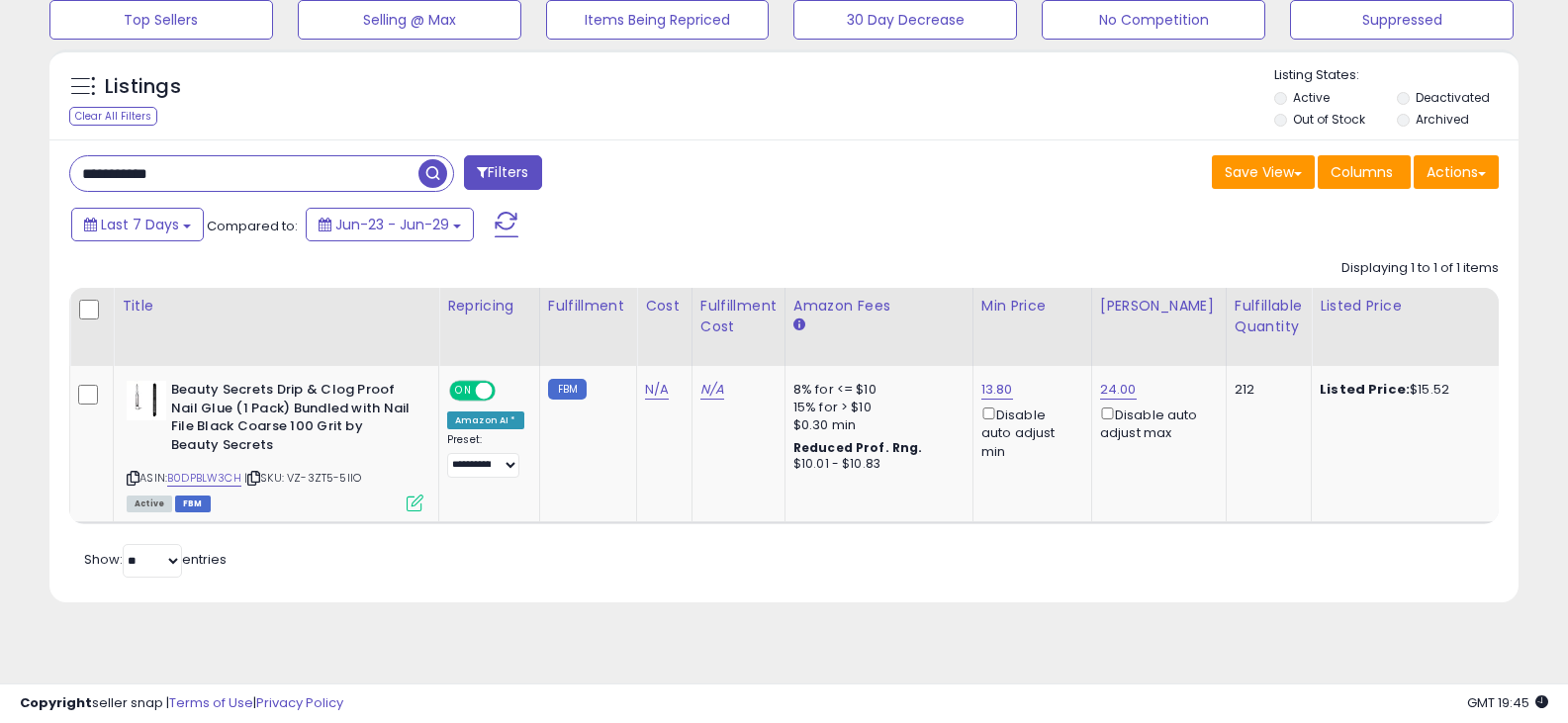 paste on "*" 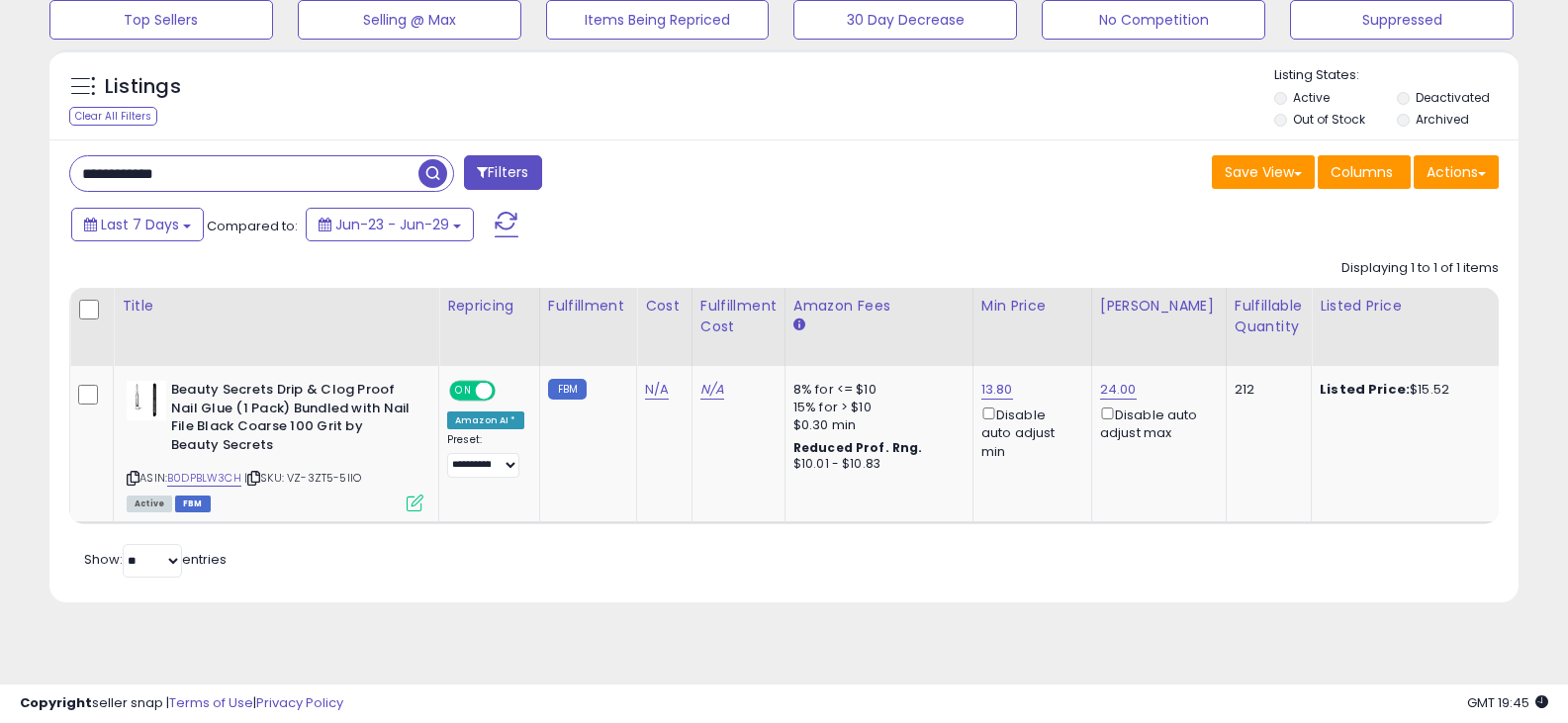 click at bounding box center (432, 173) 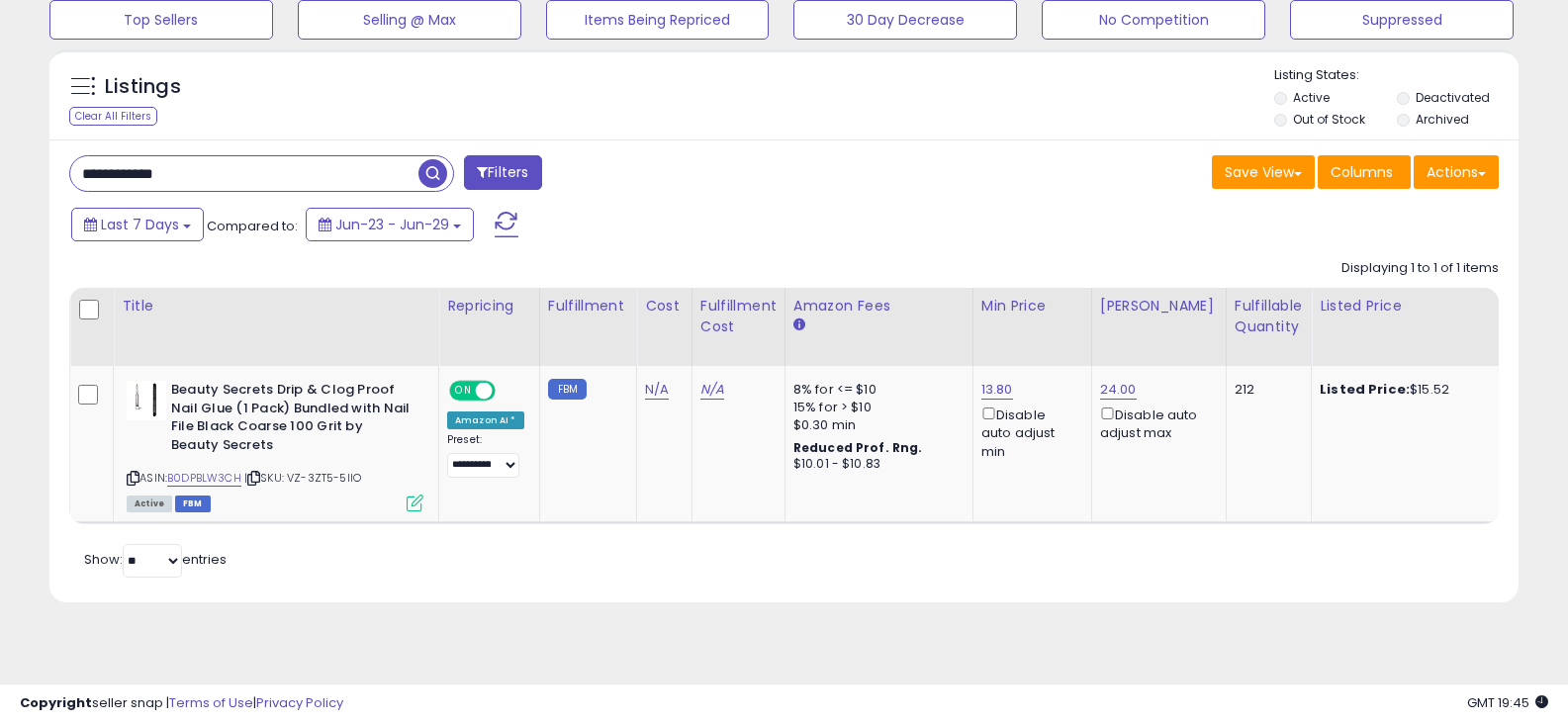 drag, startPoint x: 326, startPoint y: 179, endPoint x: -186, endPoint y: 128, distance: 514.5338 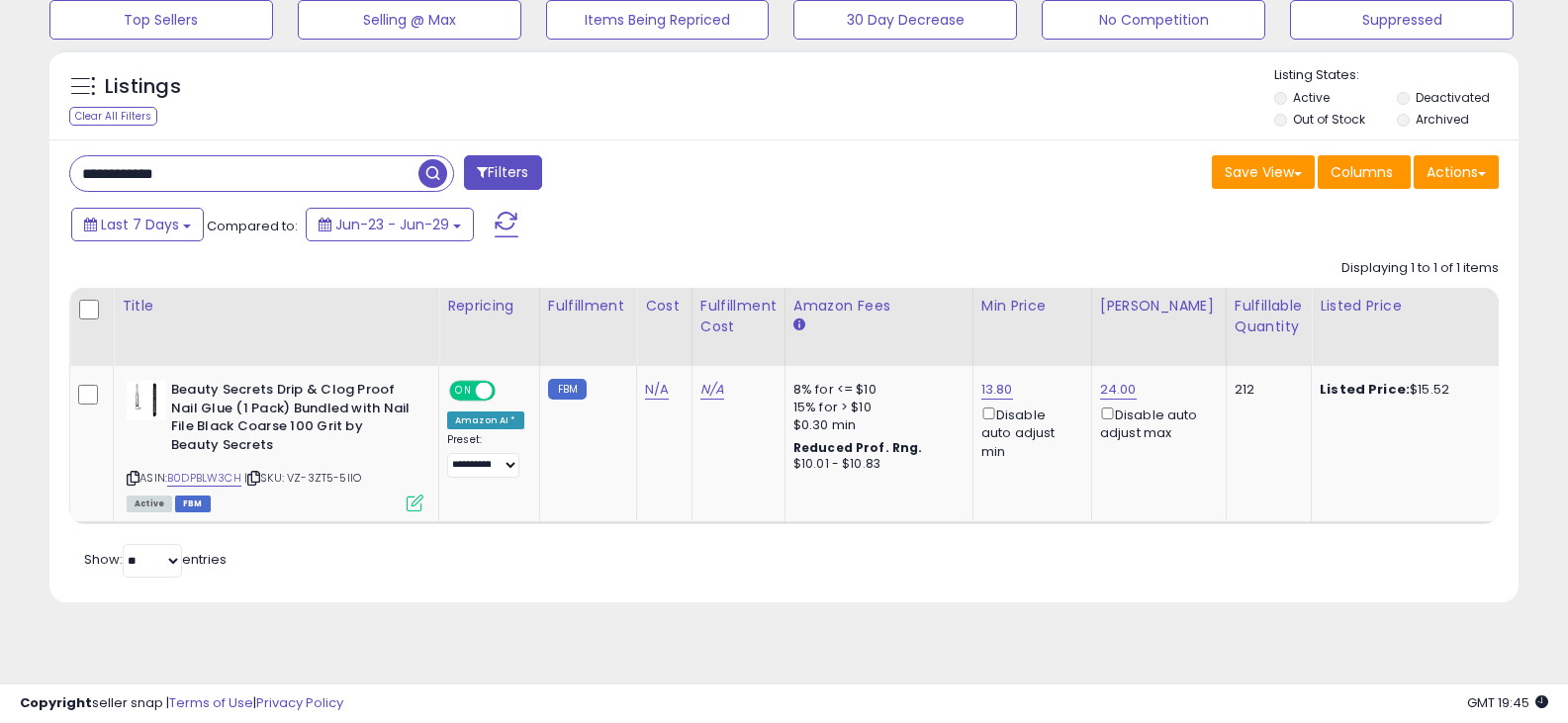 paste on "**********" 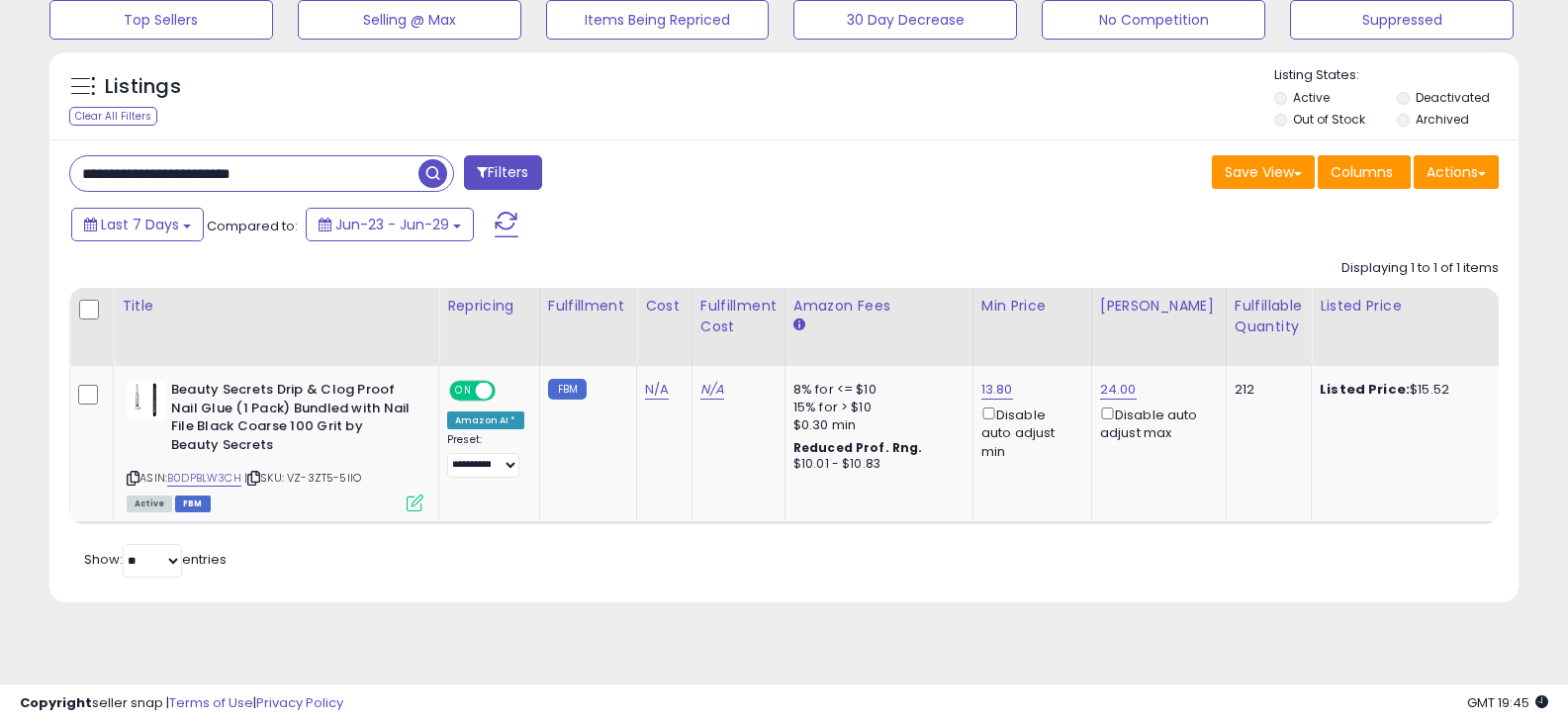 click at bounding box center (432, 173) 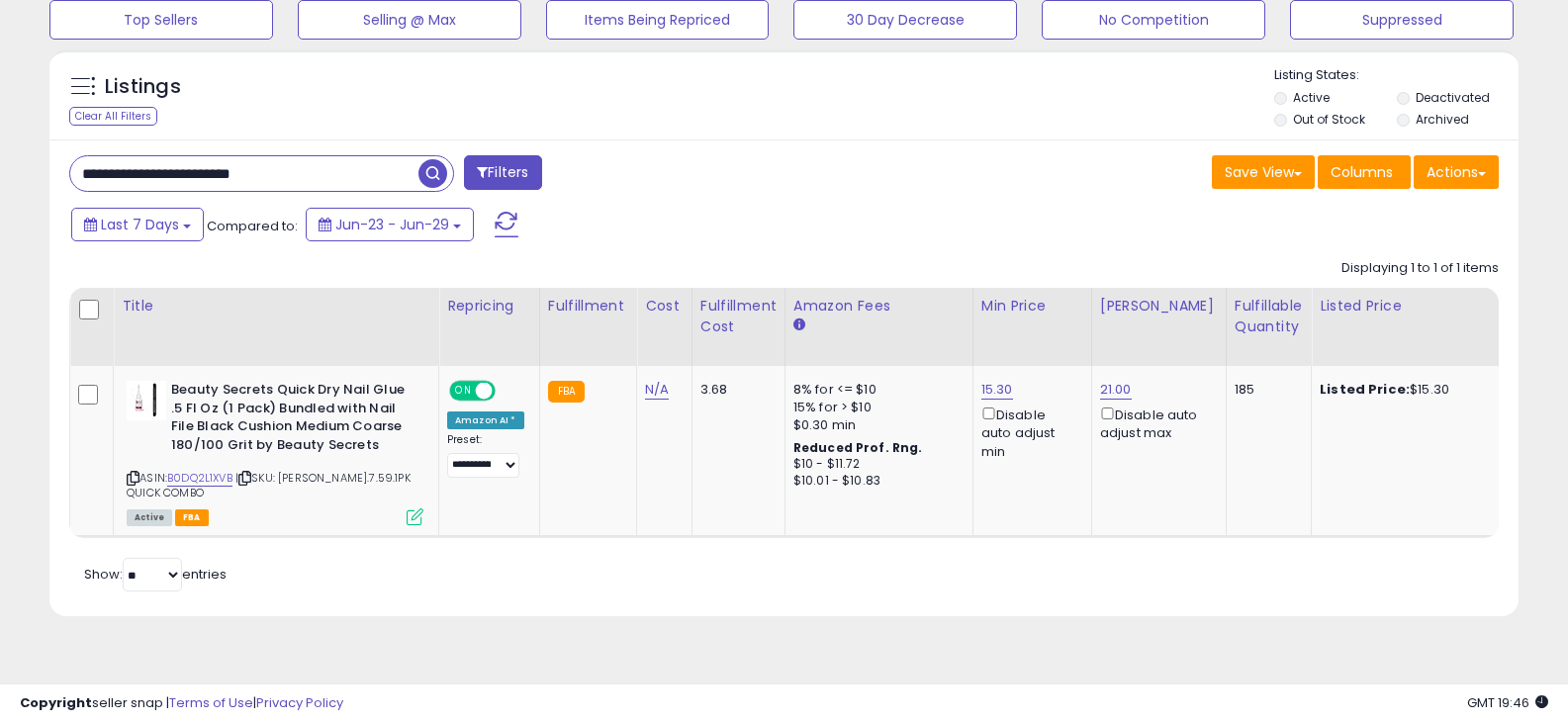 click at bounding box center [432, 173] 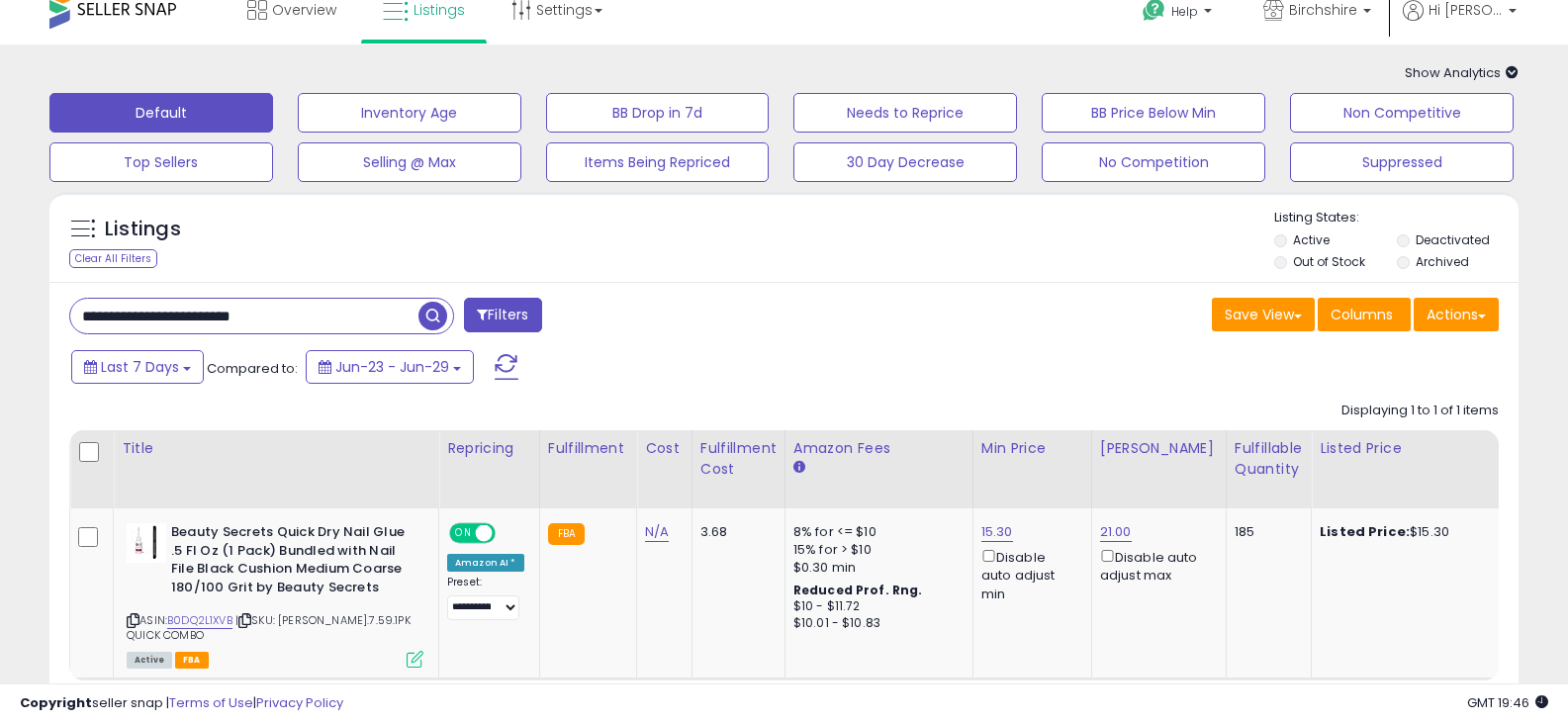scroll, scrollTop: 0, scrollLeft: 0, axis: both 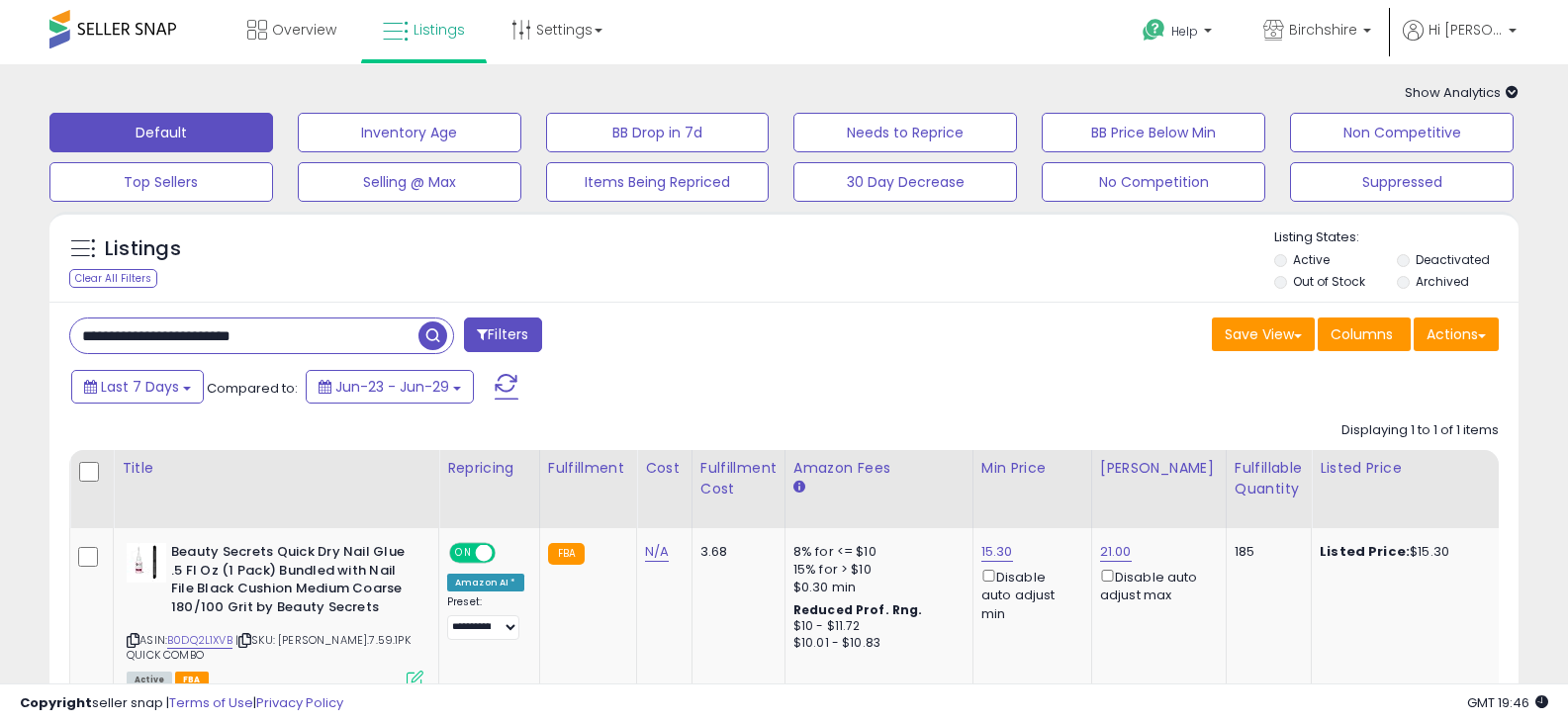 click on "**********" at bounding box center (244, 335) 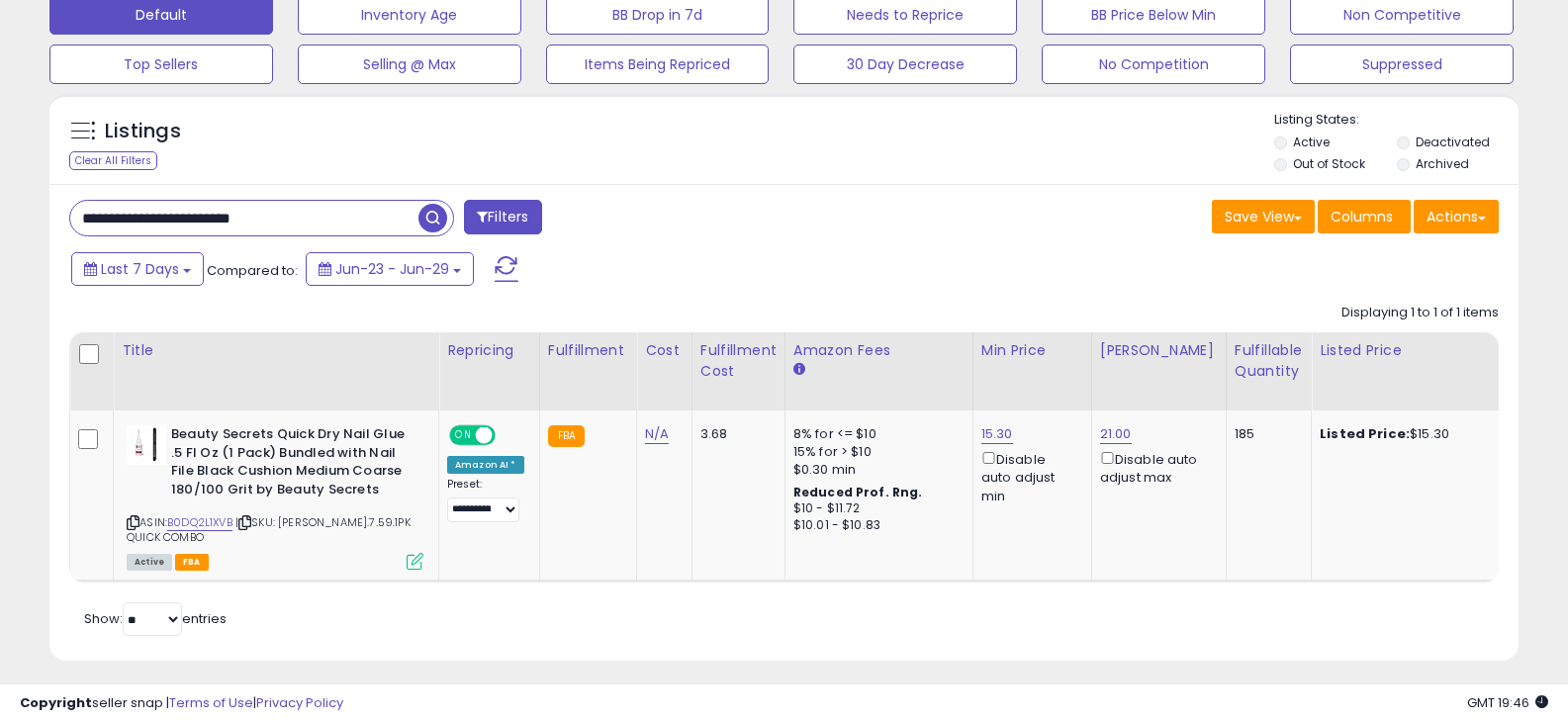 scroll, scrollTop: 162, scrollLeft: 0, axis: vertical 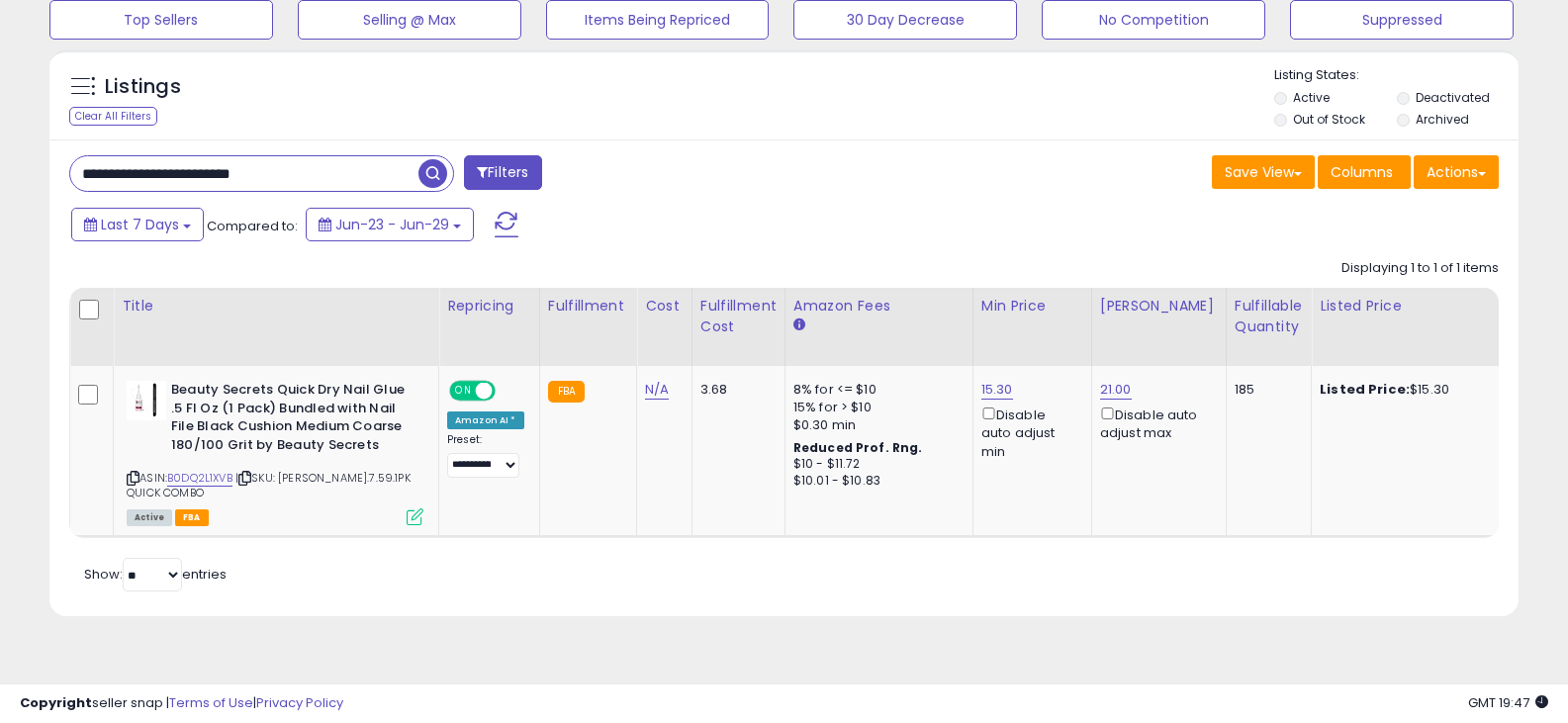 click on "**********" at bounding box center [244, 173] 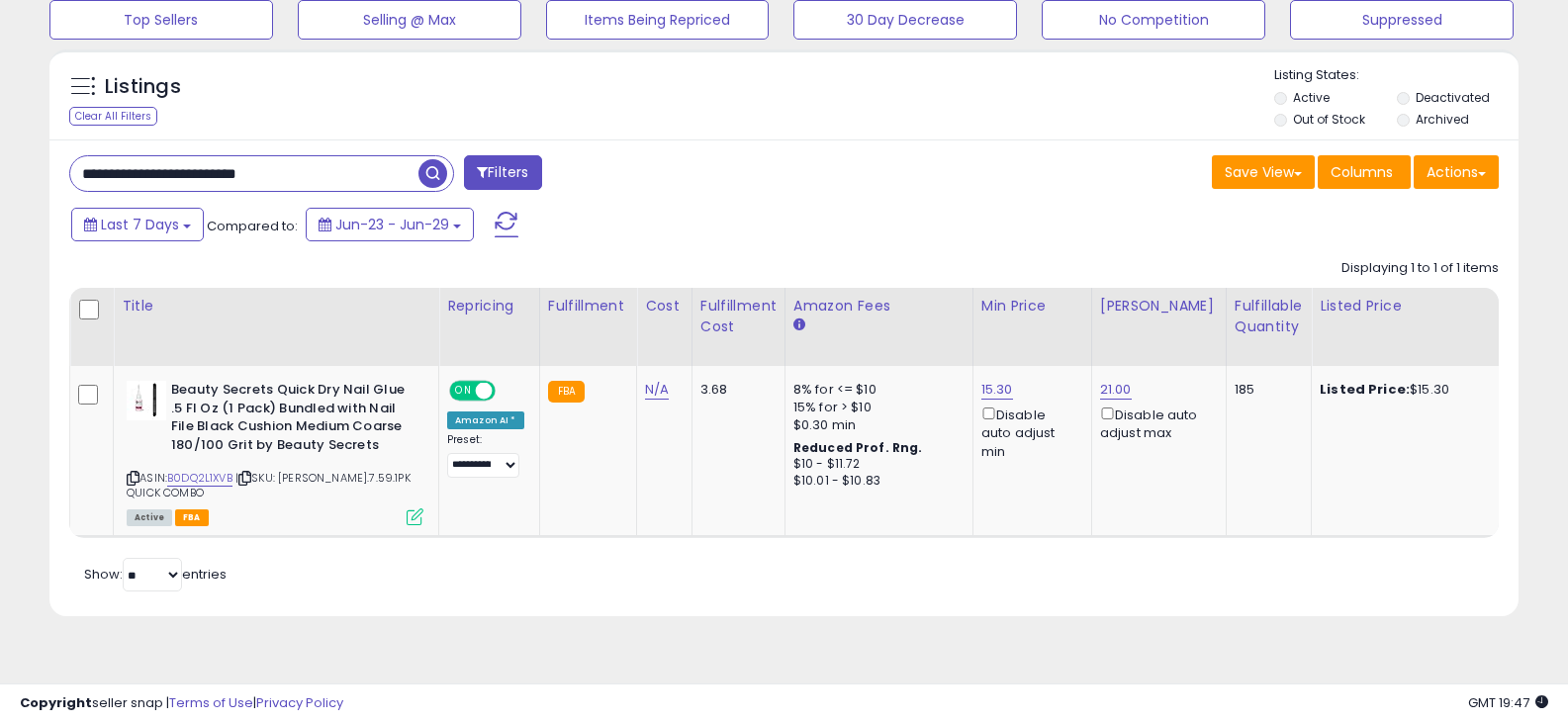 drag, startPoint x: 333, startPoint y: 176, endPoint x: -323, endPoint y: 104, distance: 659.9394 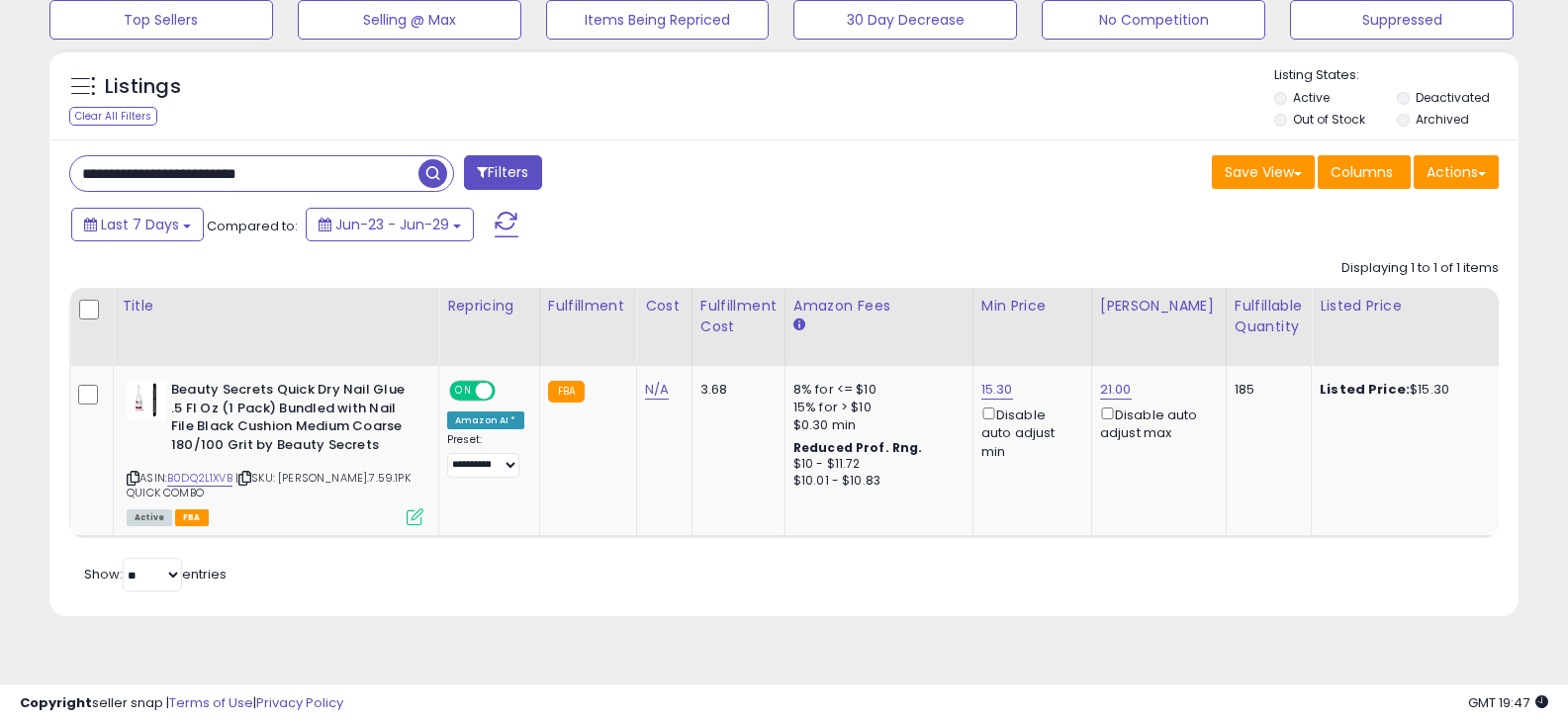 paste 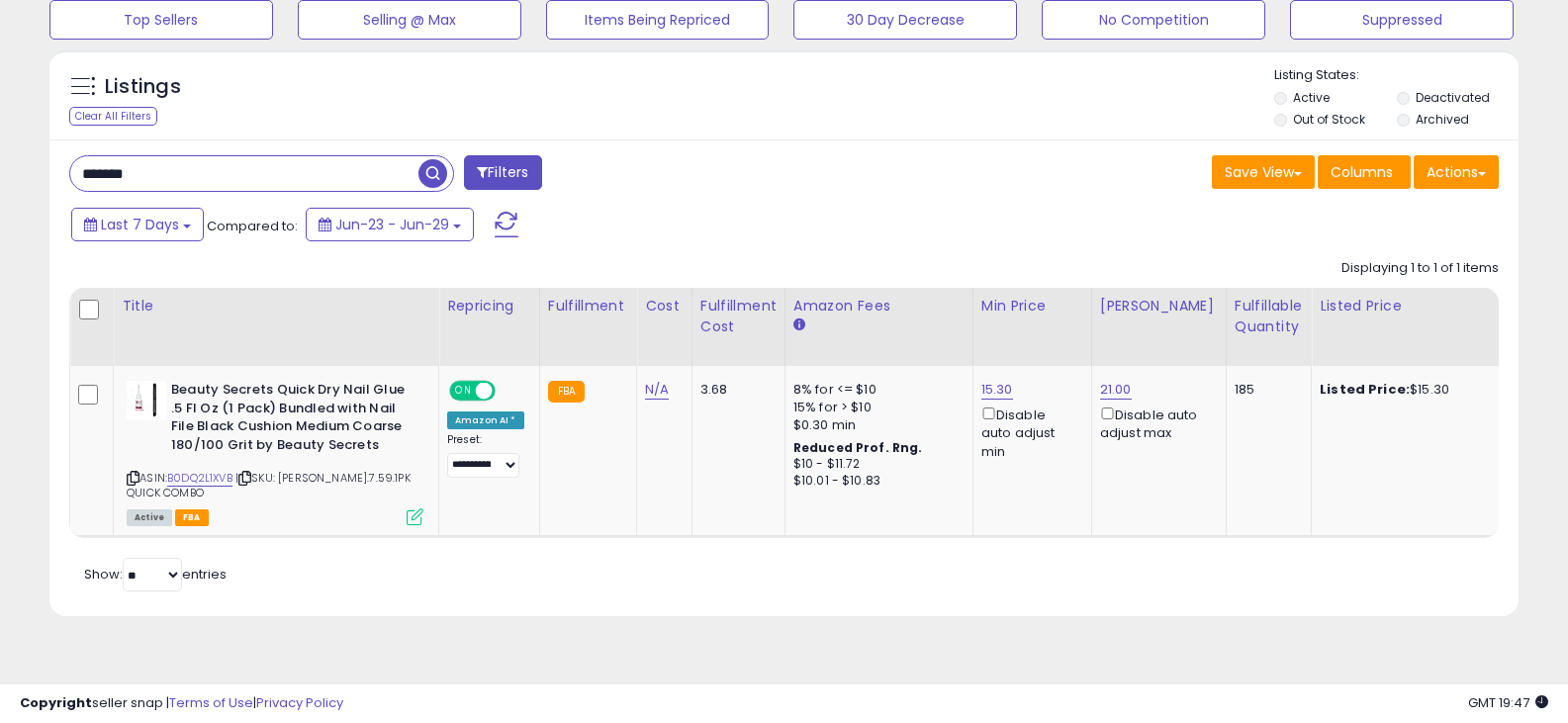 click at bounding box center [432, 173] 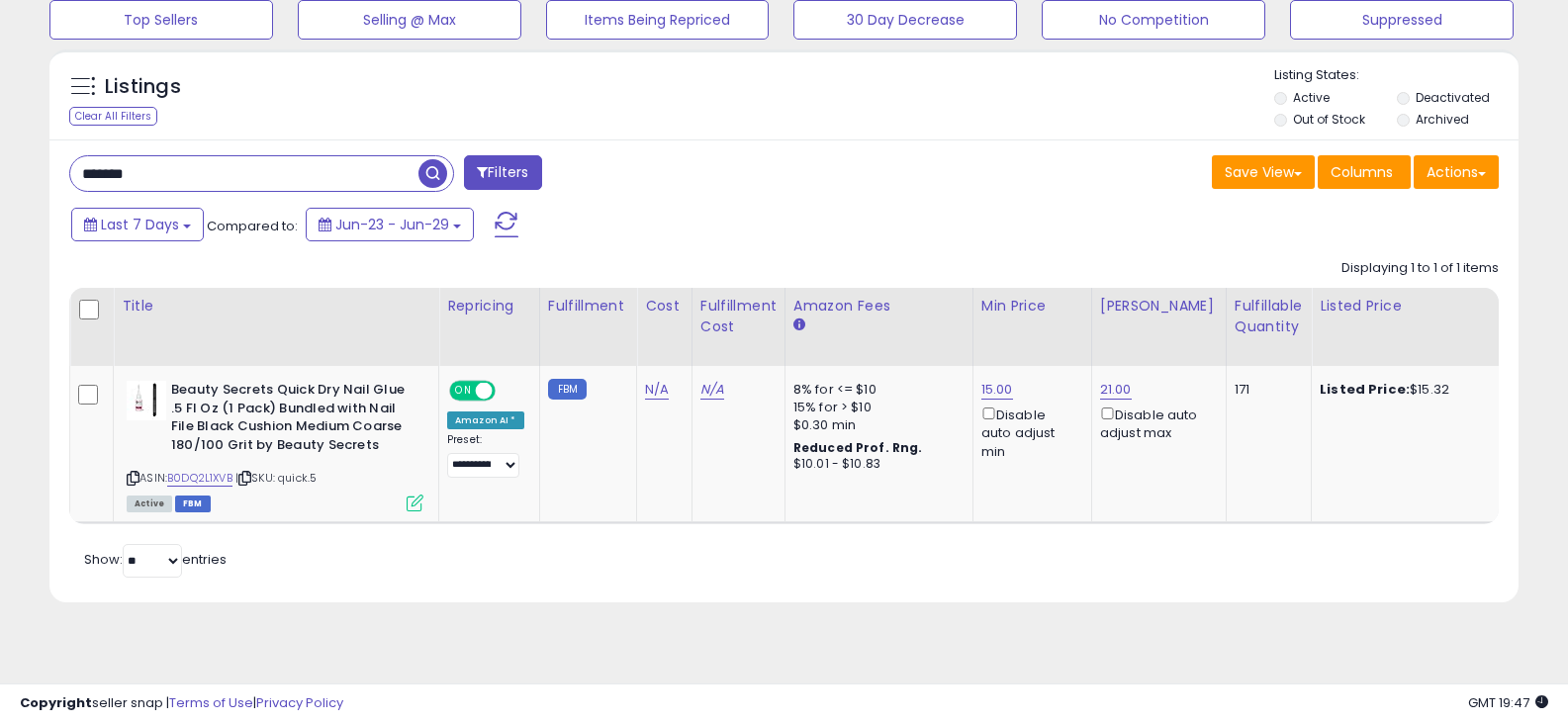 drag, startPoint x: 183, startPoint y: 171, endPoint x: -260, endPoint y: 130, distance: 444.89325 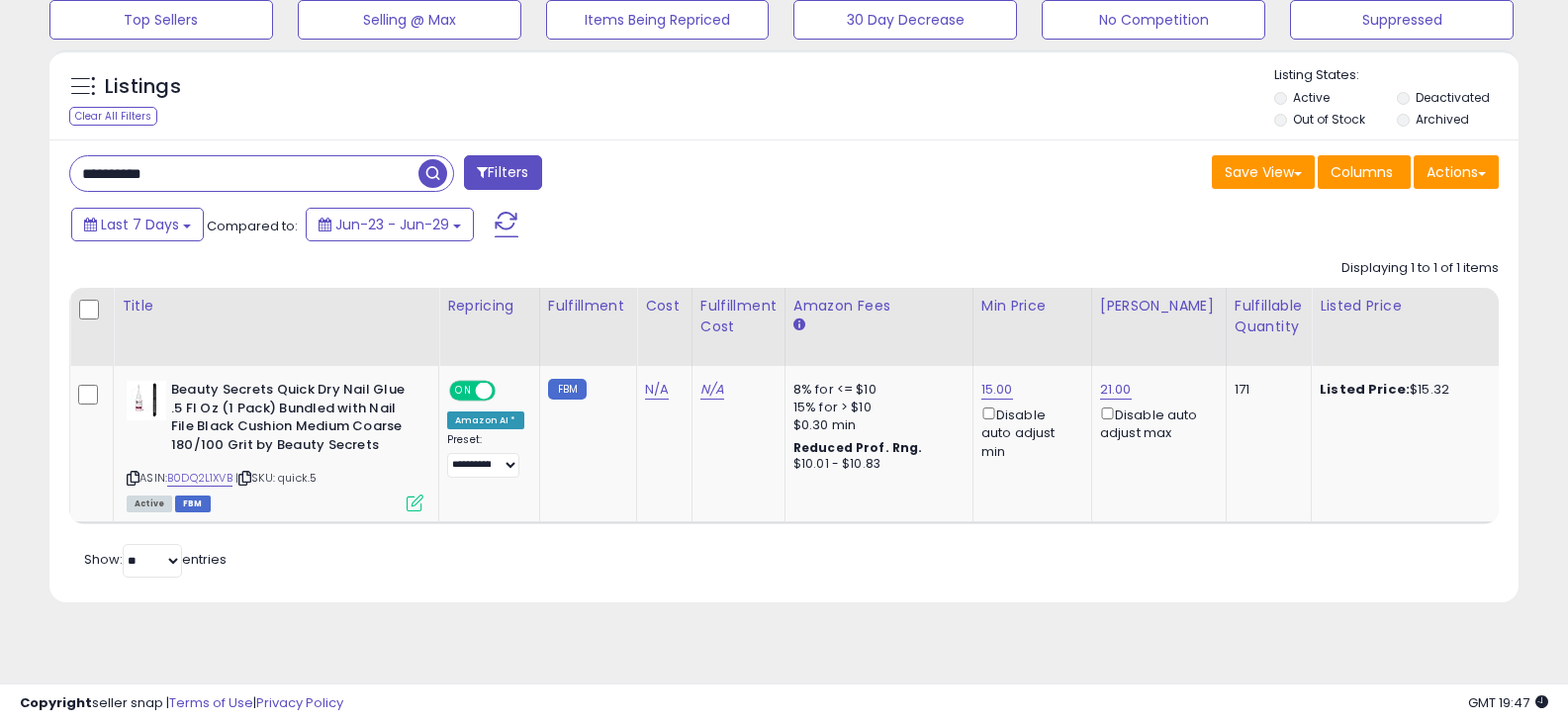 click at bounding box center [432, 173] 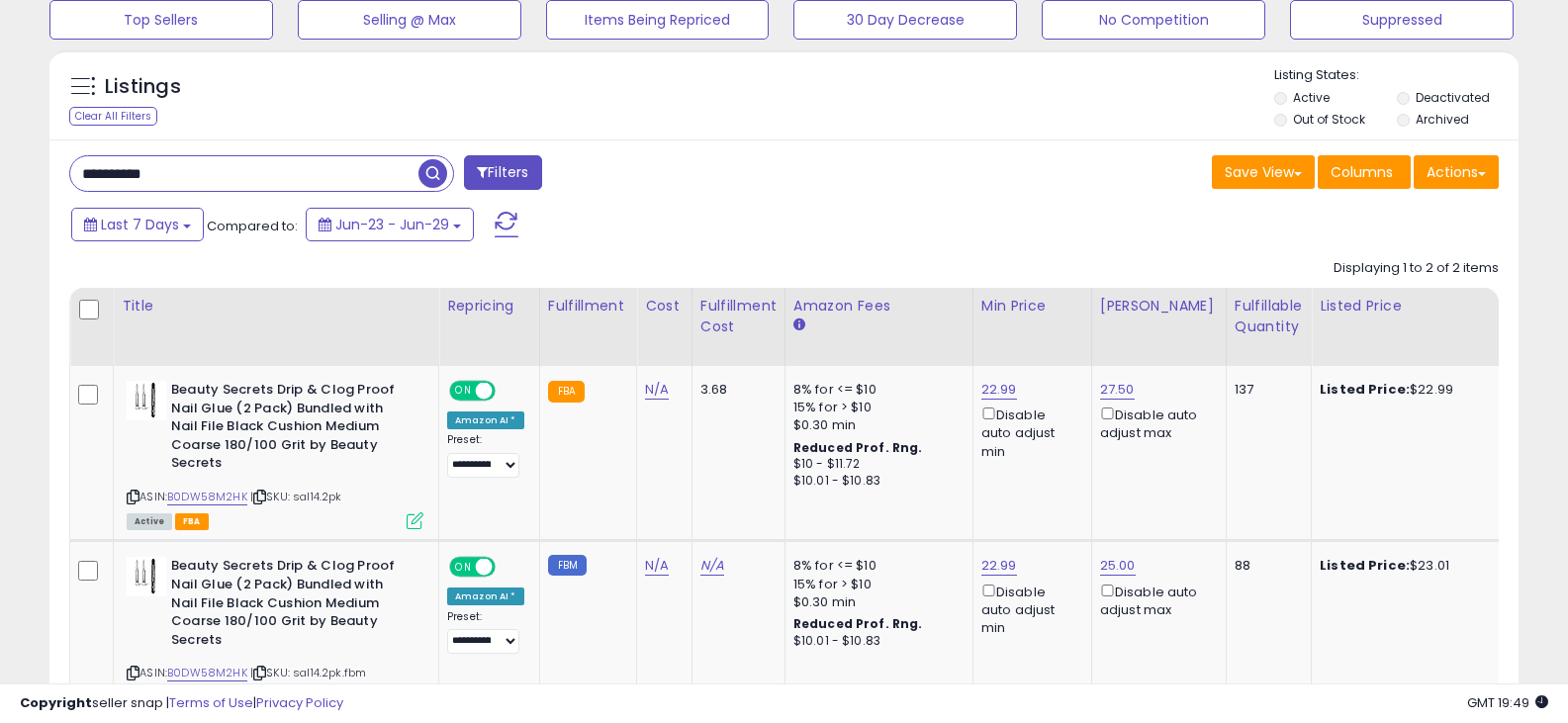 drag, startPoint x: 292, startPoint y: 179, endPoint x: -148, endPoint y: 111, distance: 445.22354 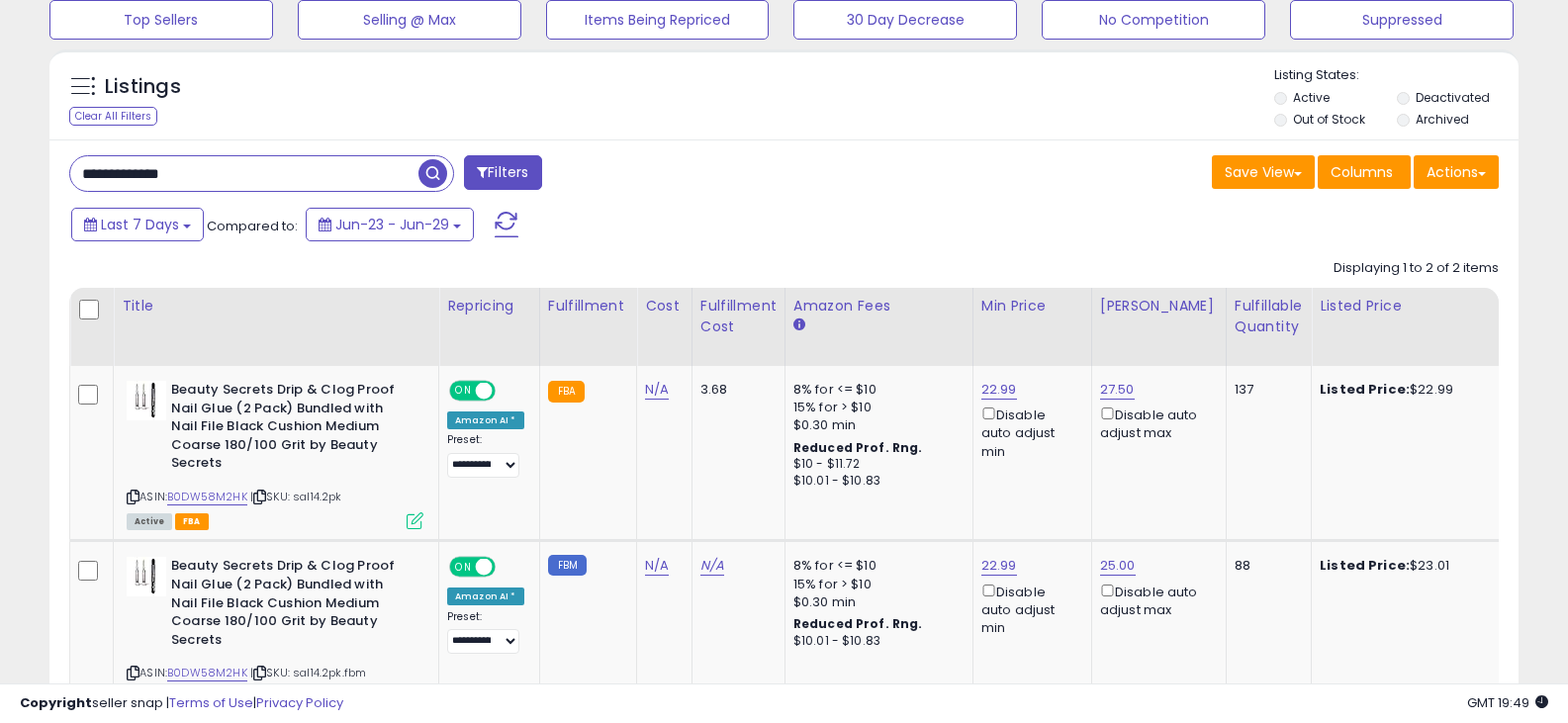 click at bounding box center (432, 173) 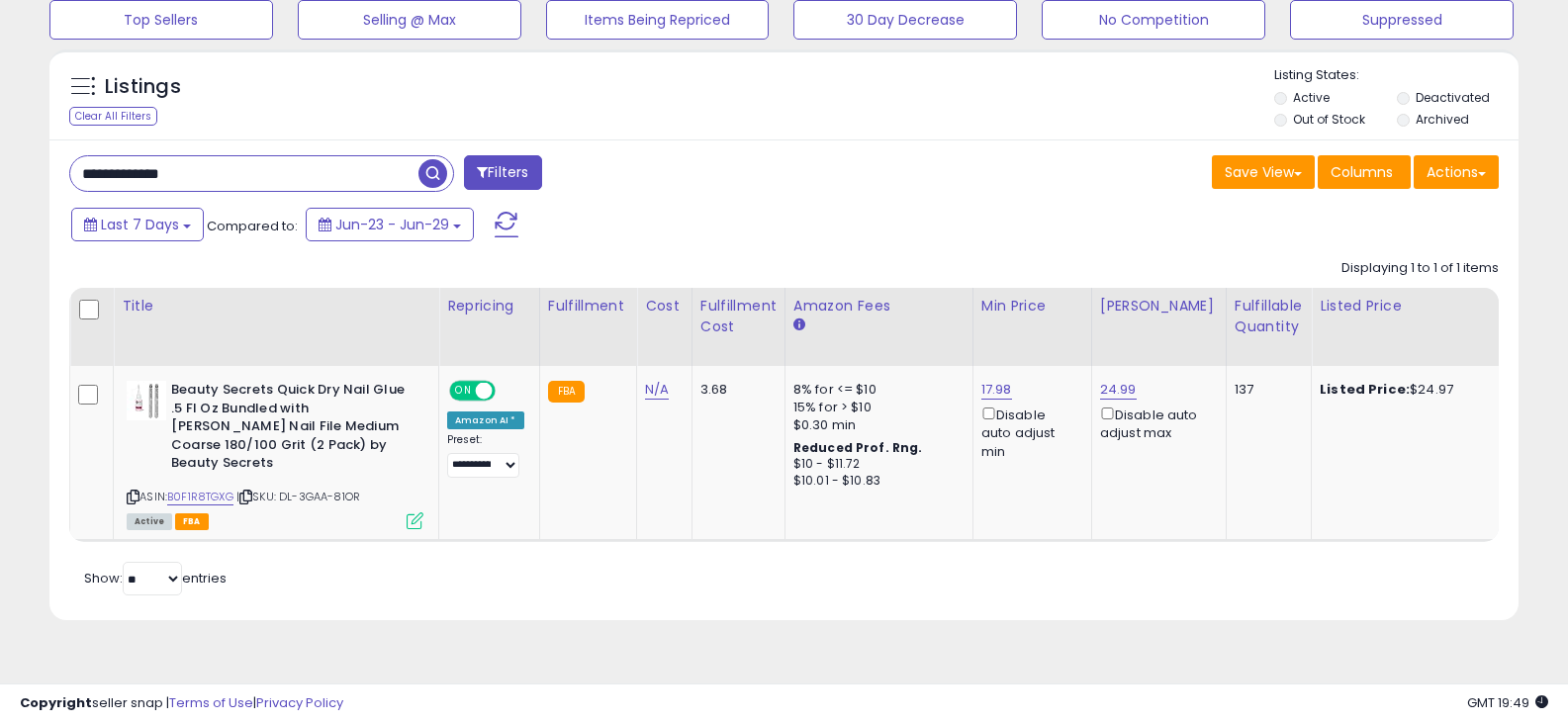 drag, startPoint x: 140, startPoint y: 156, endPoint x: -147, endPoint y: 127, distance: 288.4614 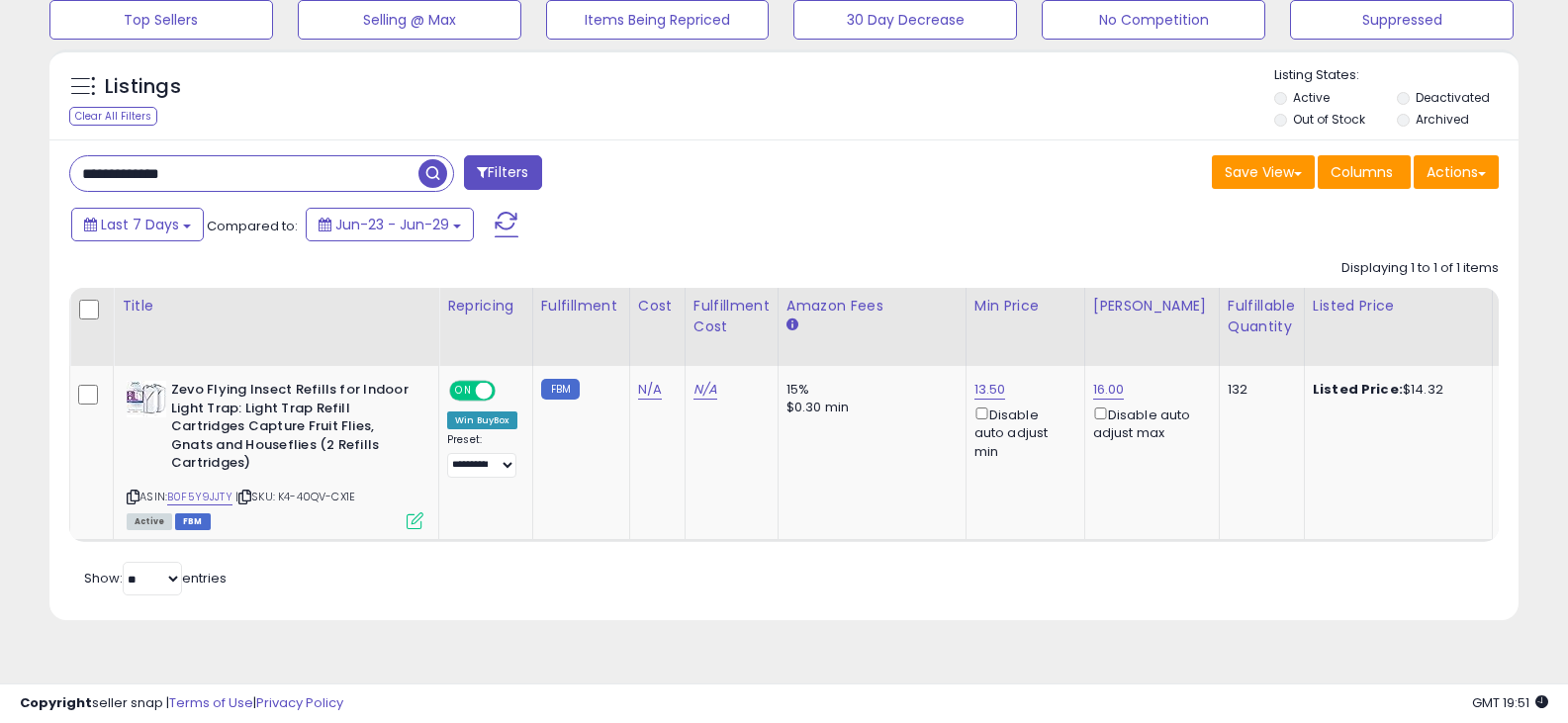 click on "**********" at bounding box center [244, 173] 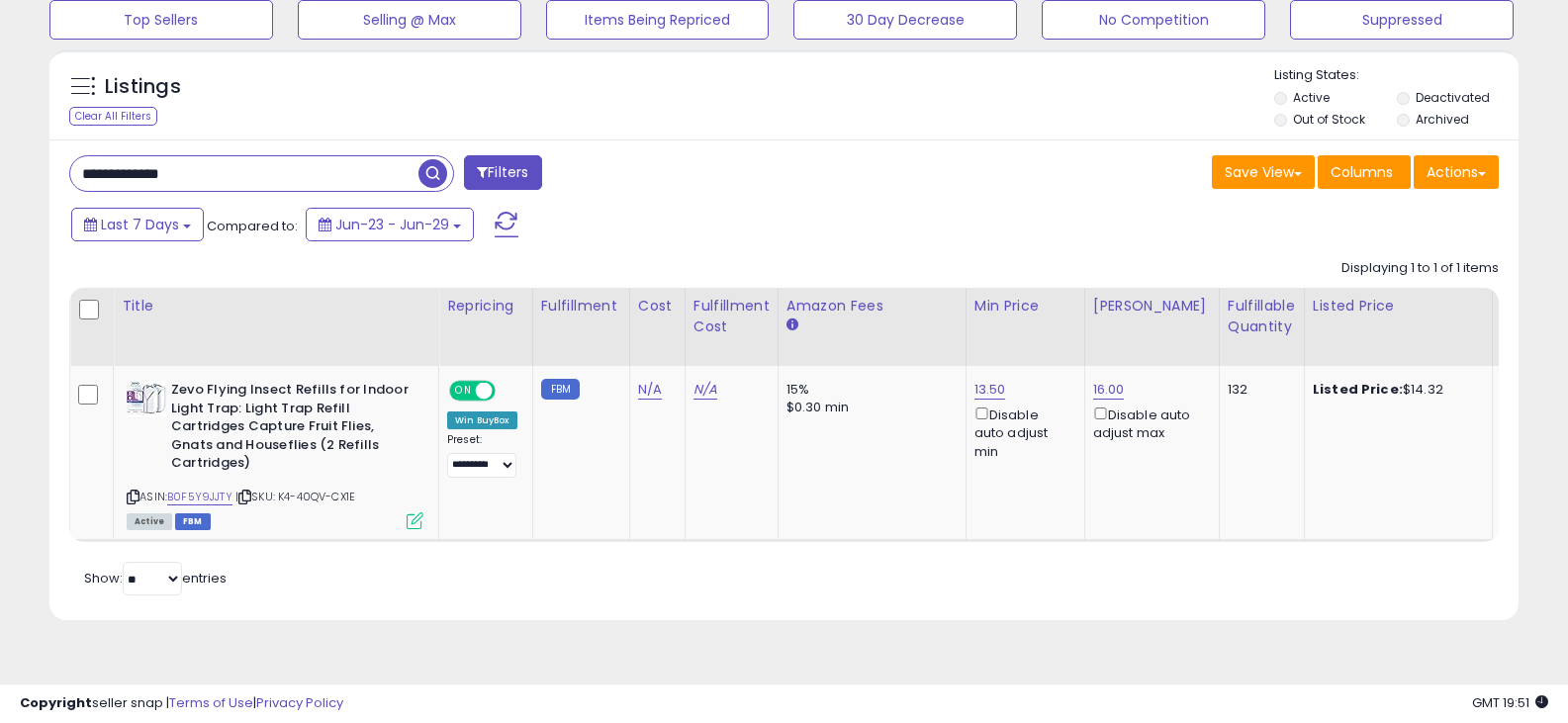 click on "**********" at bounding box center [419, 175] 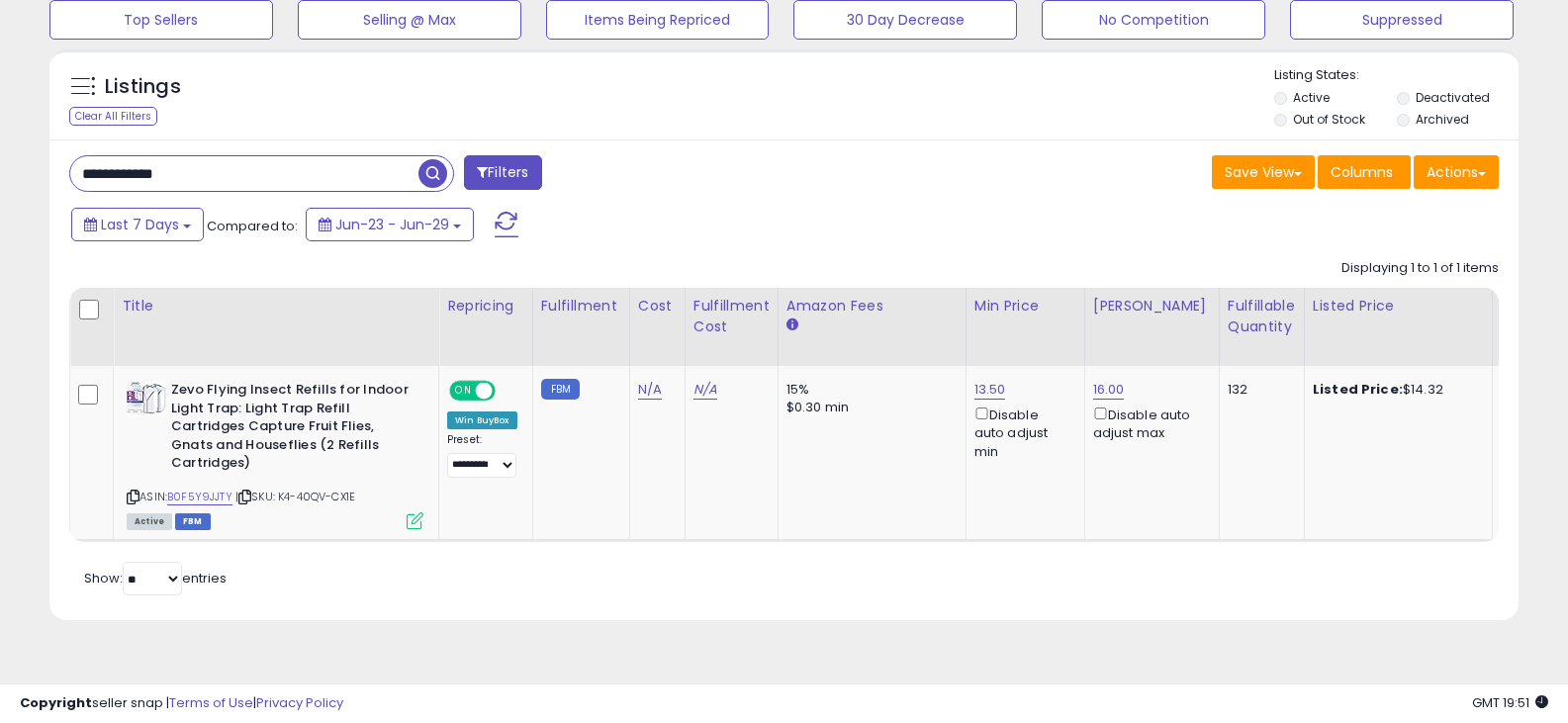 click at bounding box center [432, 173] 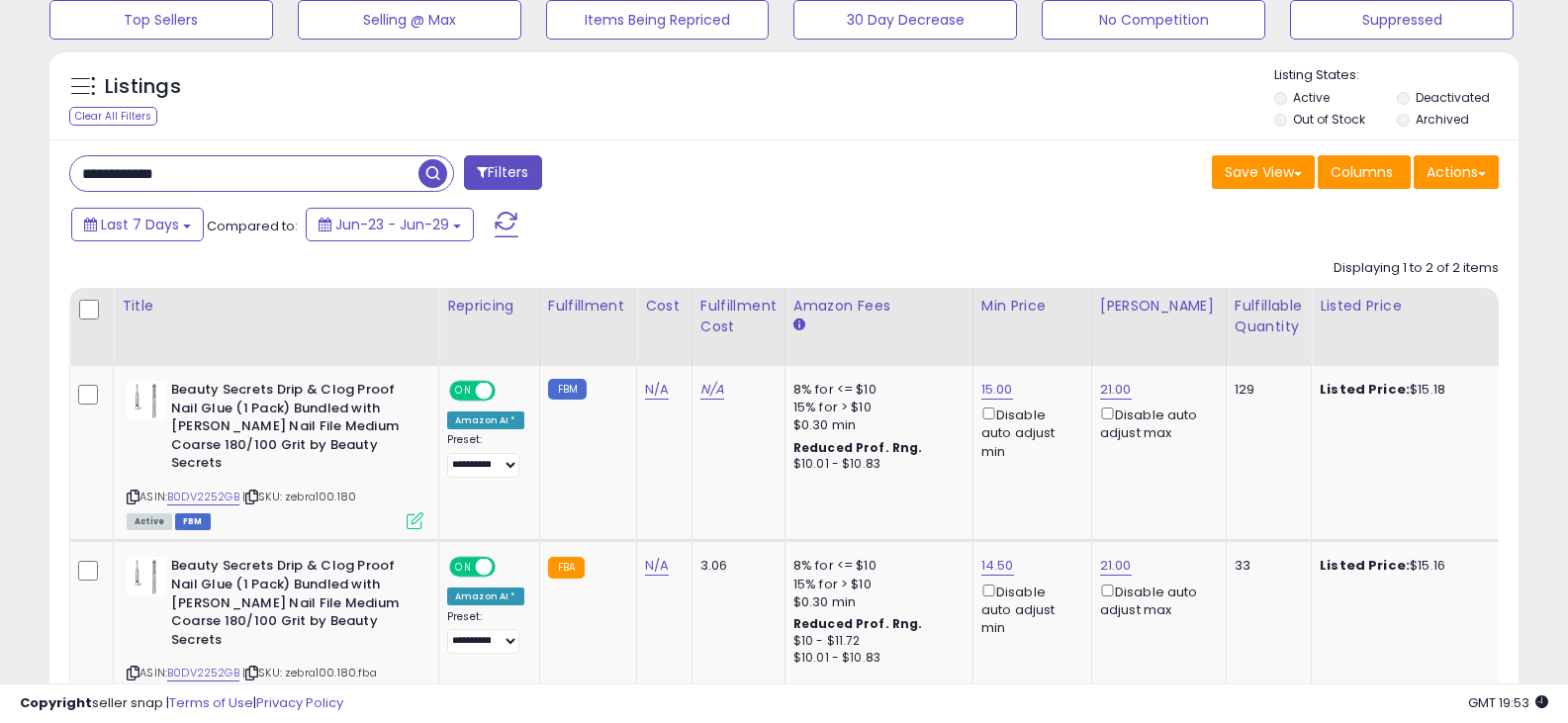 click on "**********" at bounding box center [419, 175] 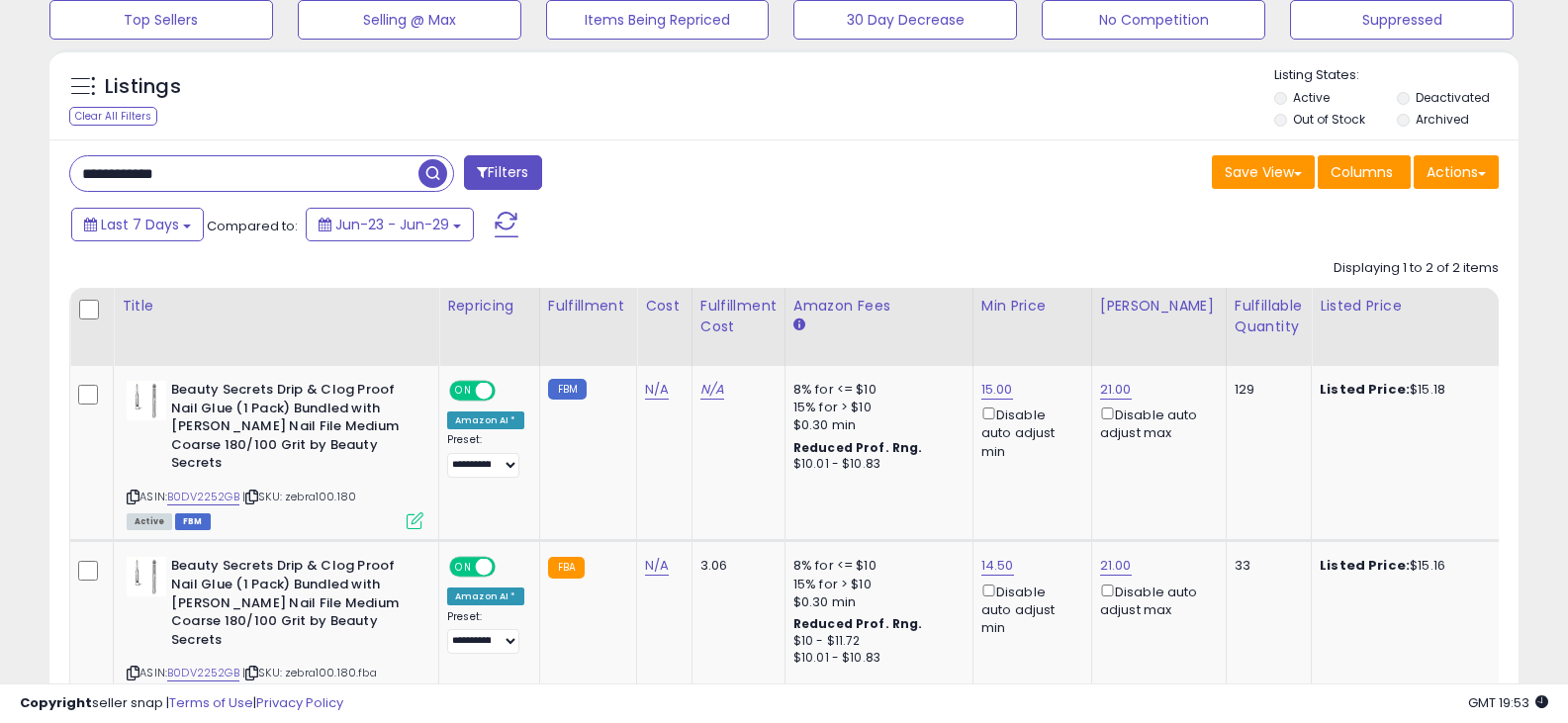 drag, startPoint x: 249, startPoint y: 178, endPoint x: -223, endPoint y: 136, distance: 473.865 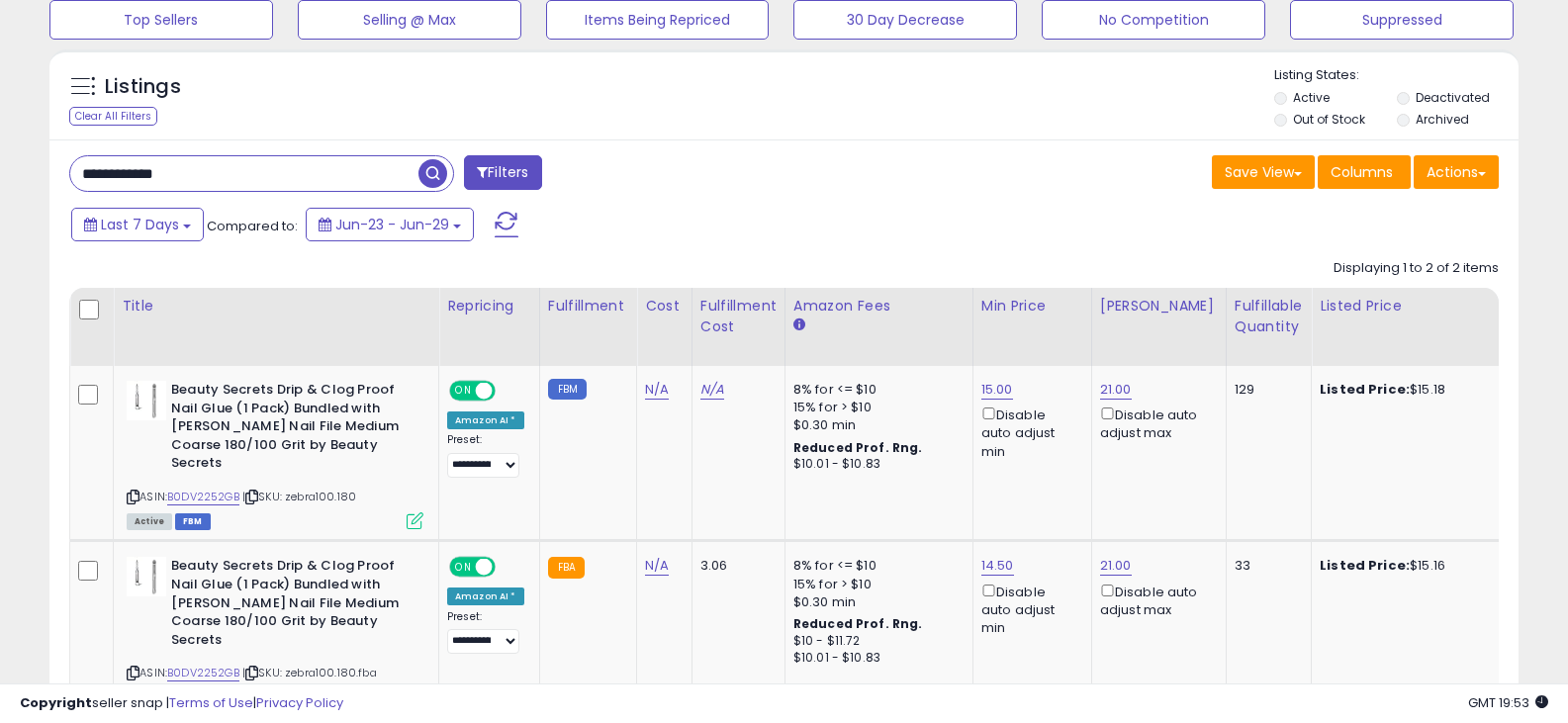 paste on "**********" 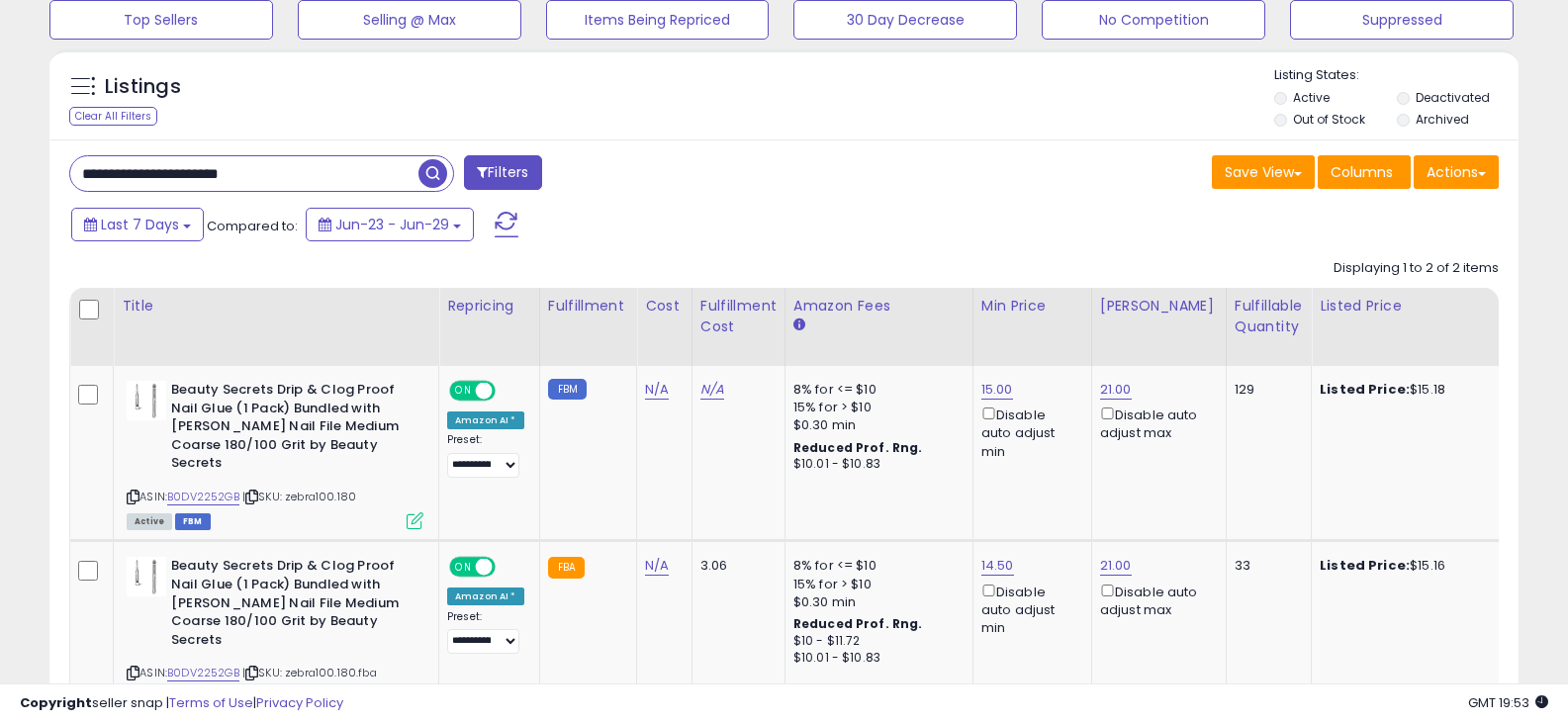 click at bounding box center (432, 173) 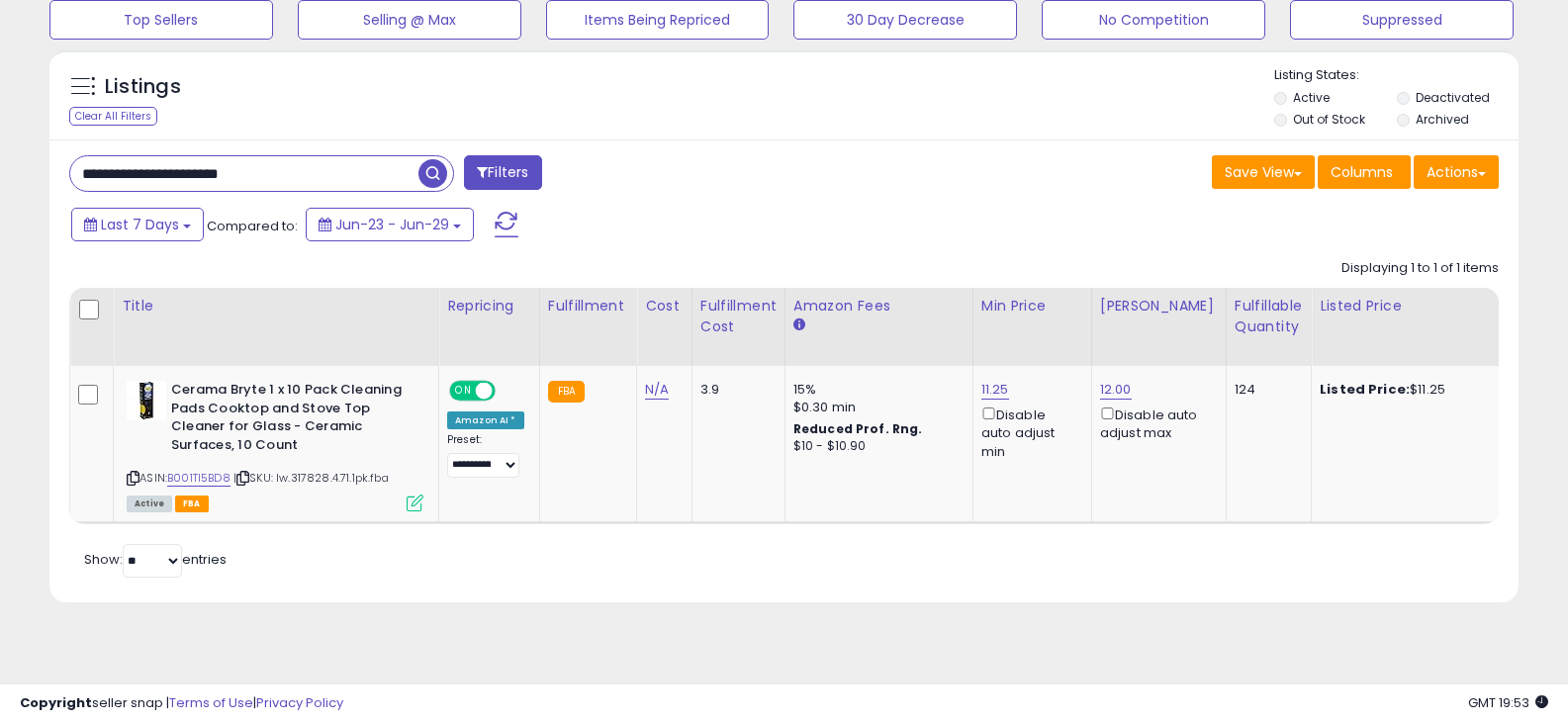 drag, startPoint x: 296, startPoint y: 173, endPoint x: -190, endPoint y: 122, distance: 488.6686 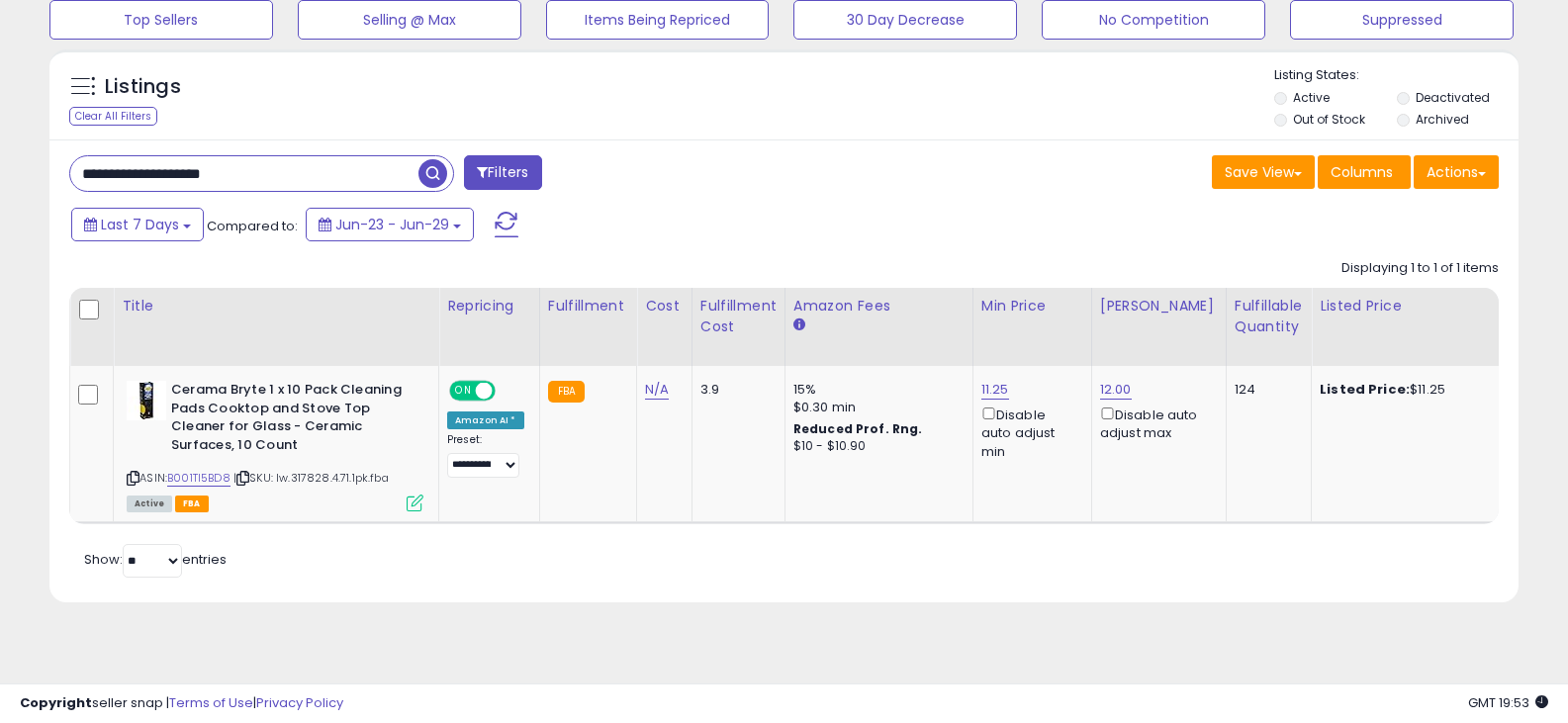 click at bounding box center [432, 173] 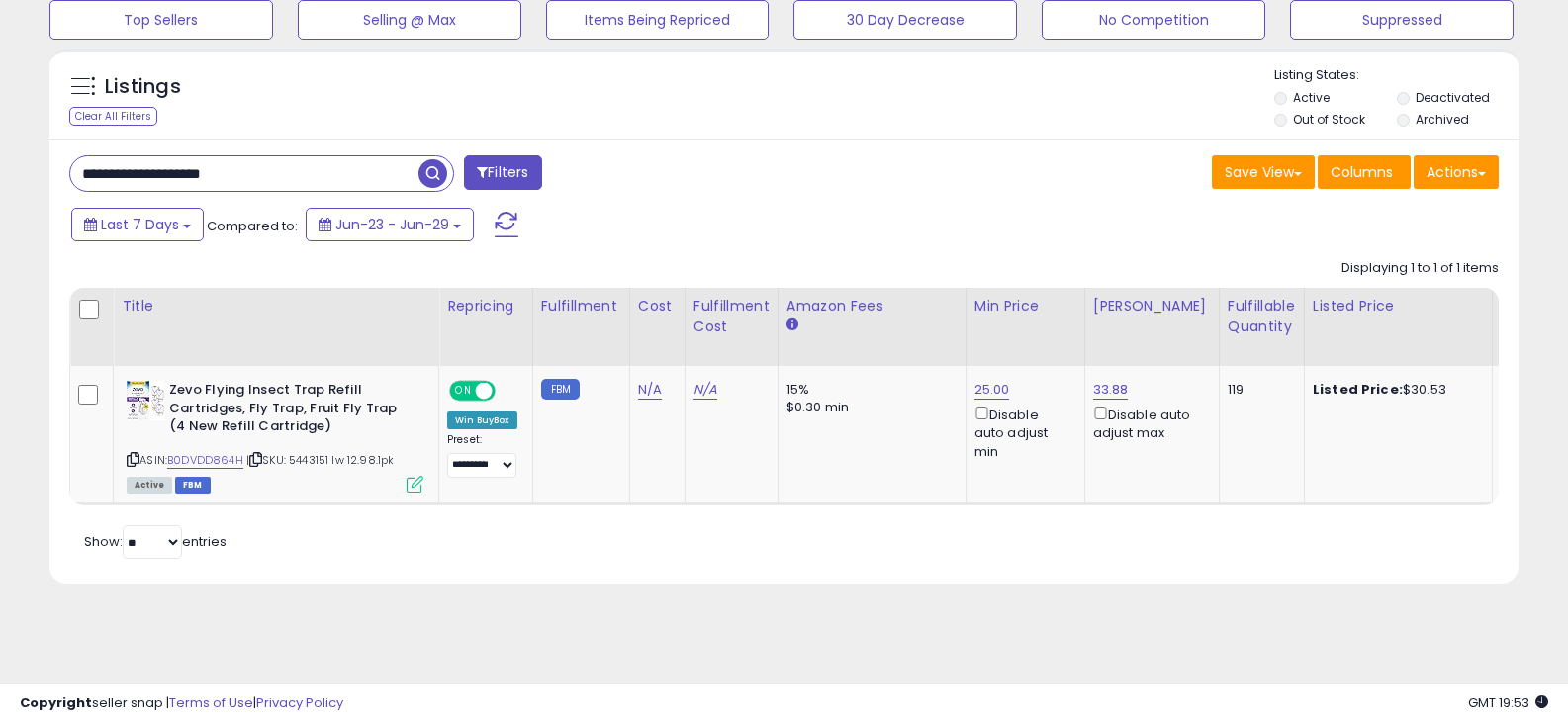 drag, startPoint x: 253, startPoint y: 182, endPoint x: 4, endPoint y: 155, distance: 250.4596 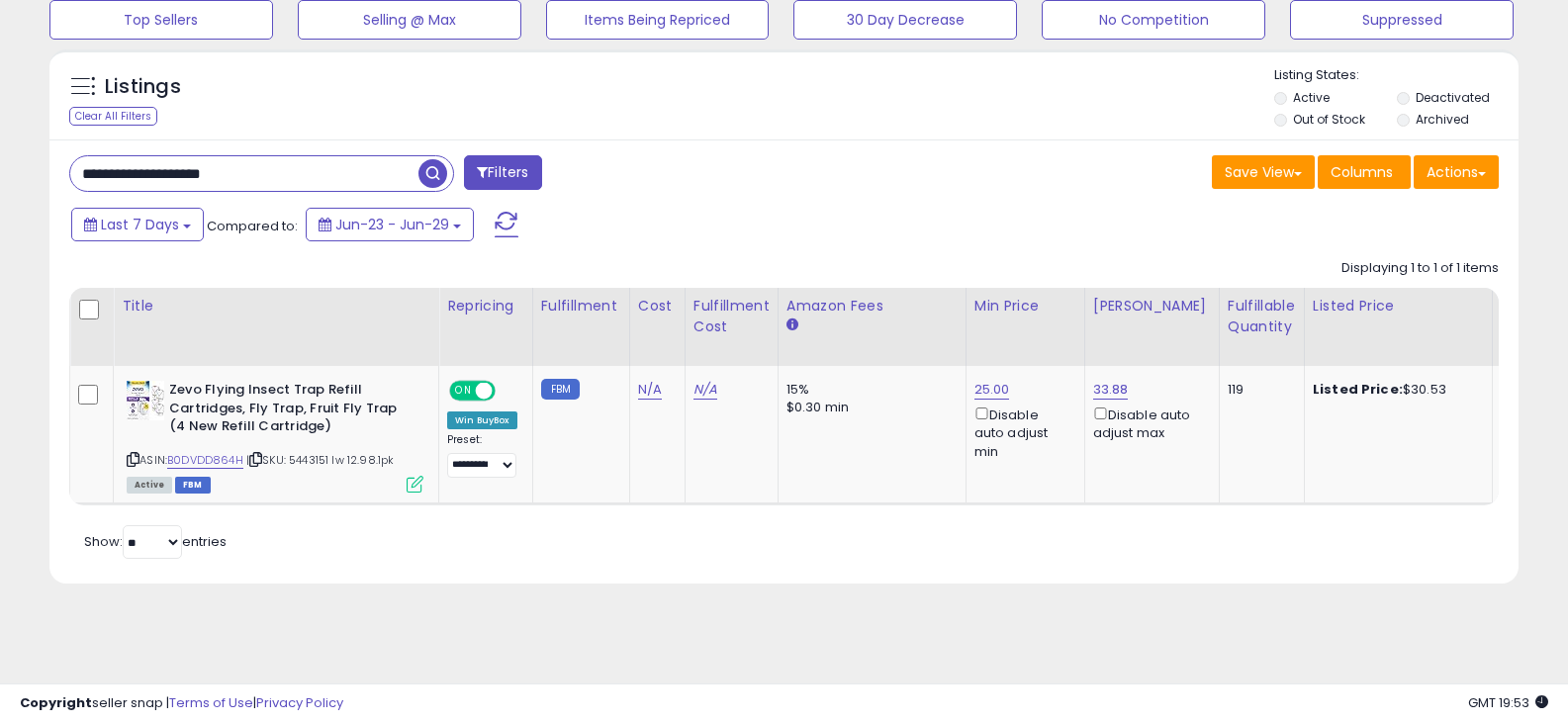 paste on "**" 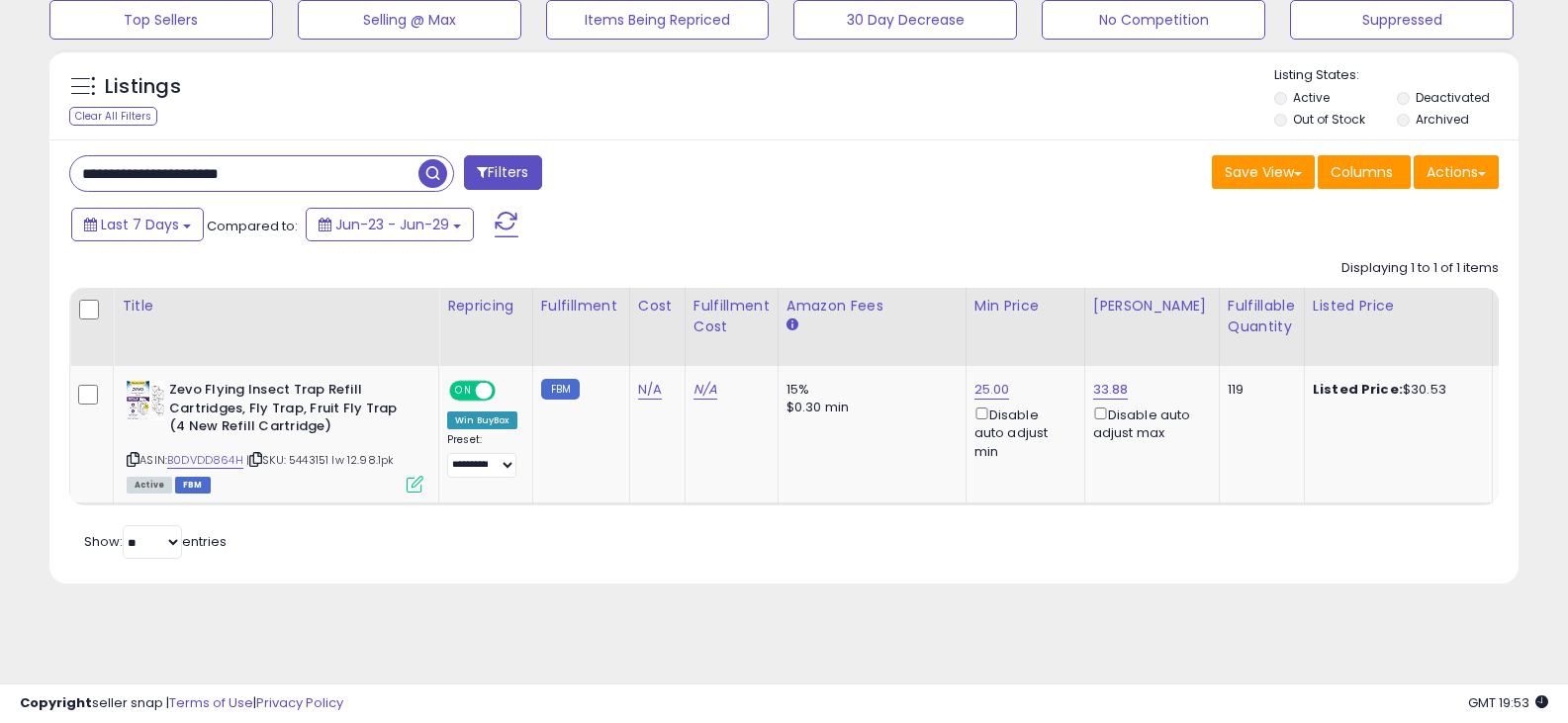 click on "**********" at bounding box center [244, 173] 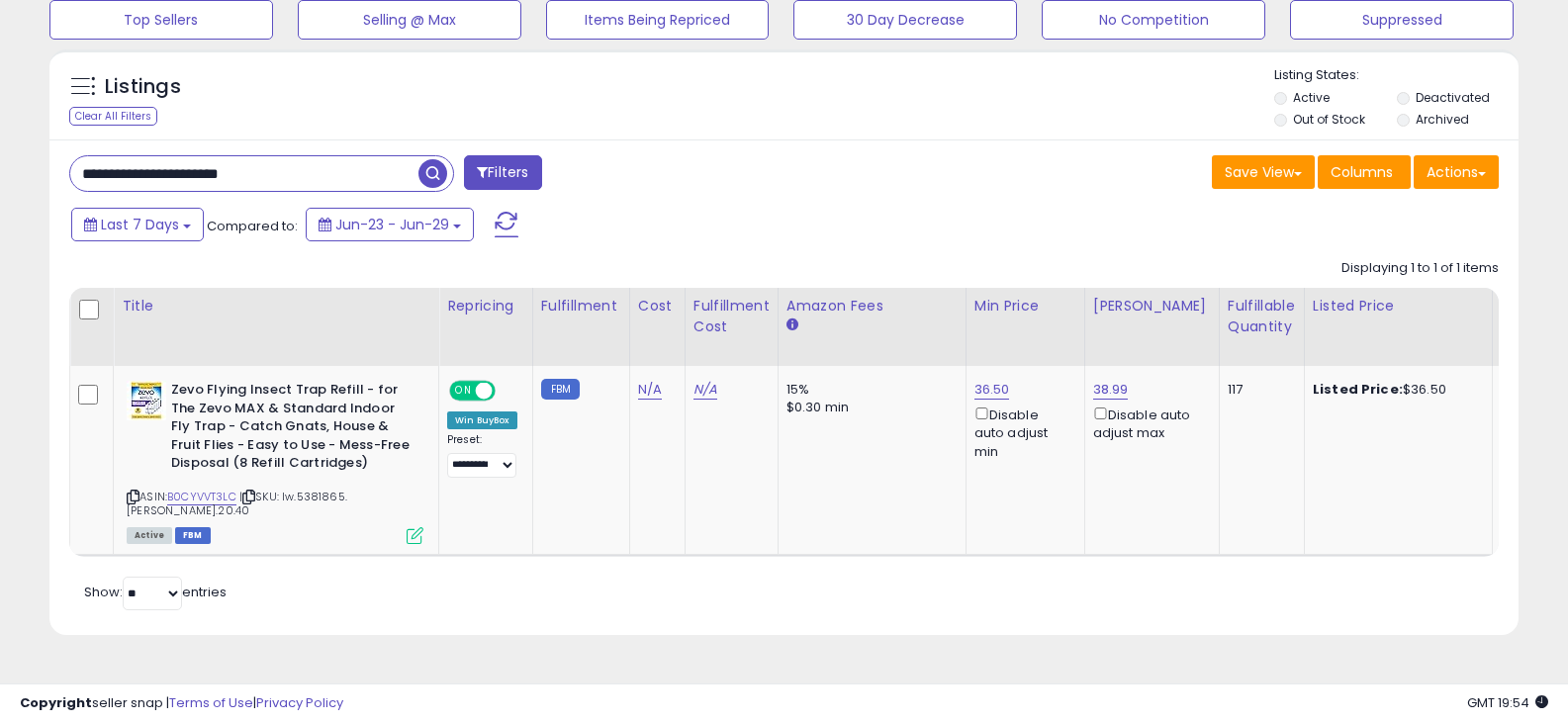 drag, startPoint x: 295, startPoint y: 187, endPoint x: -190, endPoint y: 106, distance: 491.7174 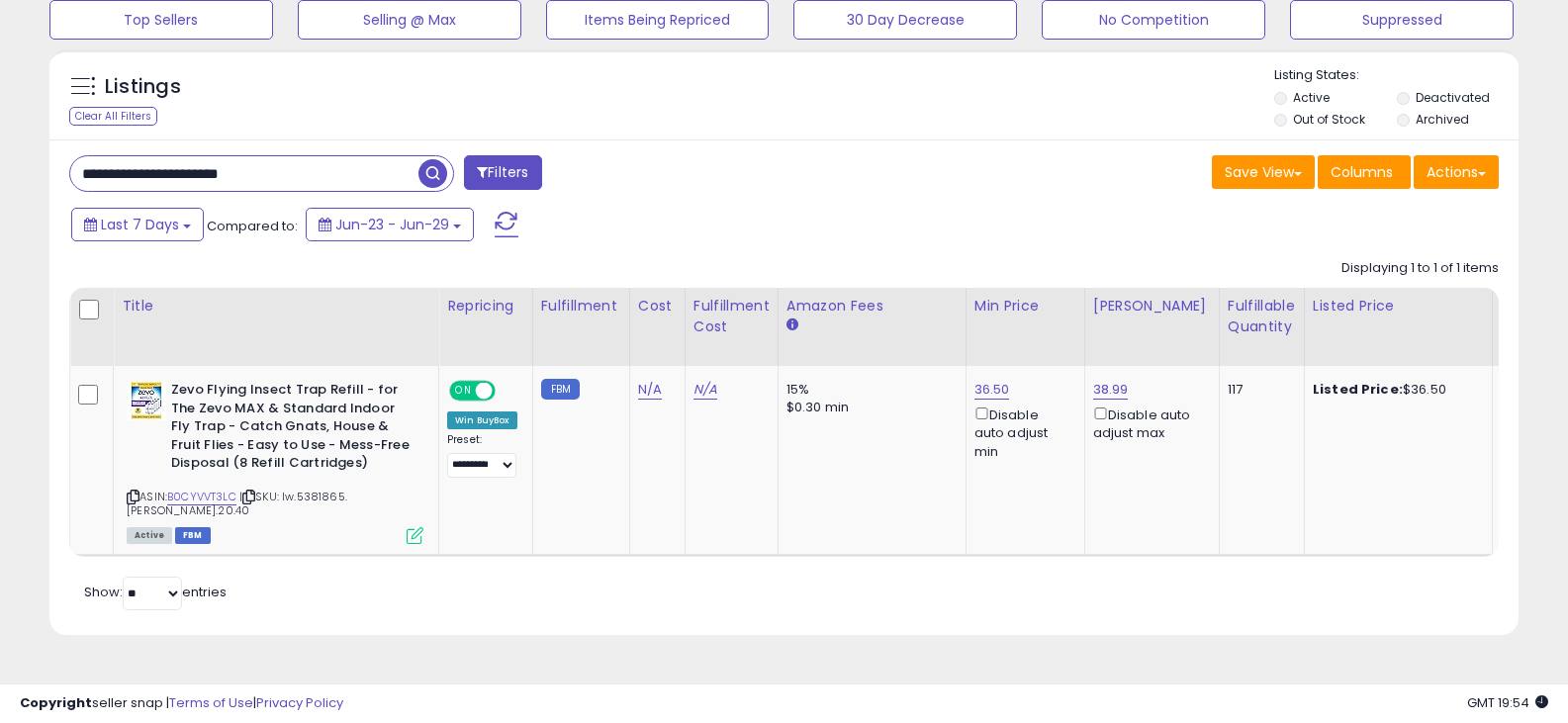 click at bounding box center (432, 173) 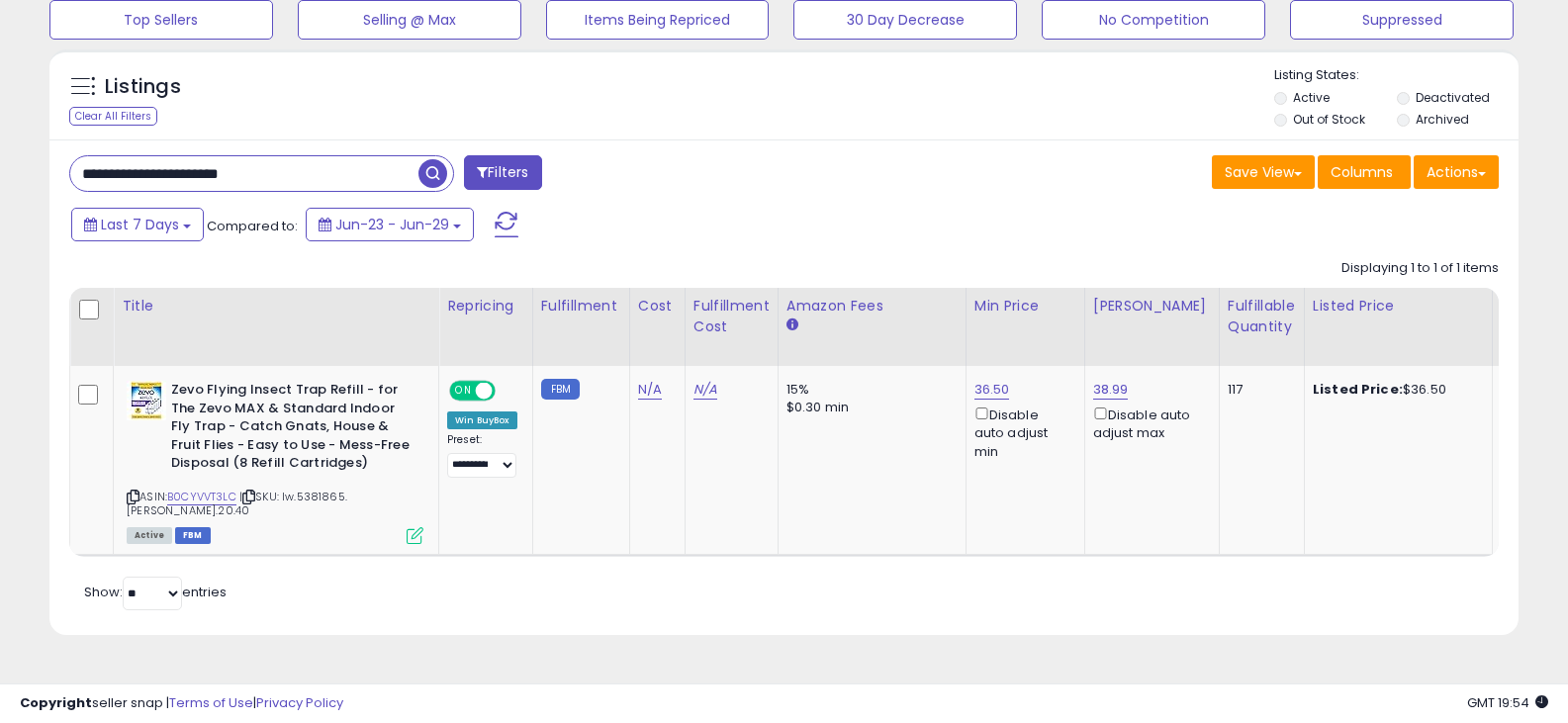 drag, startPoint x: 325, startPoint y: 161, endPoint x: -223, endPoint y: 141, distance: 548.3648 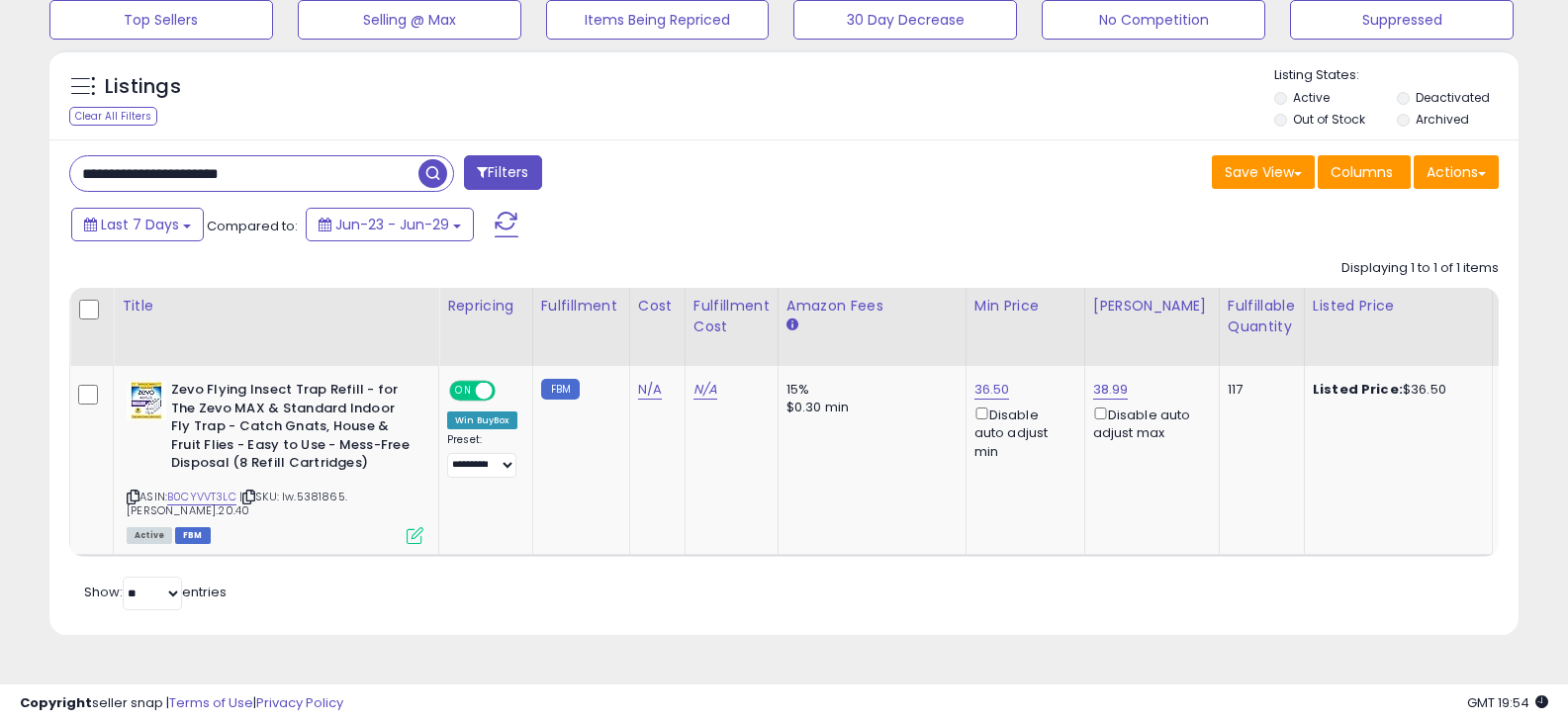 paste on "*" 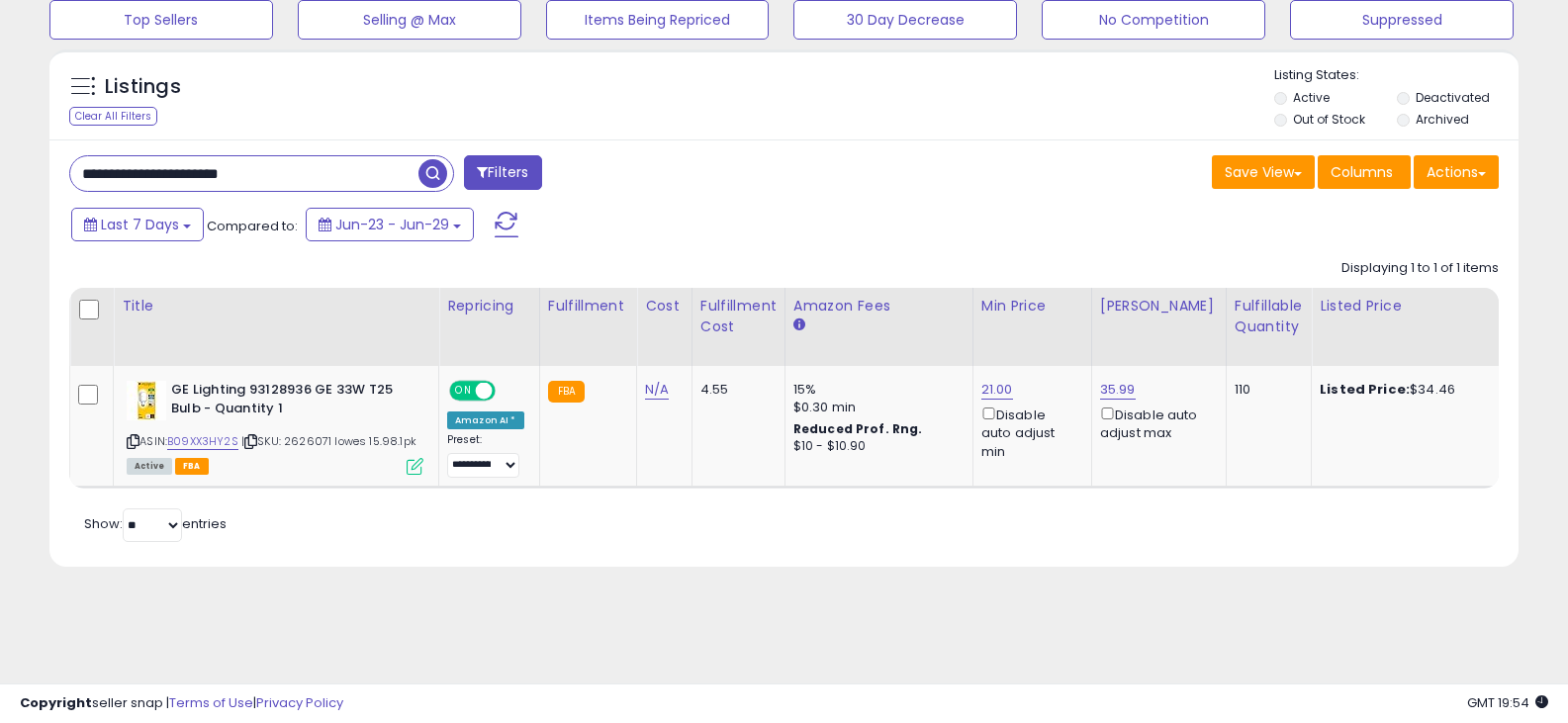 drag, startPoint x: 294, startPoint y: 176, endPoint x: -249, endPoint y: 95, distance: 549.0082 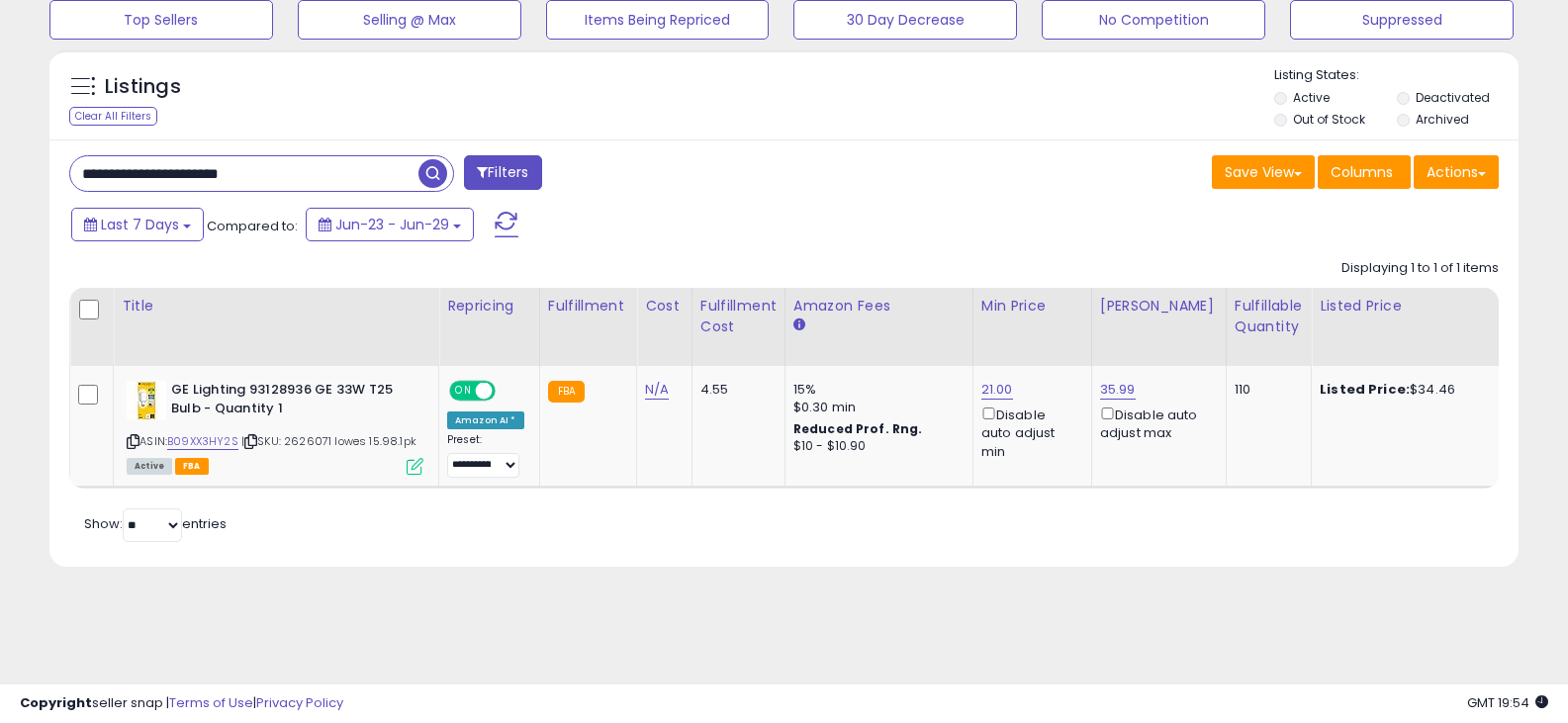 paste on "***" 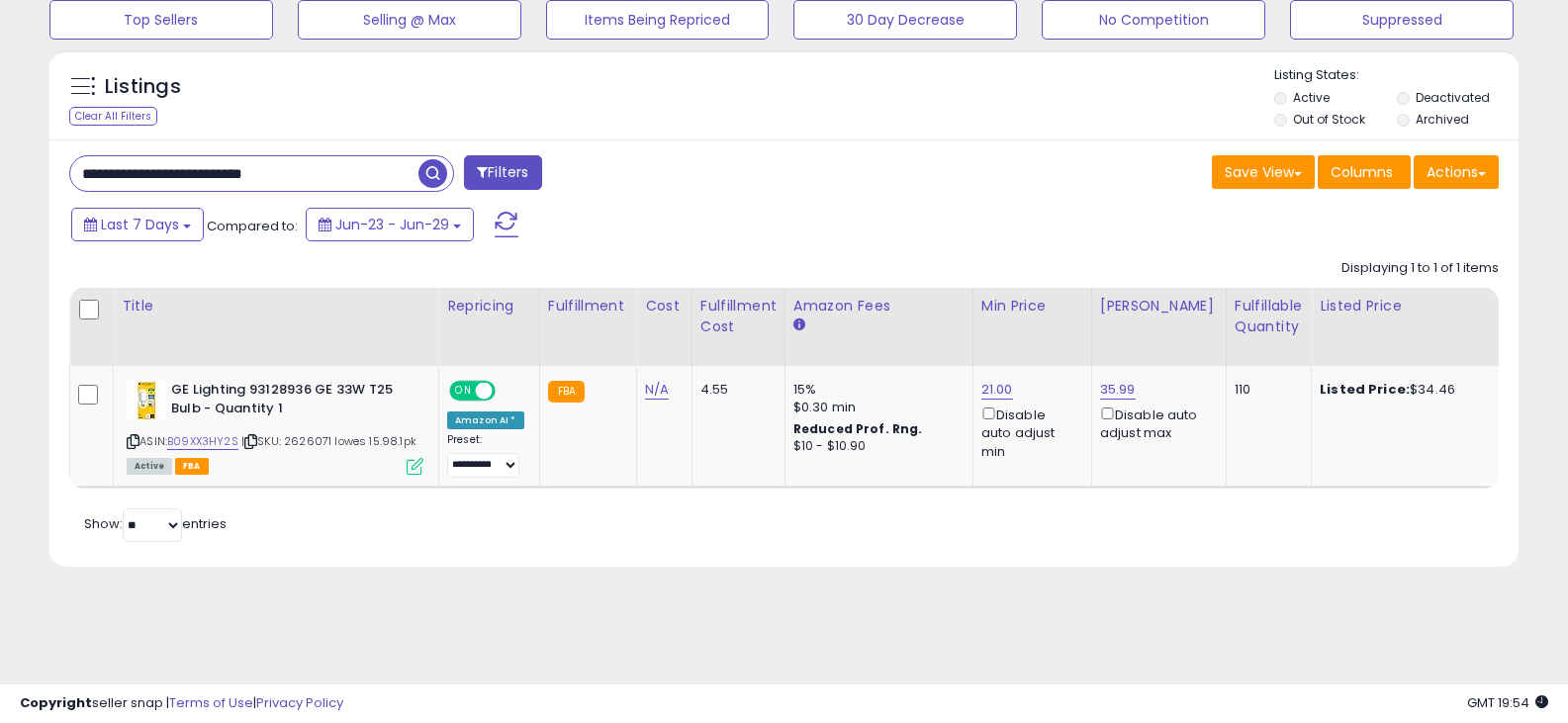 type on "**********" 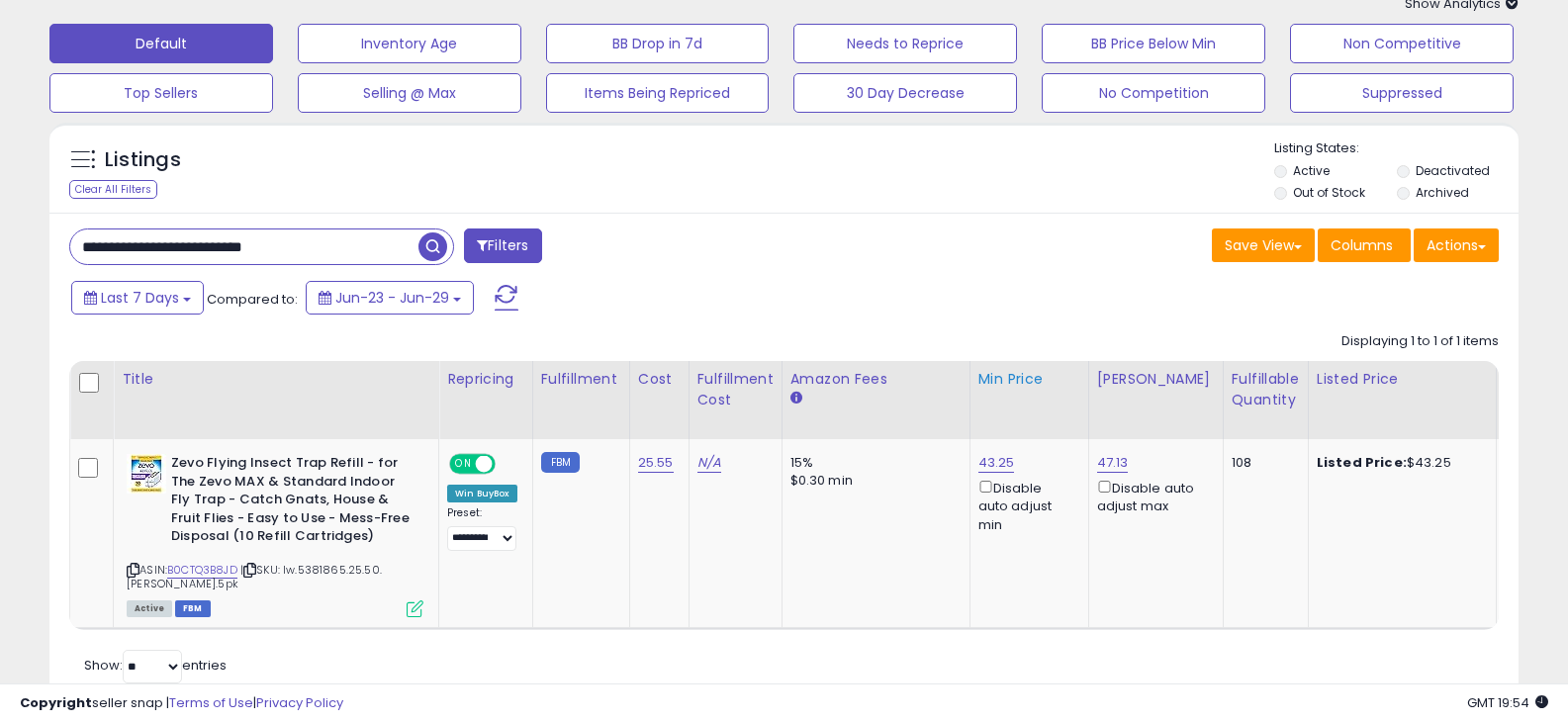scroll, scrollTop: 0, scrollLeft: 0, axis: both 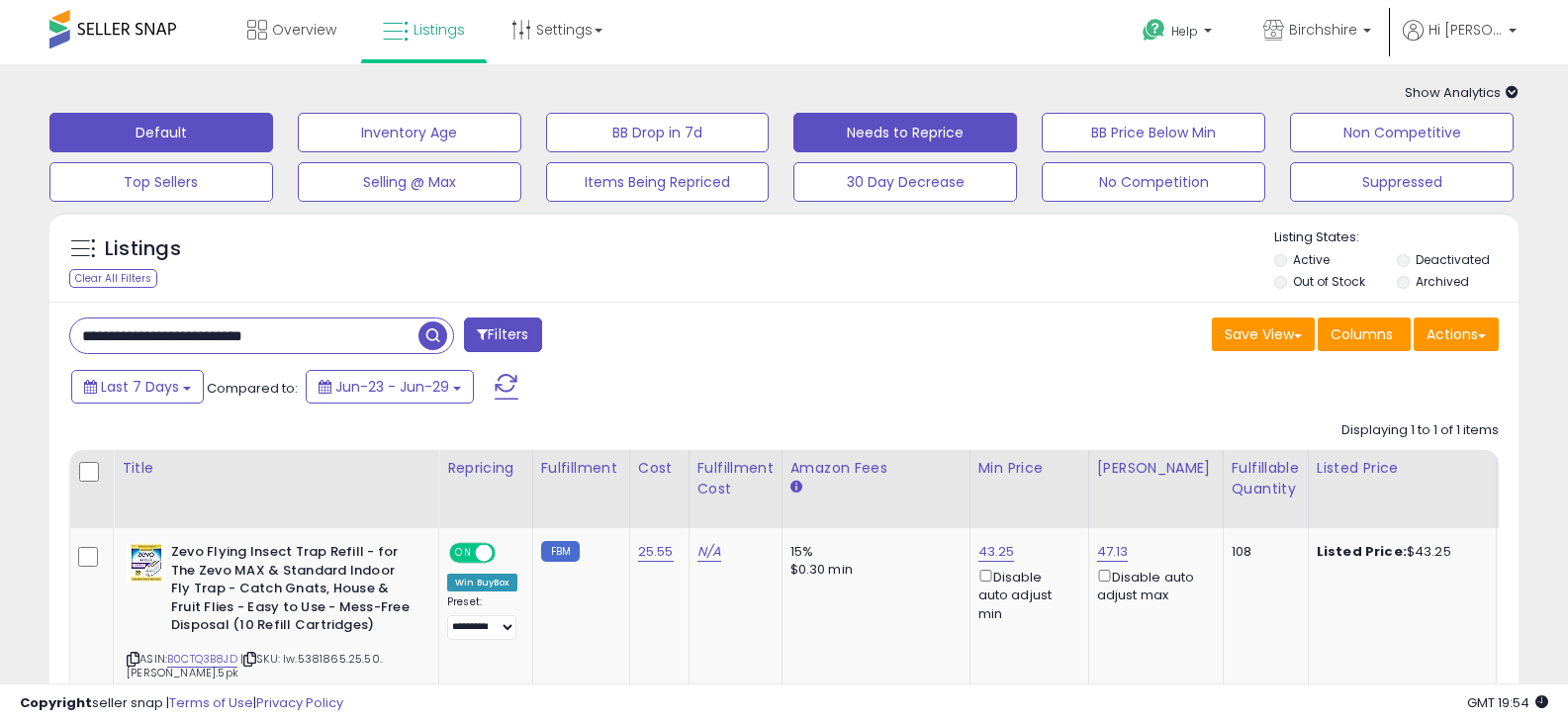 click on "Needs to Reprice" at bounding box center (410, 133) 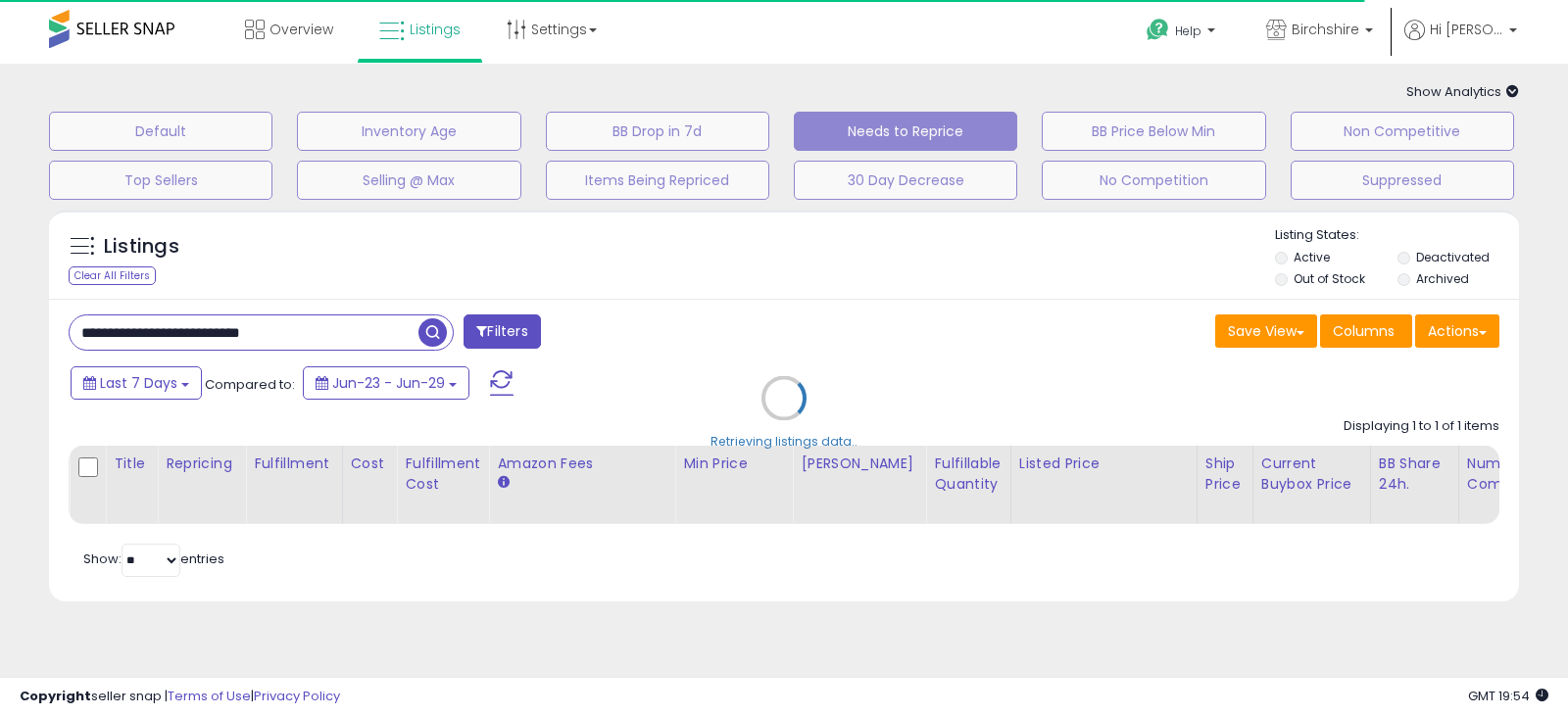 type 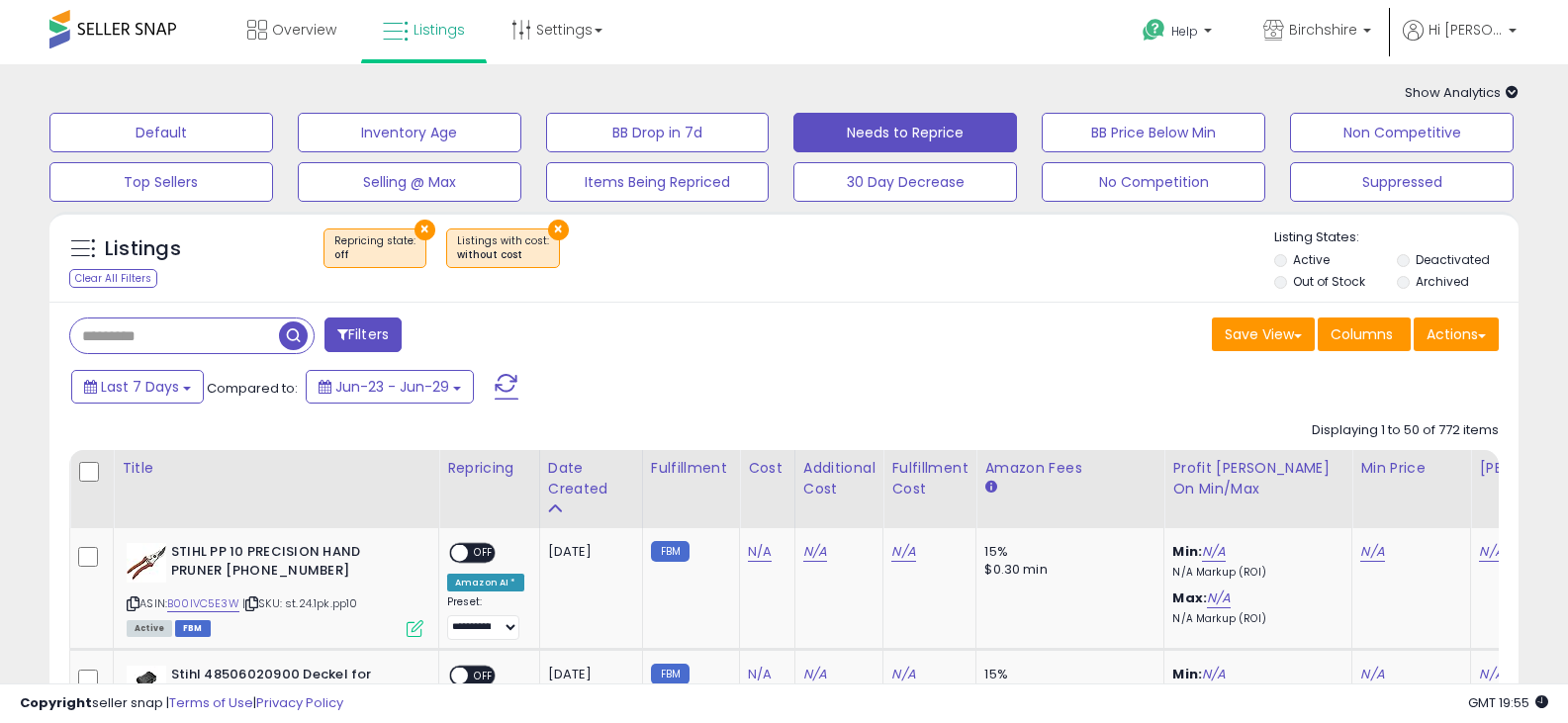 scroll, scrollTop: 198, scrollLeft: 0, axis: vertical 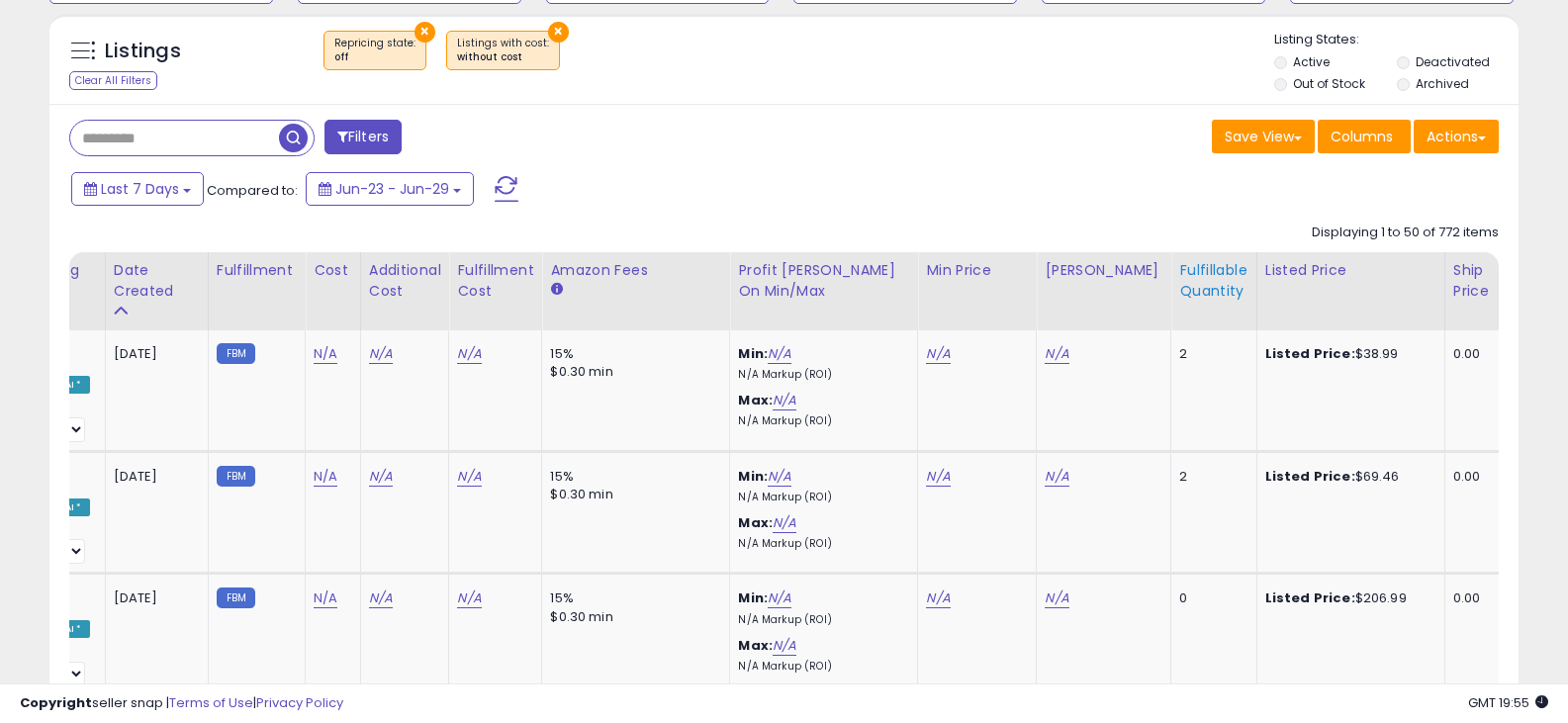click on "Fulfillable Quantity" at bounding box center [1213, 281] 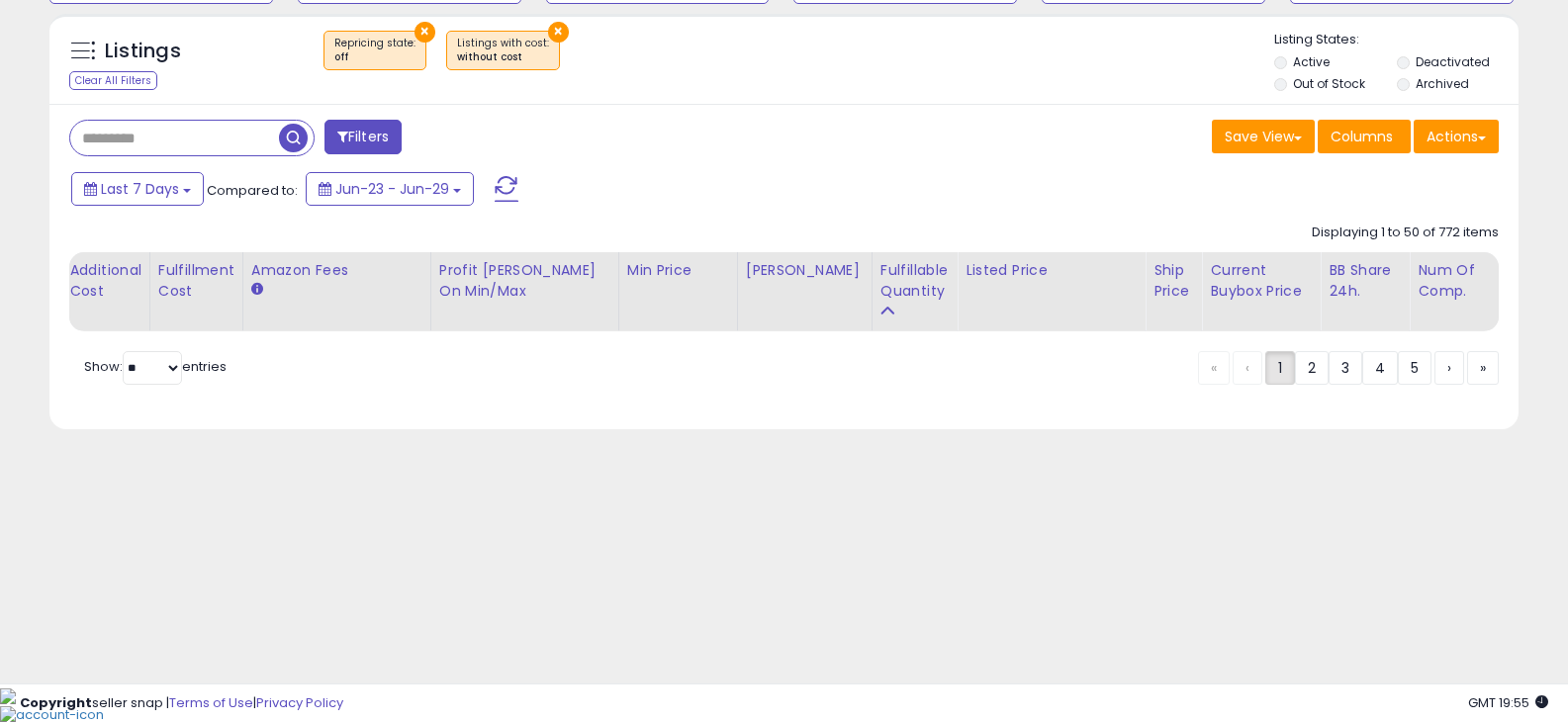 scroll, scrollTop: 162, scrollLeft: 0, axis: vertical 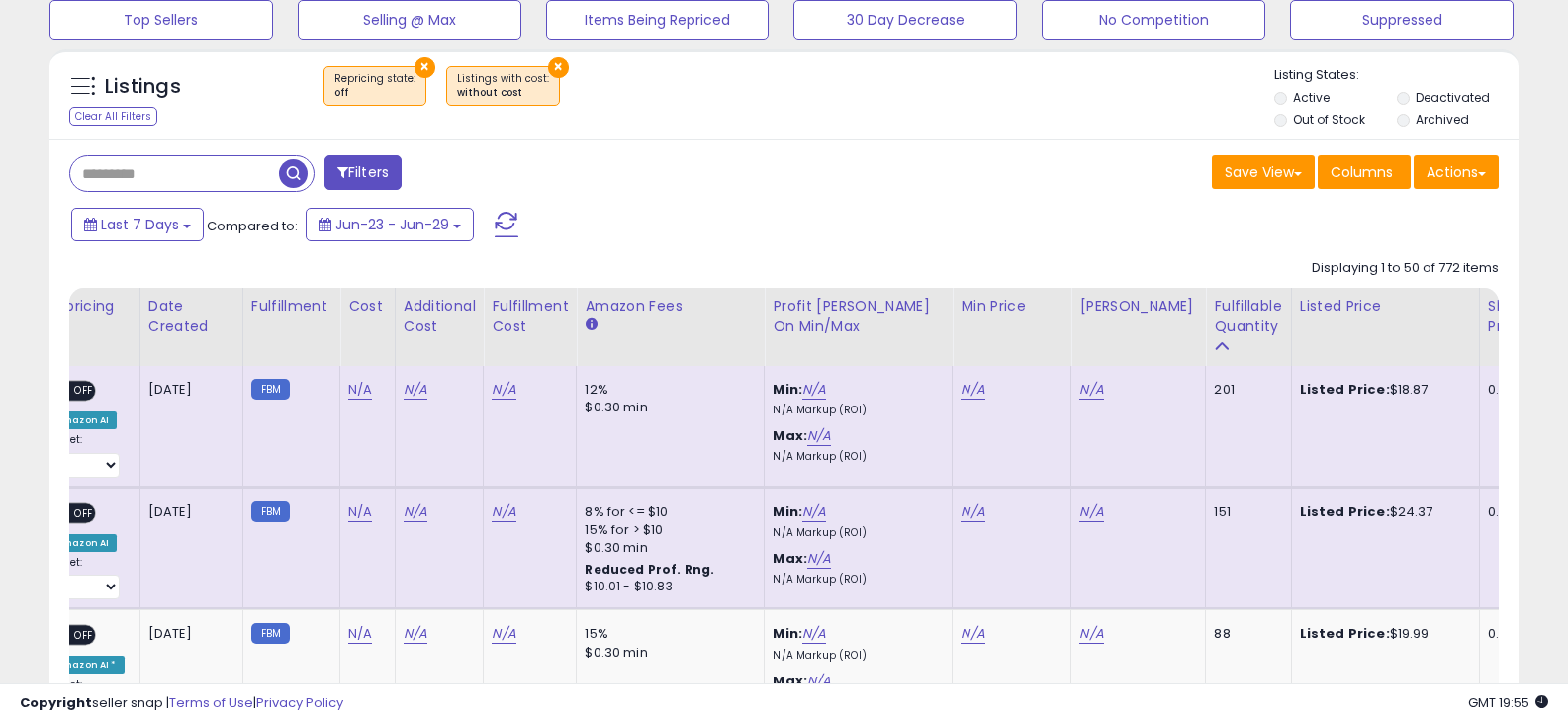 click on "Displaying 1 to 50 of 772 items
Title
Repricing" 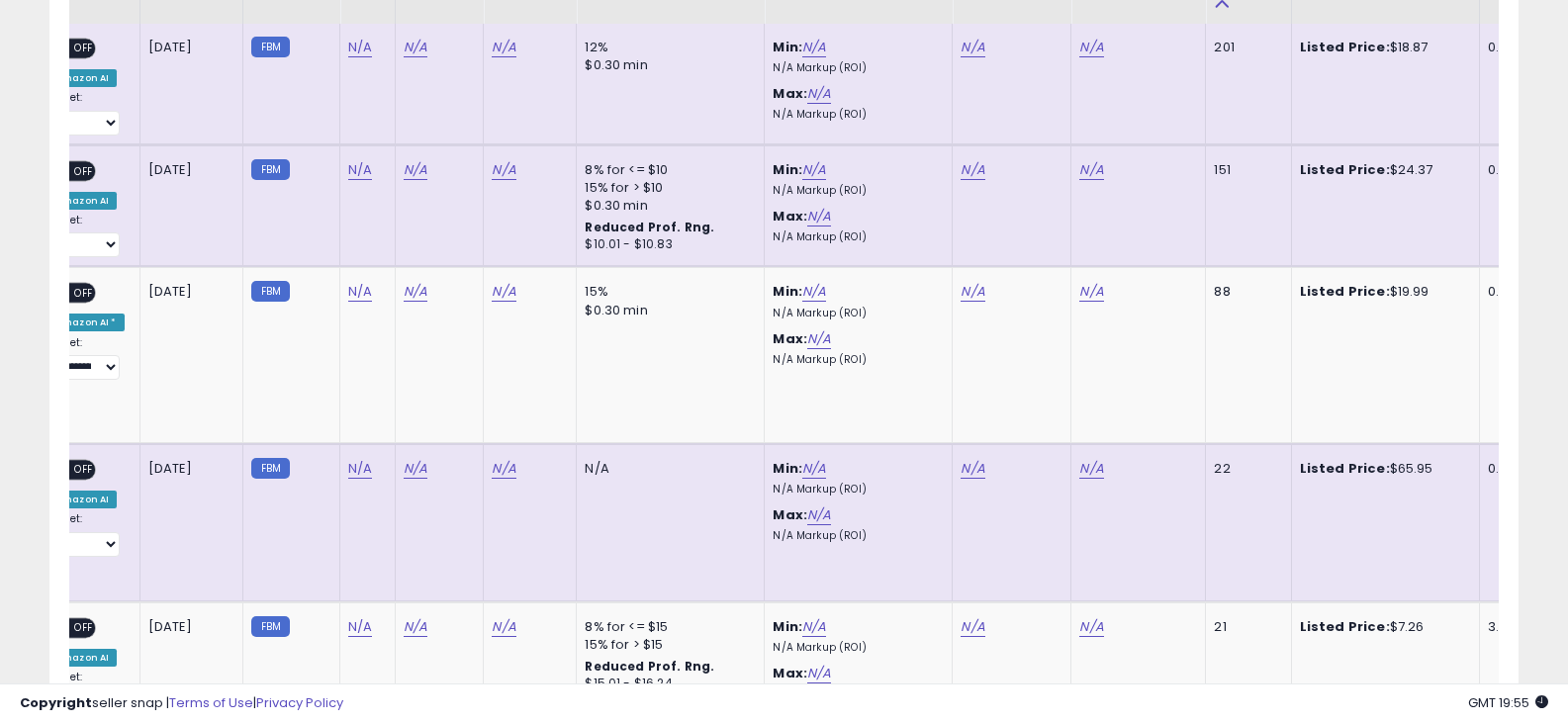 scroll, scrollTop: 558, scrollLeft: 0, axis: vertical 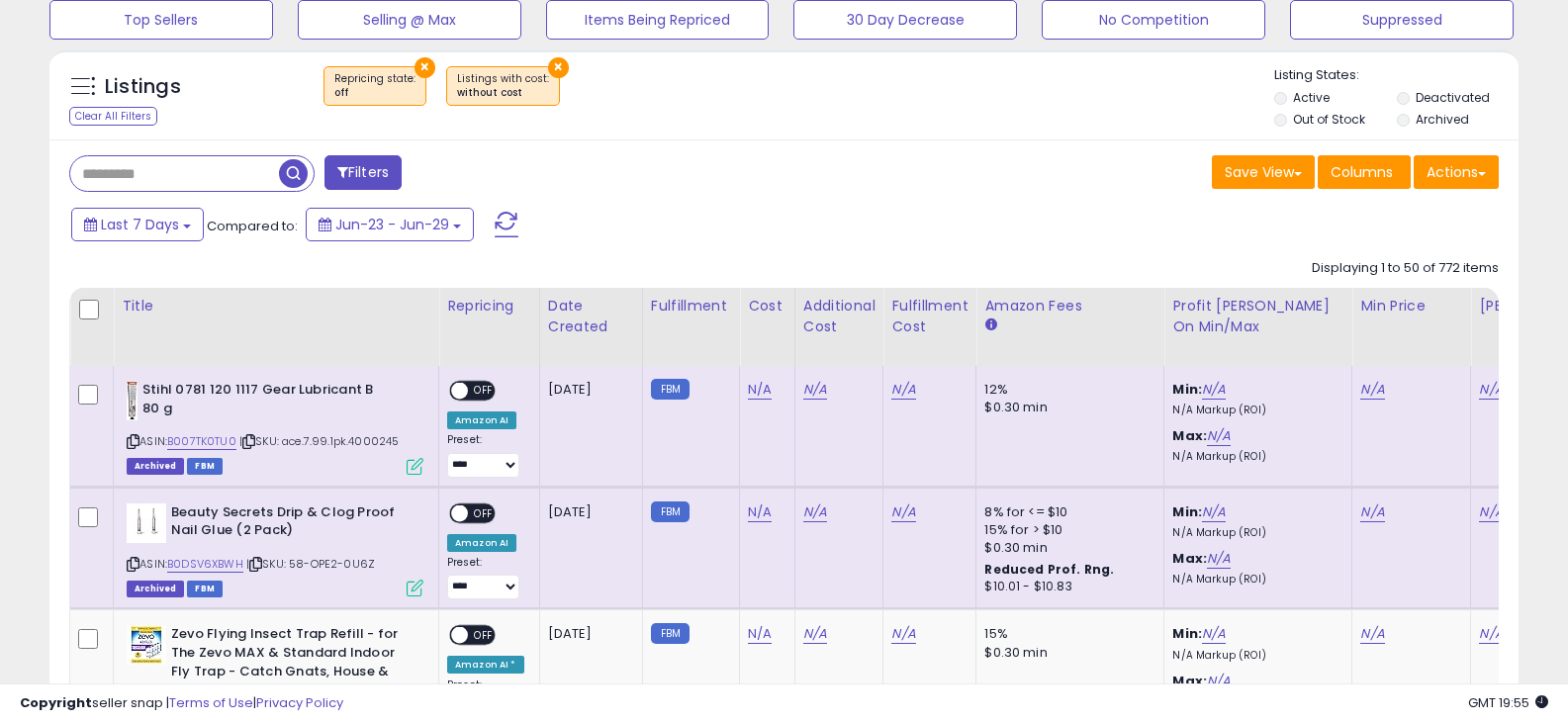 drag, startPoint x: 414, startPoint y: 439, endPoint x: 290, endPoint y: 437, distance: 124.016 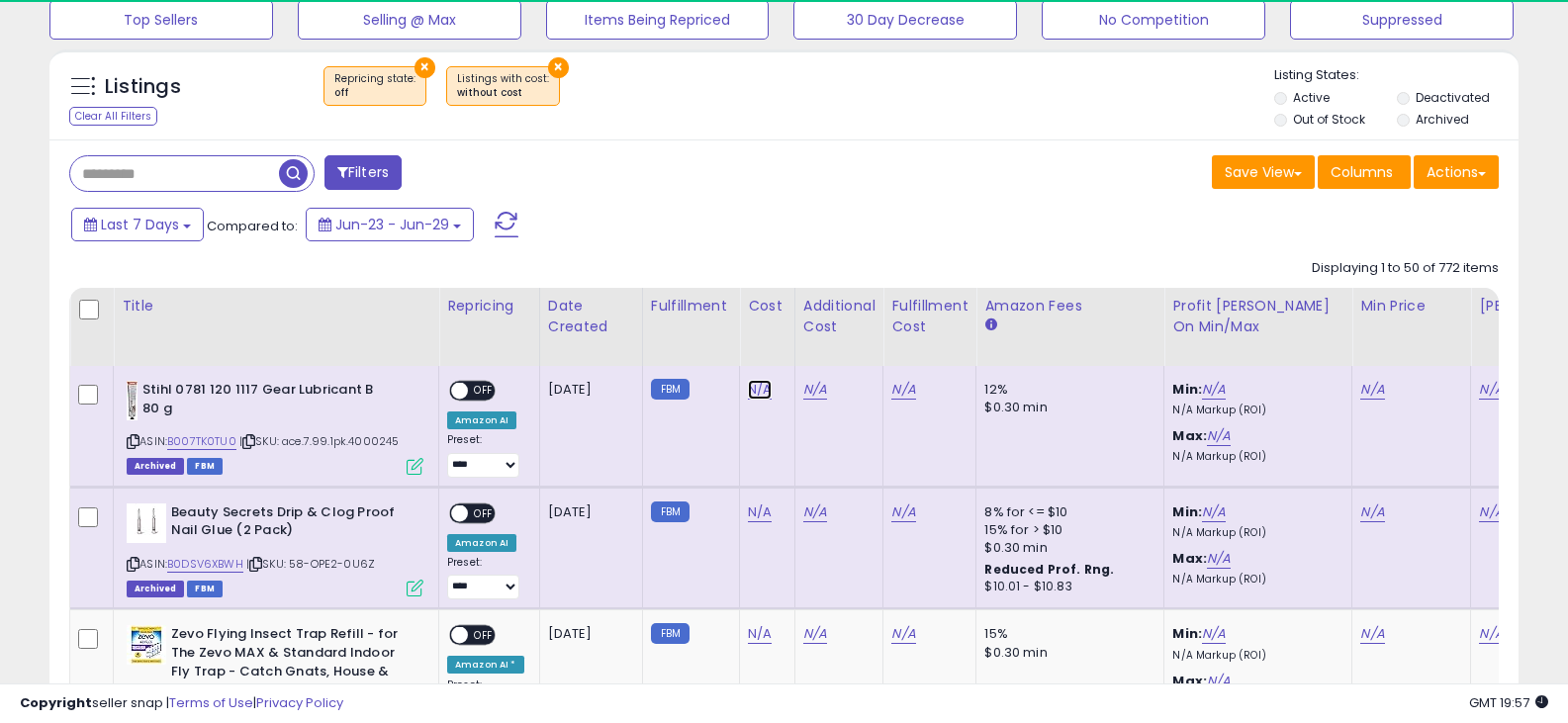 click on "N/A" at bounding box center (760, 390) 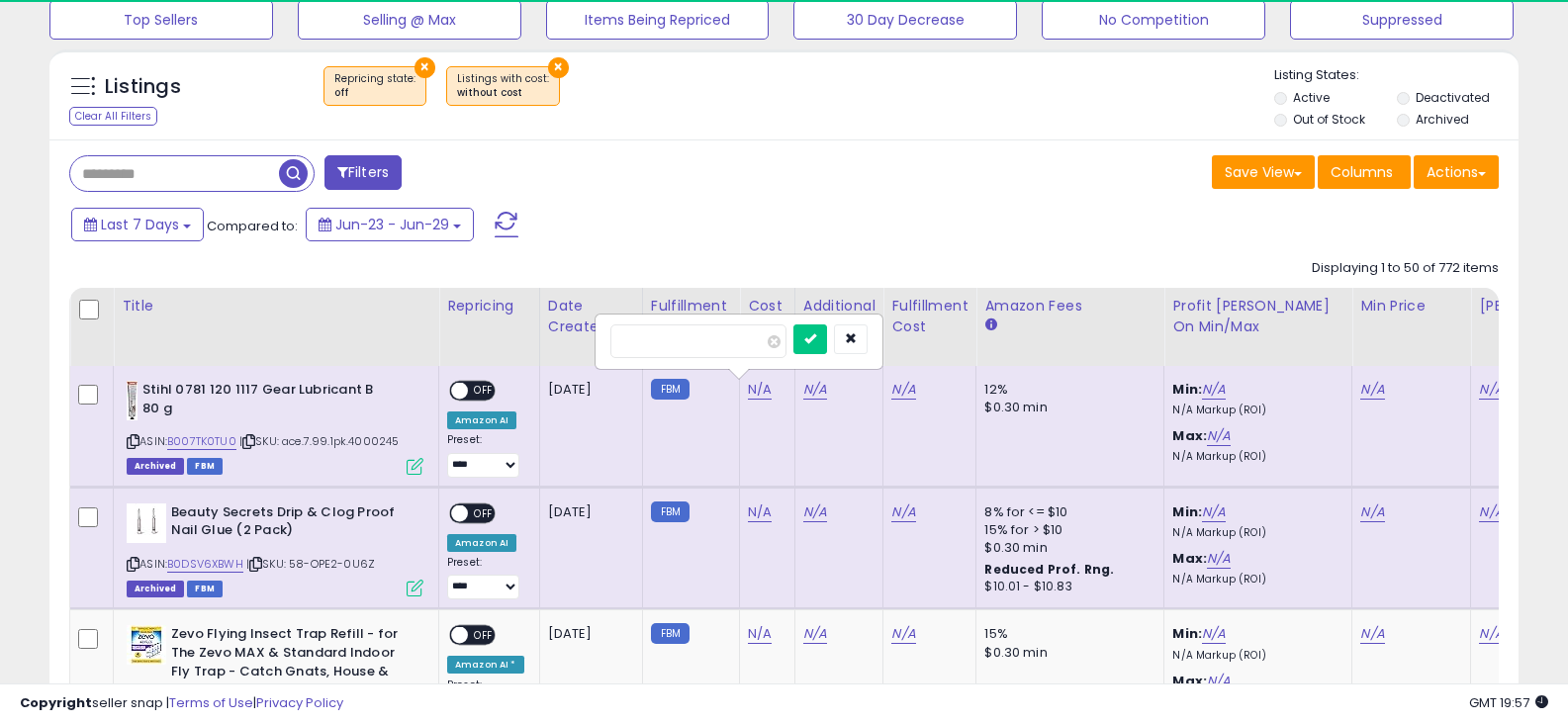type on "*" 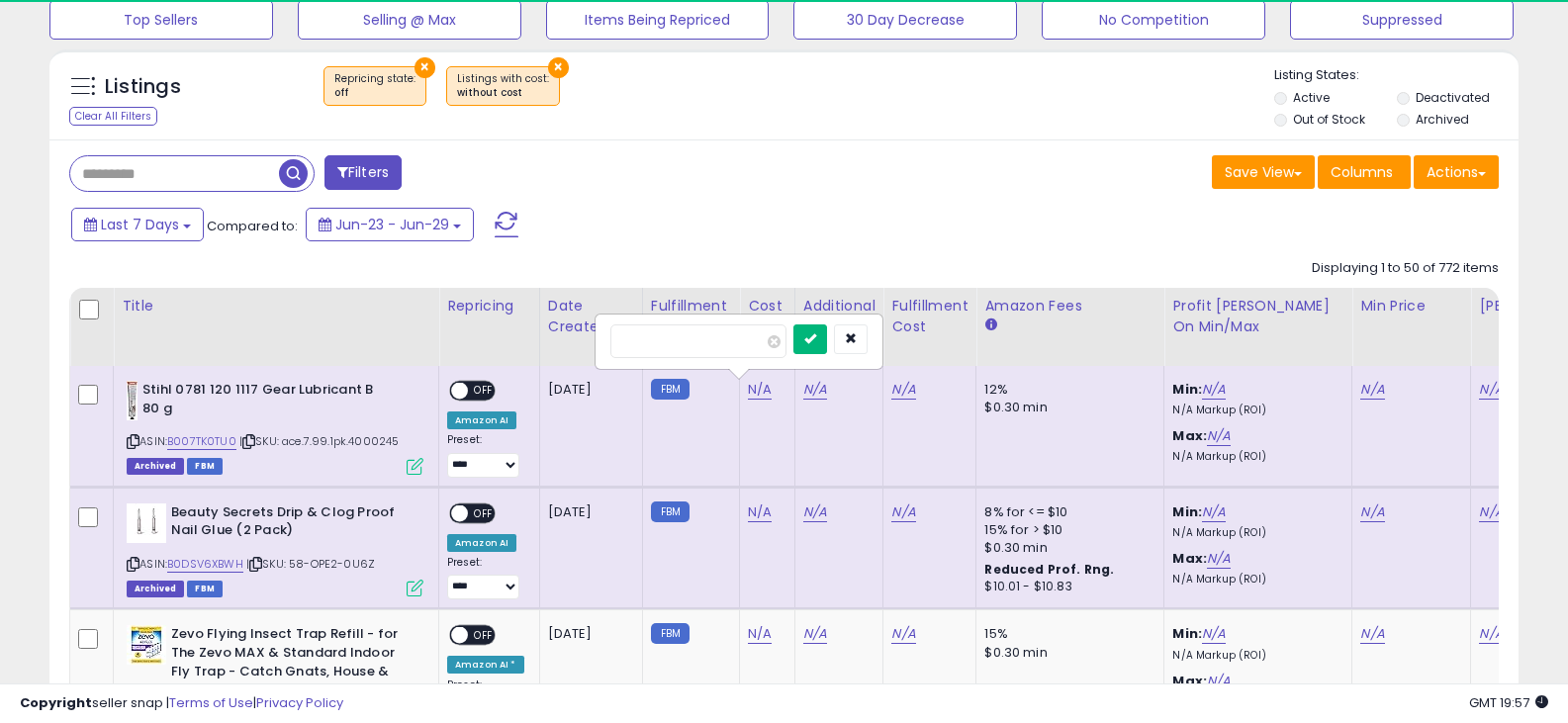 click at bounding box center (810, 338) 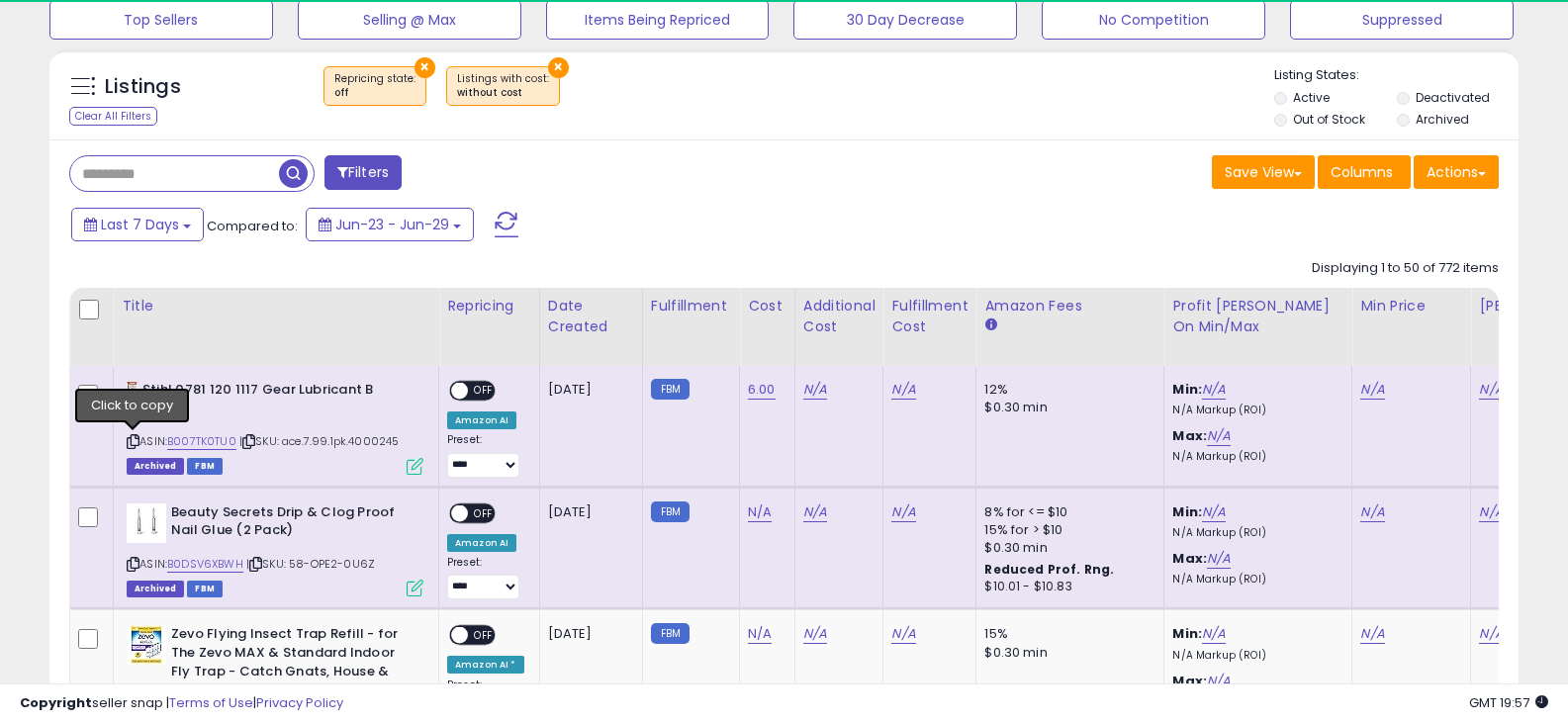 drag, startPoint x: 131, startPoint y: 444, endPoint x: 13, endPoint y: 434, distance: 118.422971 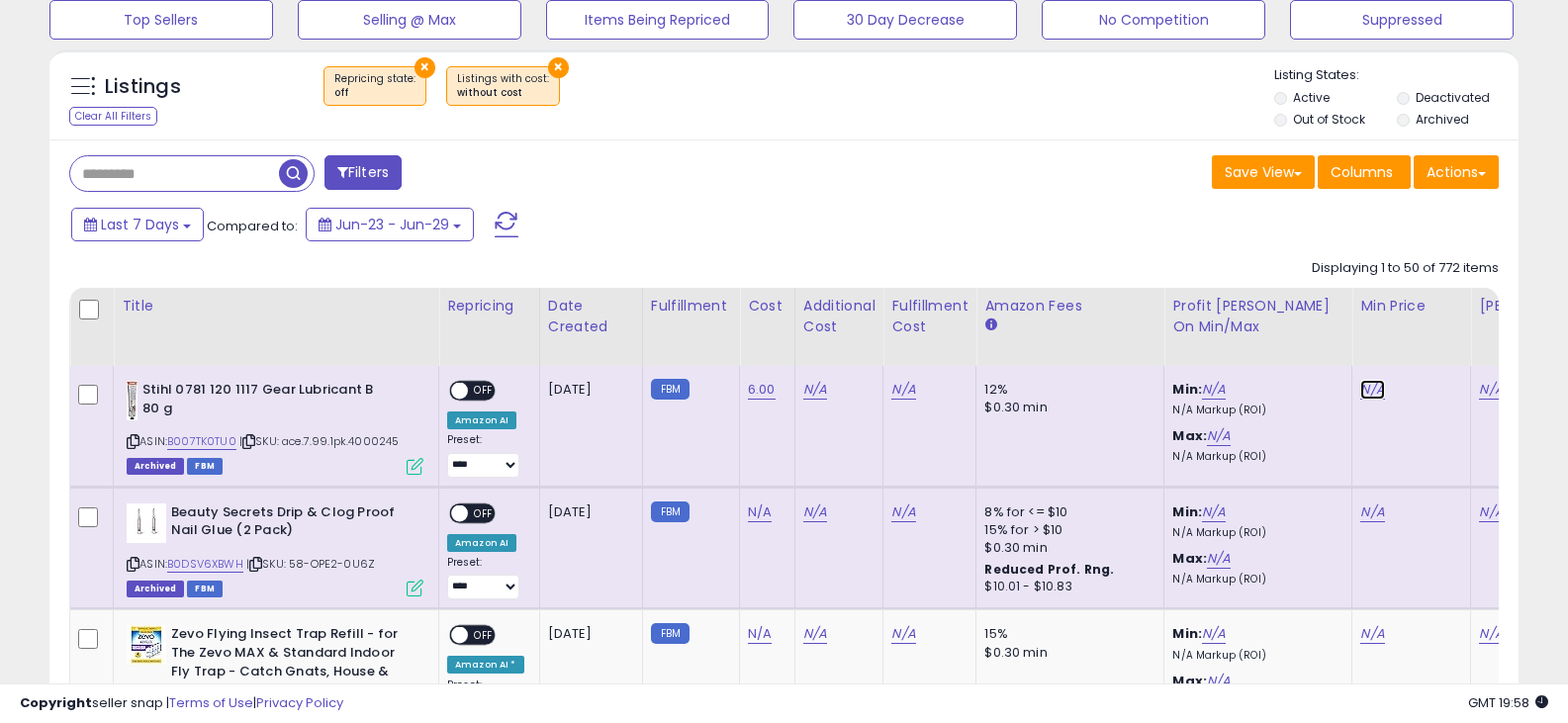 click on "N/A" at bounding box center (1372, 390) 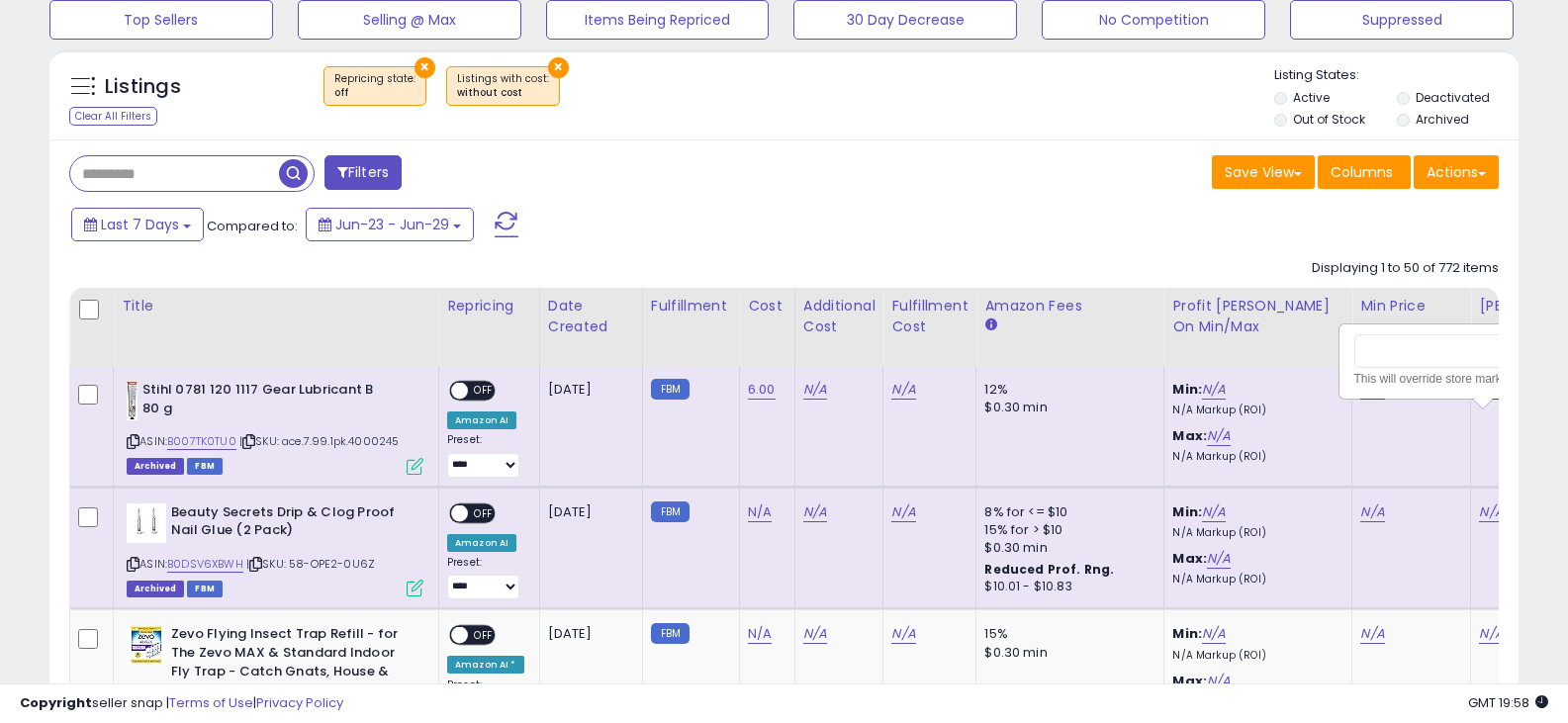 scroll, scrollTop: 0, scrollLeft: 61, axis: horizontal 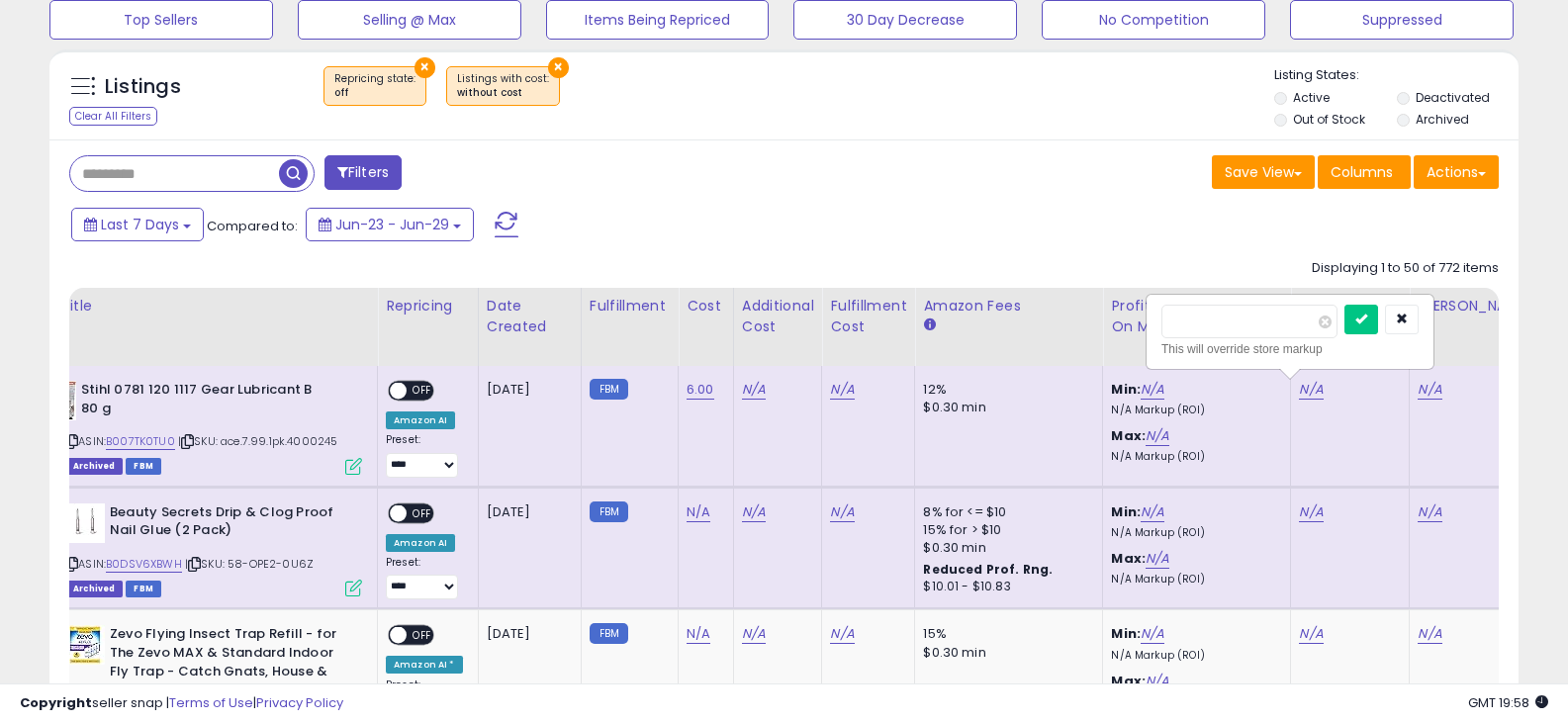 type on "*****" 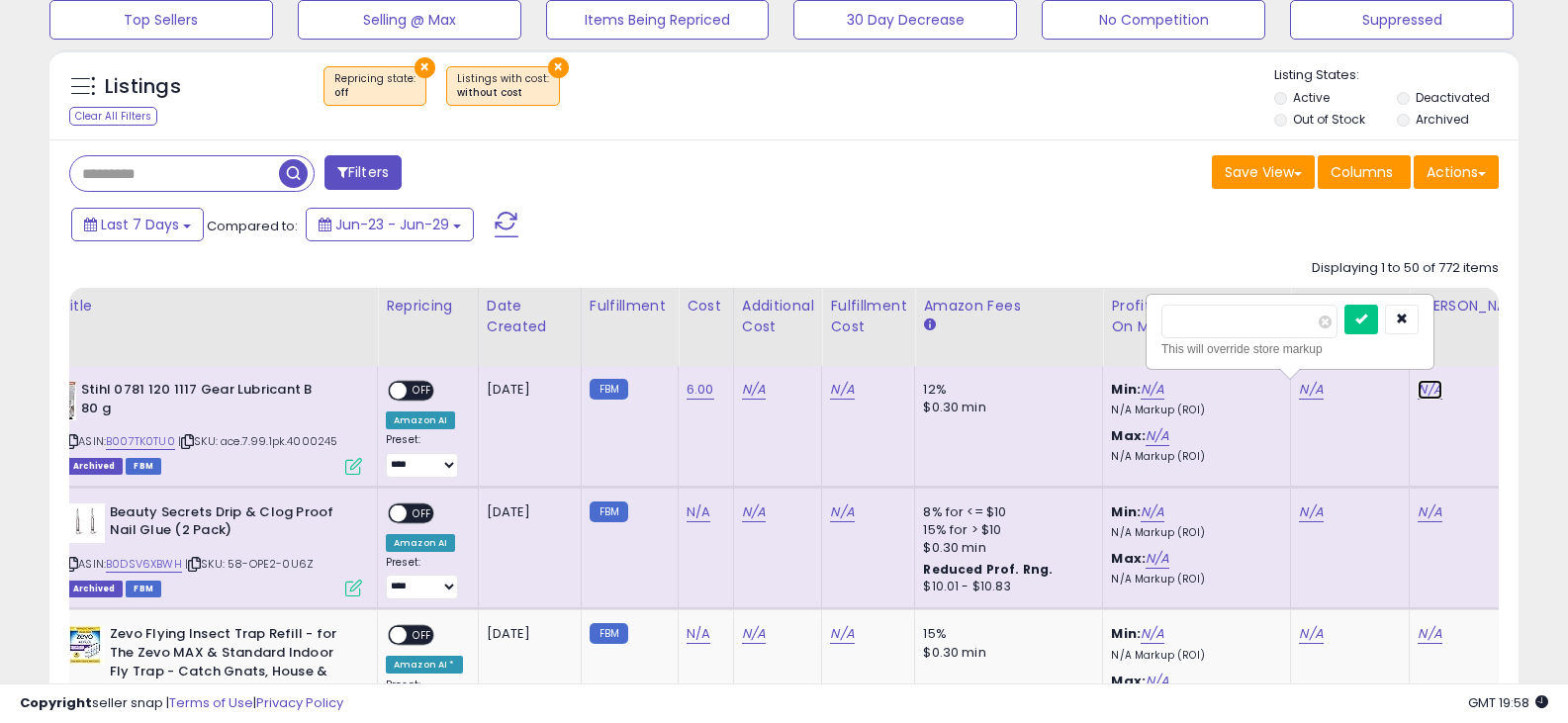click on "N/A" at bounding box center (1430, 390) 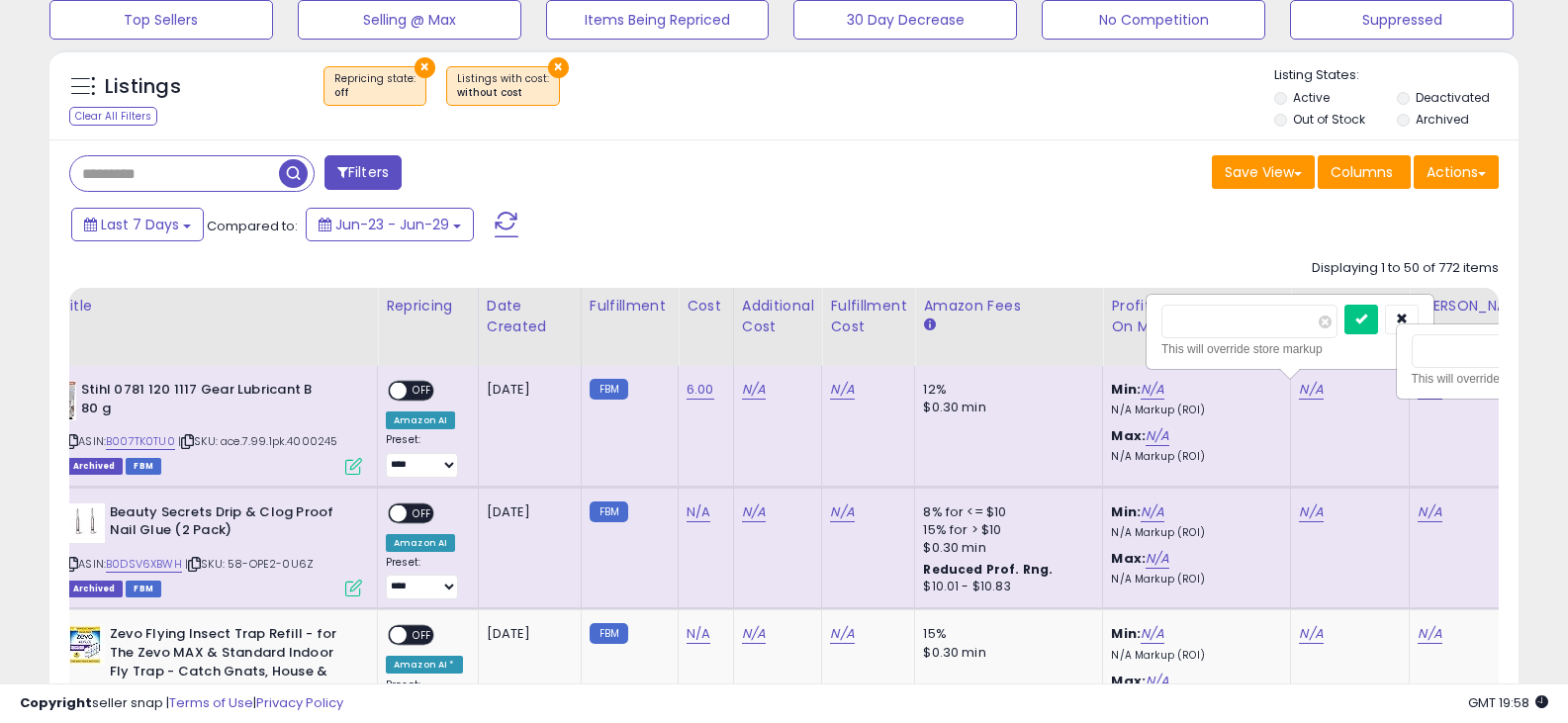 scroll, scrollTop: 0, scrollLeft: 180, axis: horizontal 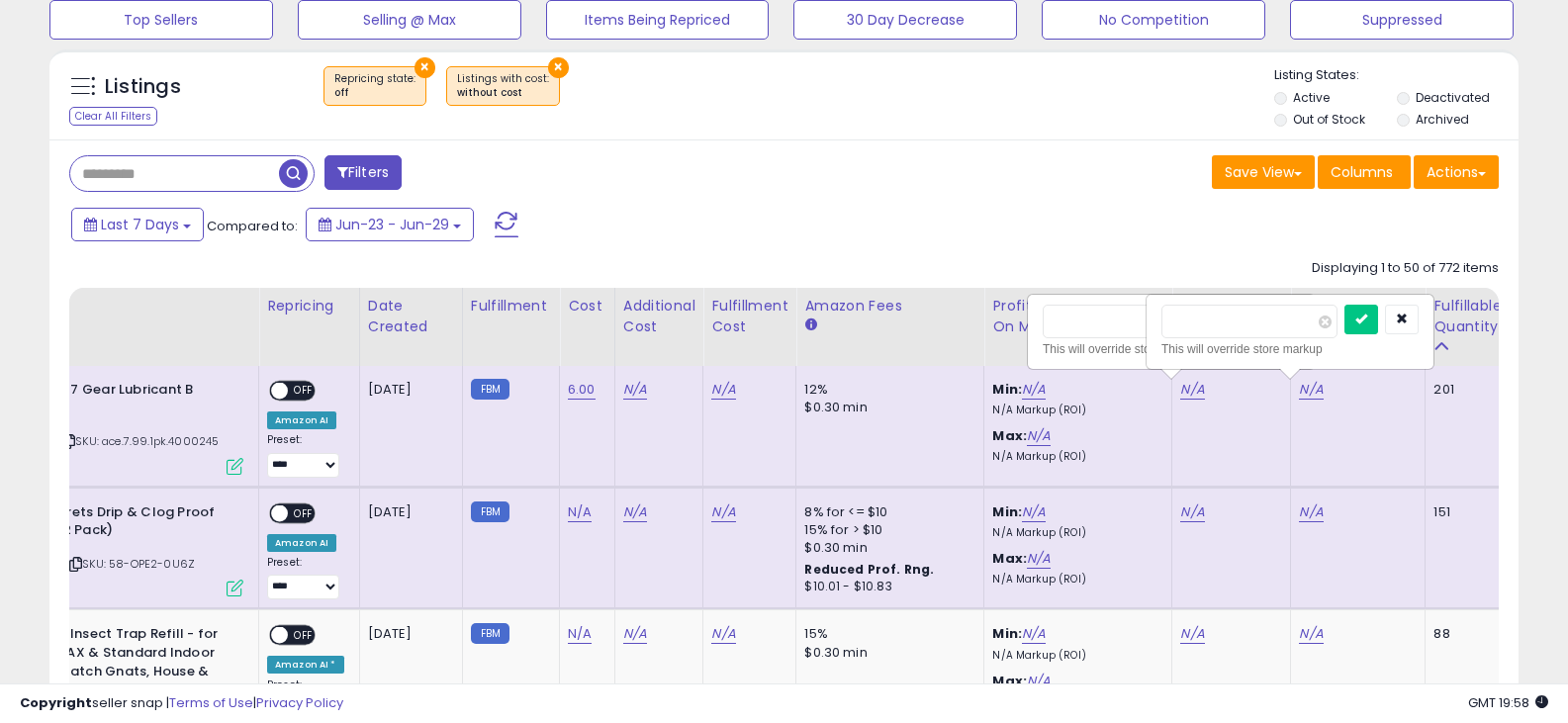 type on "*****" 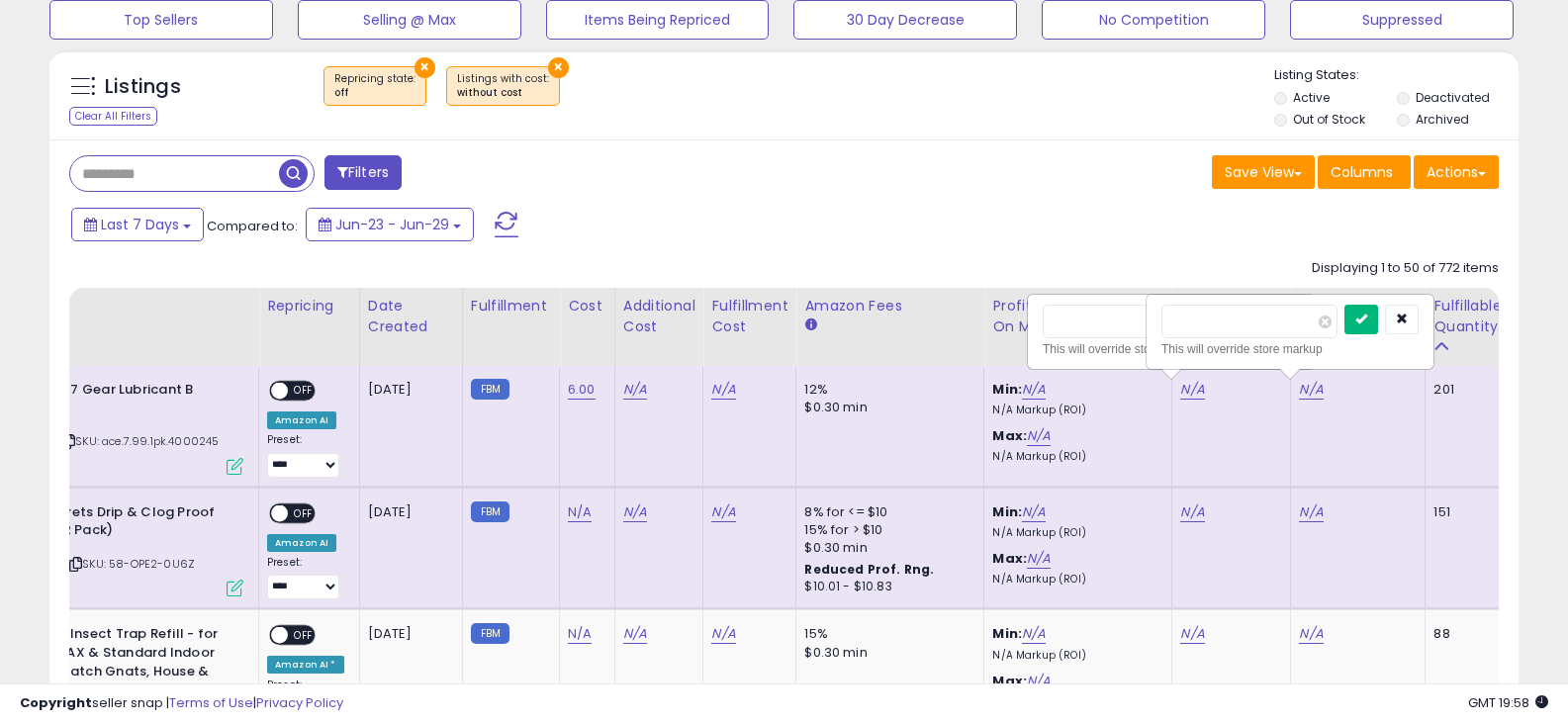click at bounding box center [1361, 318] 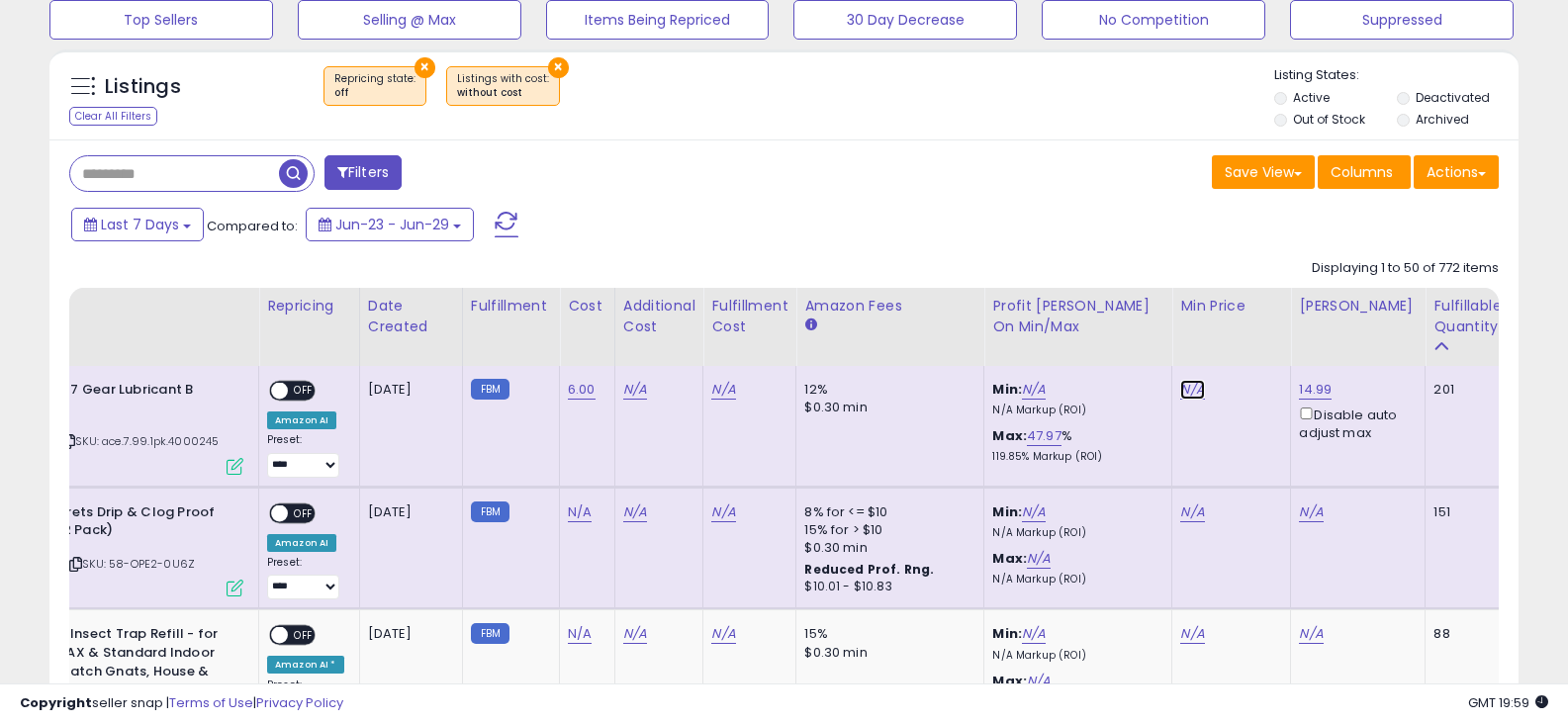 click on "N/A" at bounding box center (1192, 390) 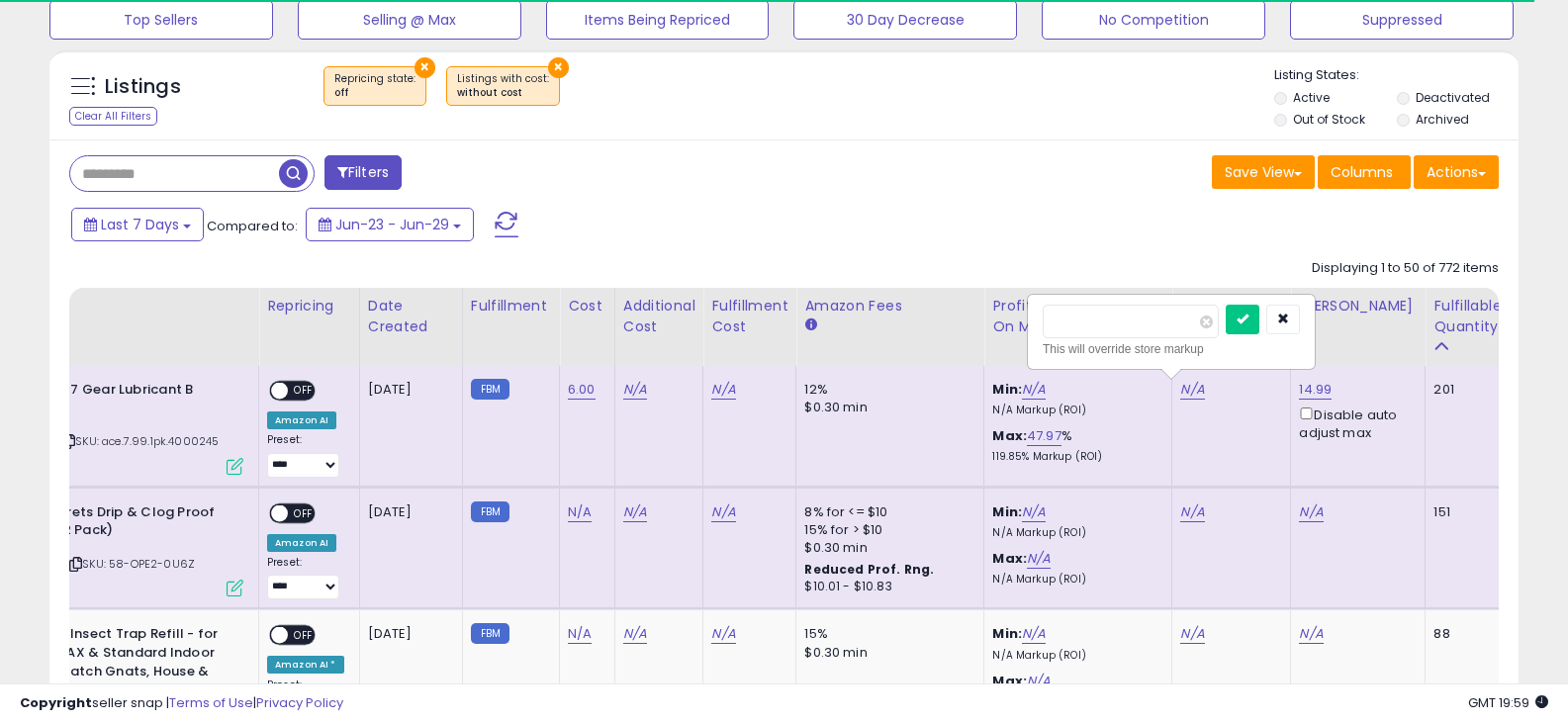 type on "*****" 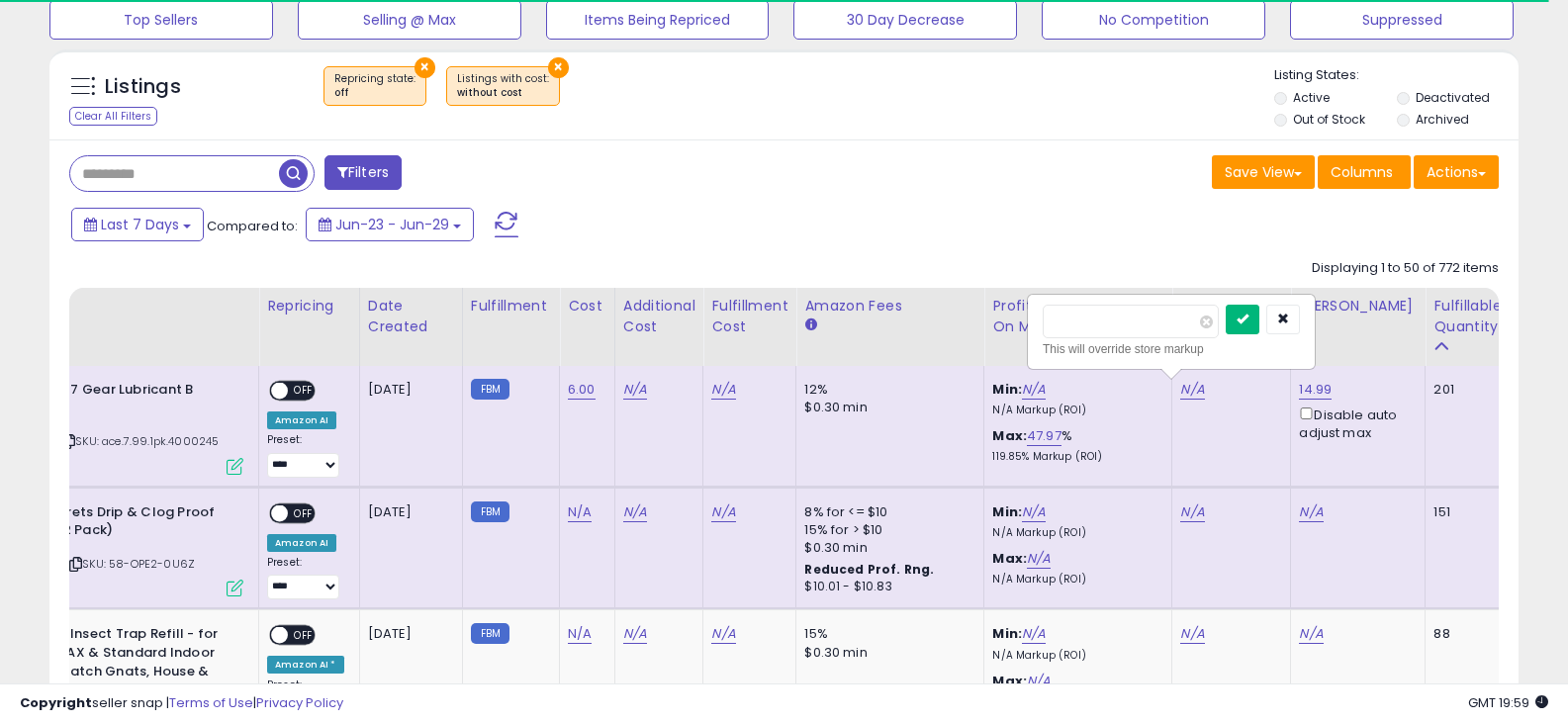 click at bounding box center (1243, 319) 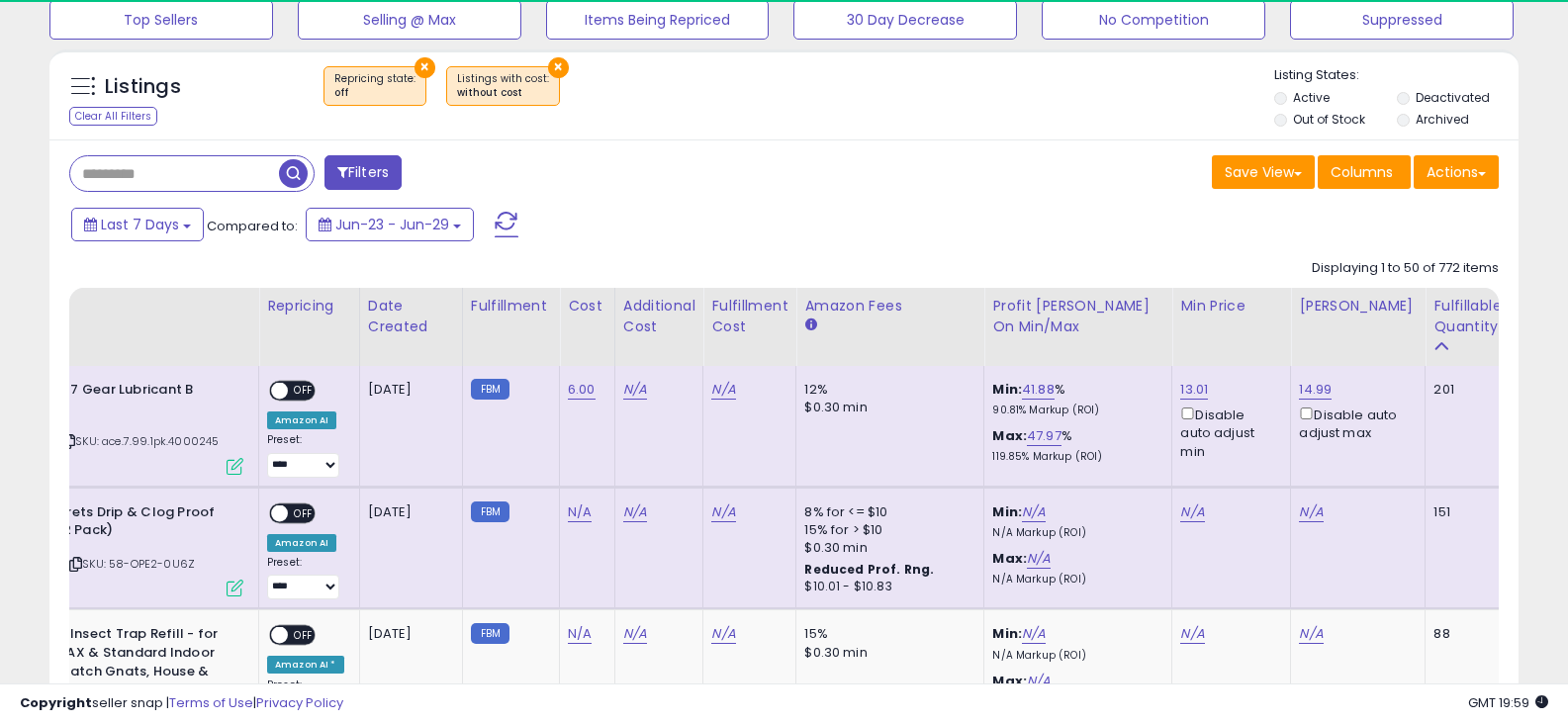 scroll, scrollTop: 0, scrollLeft: 0, axis: both 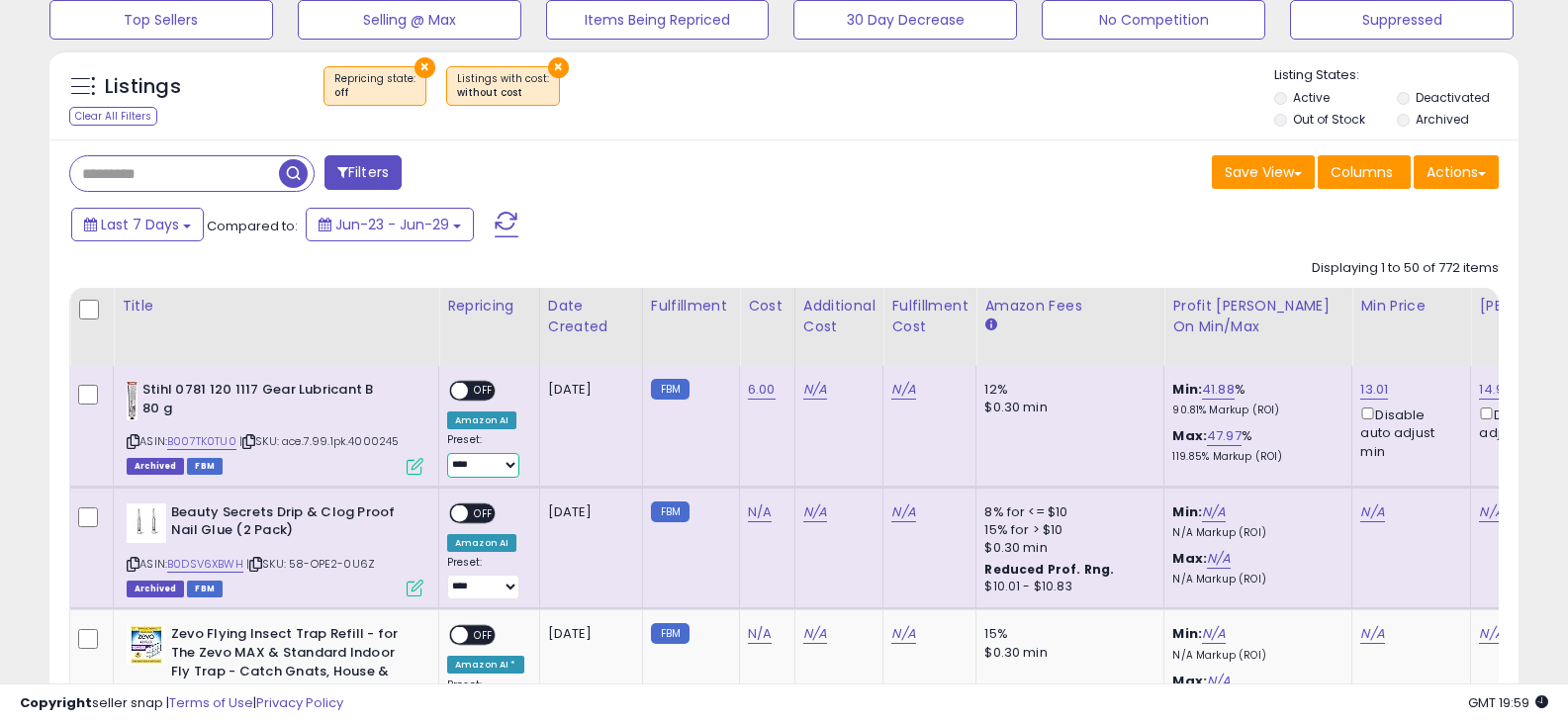 click on "**********" at bounding box center [483, 465] 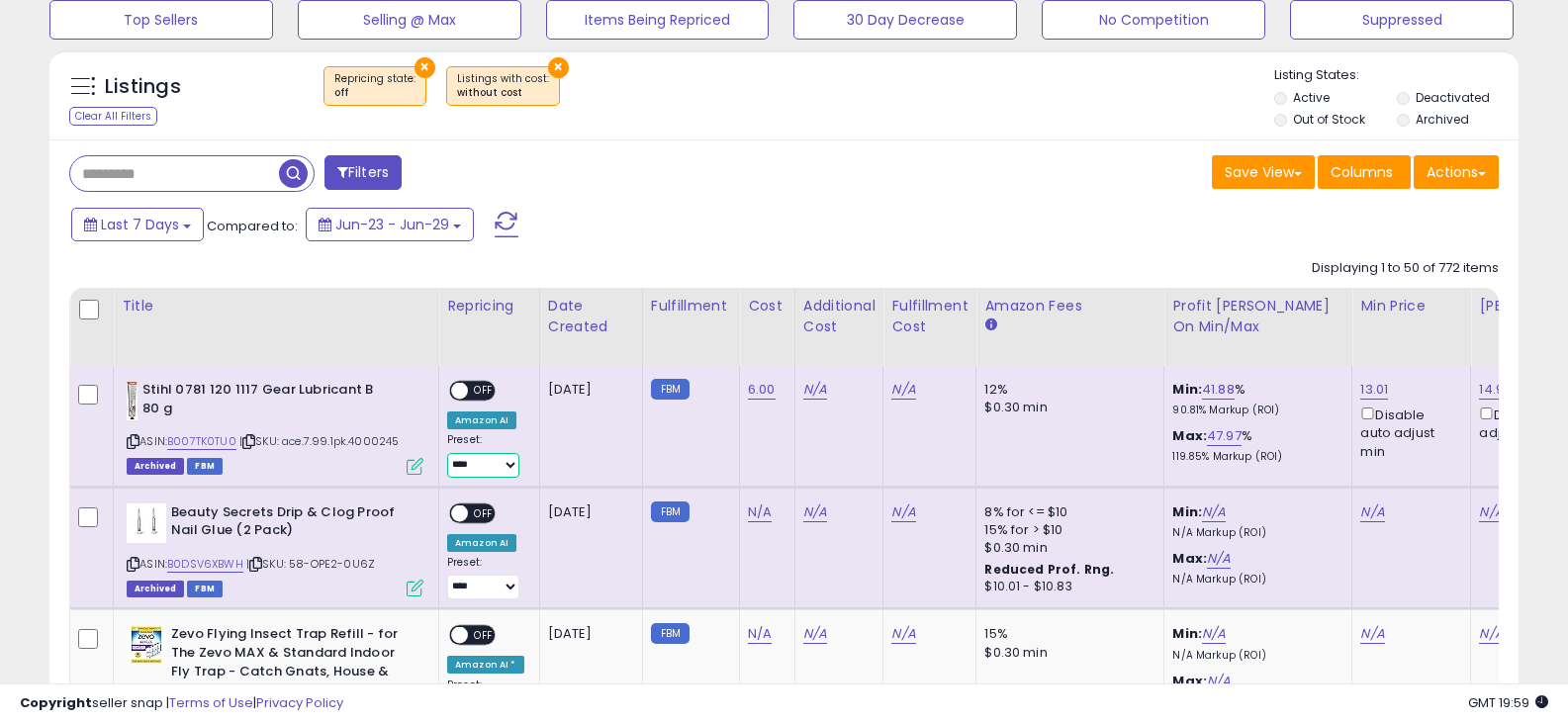 select on "**********" 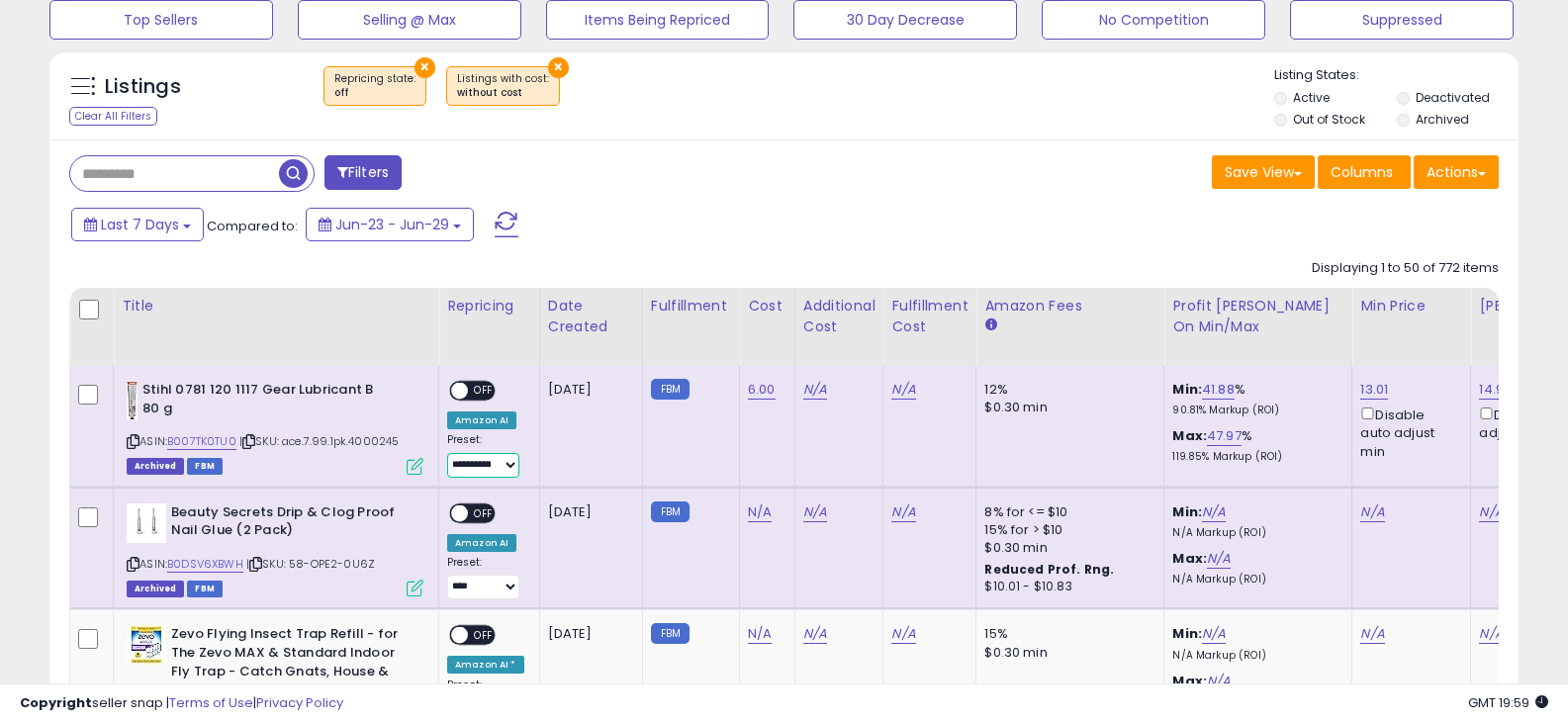 click on "**********" at bounding box center (483, 465) 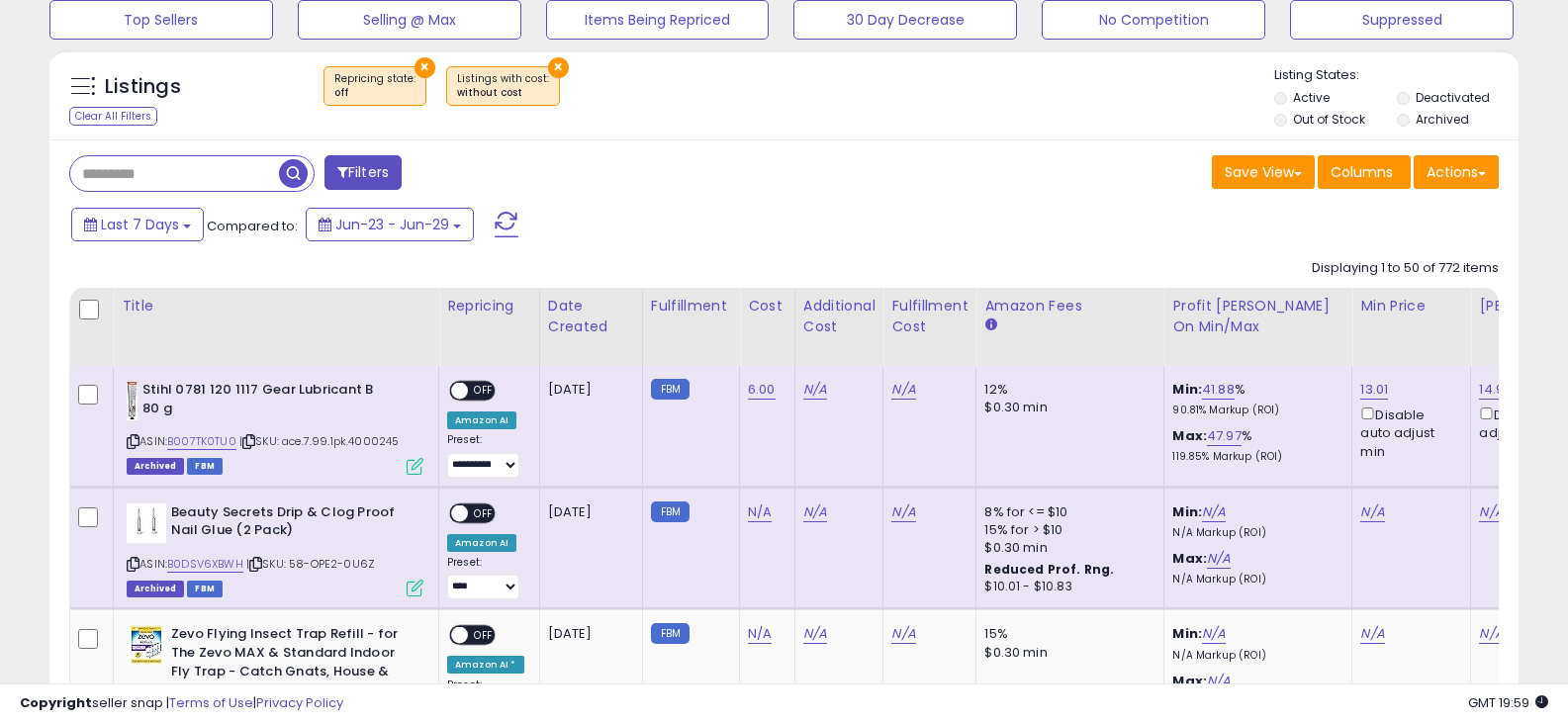 click at bounding box center [133, 564] 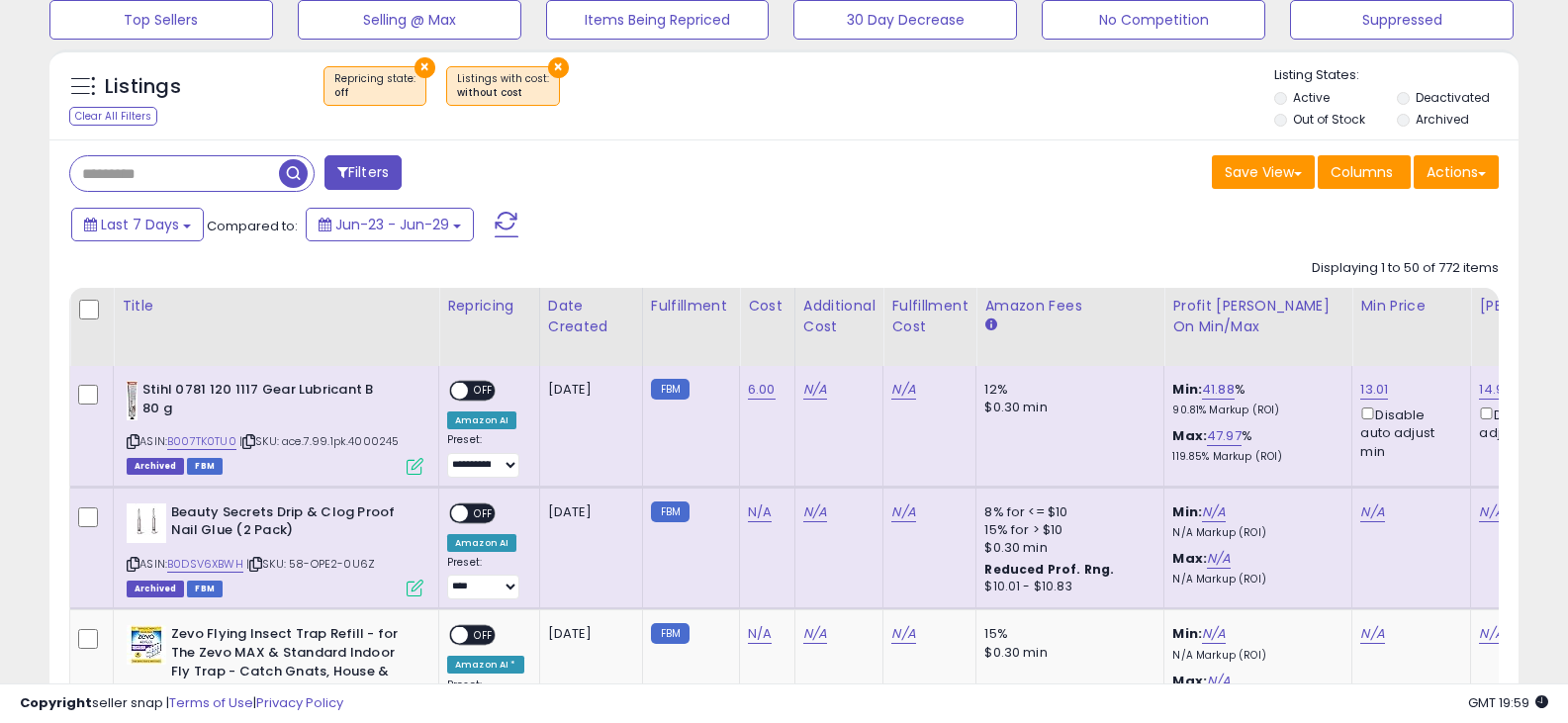 click at bounding box center (255, 564) 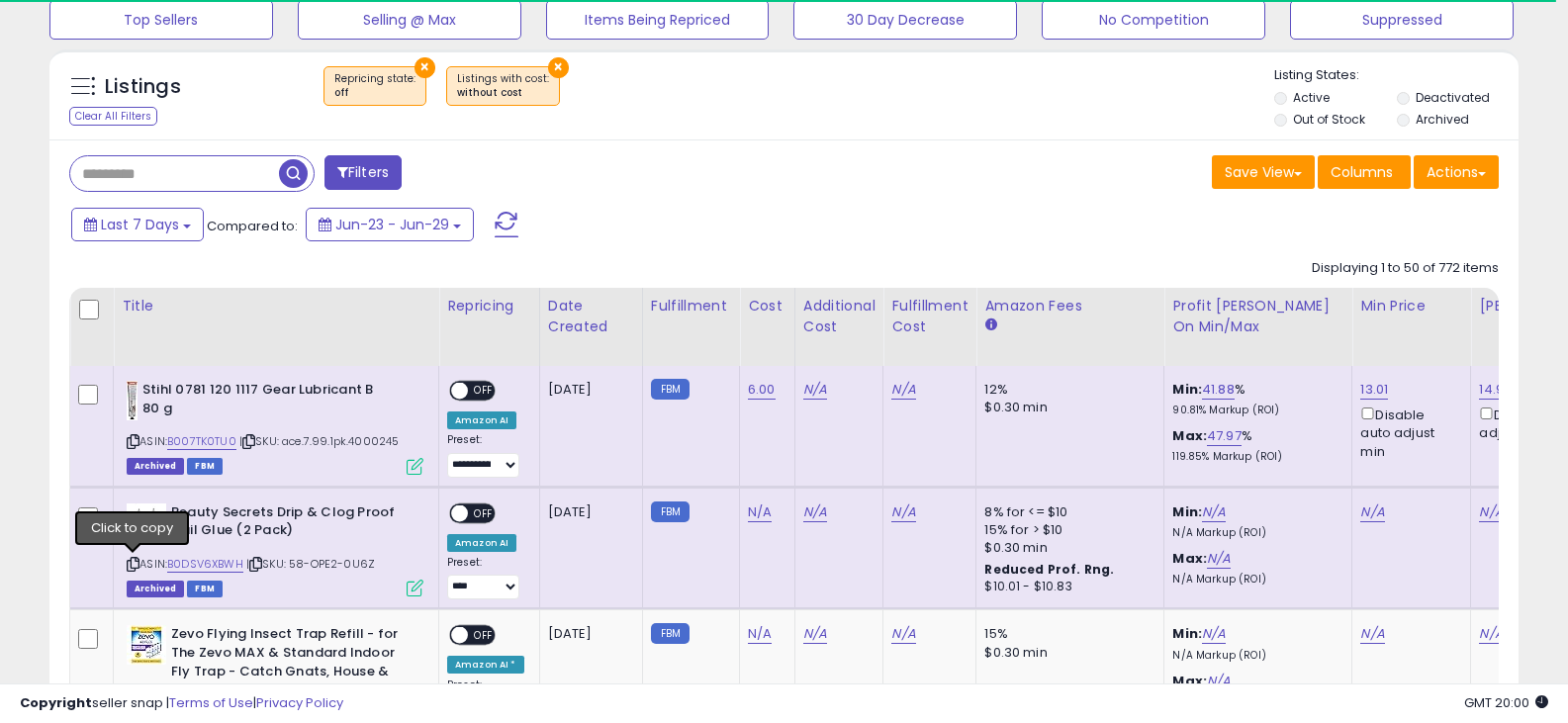 click at bounding box center [133, 564] 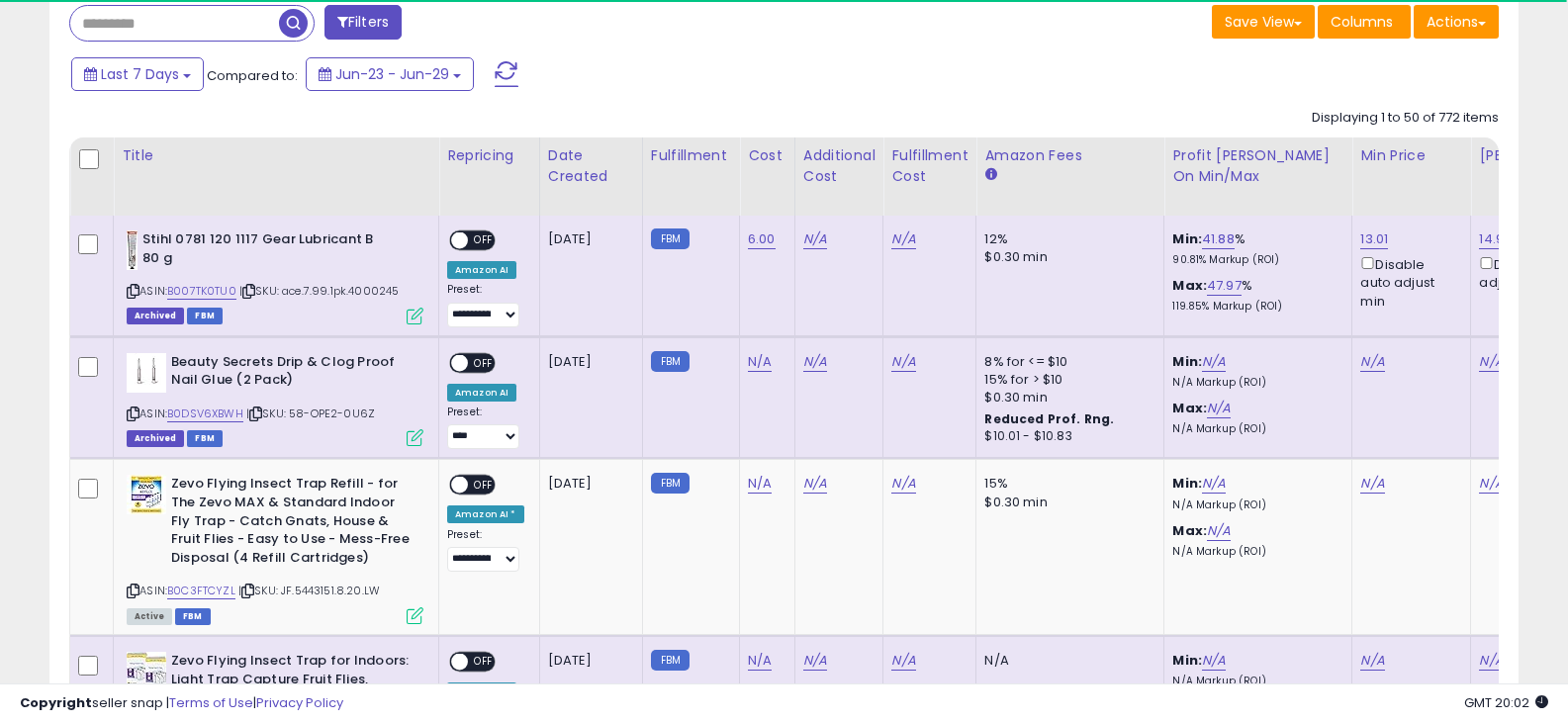 scroll, scrollTop: 360, scrollLeft: 0, axis: vertical 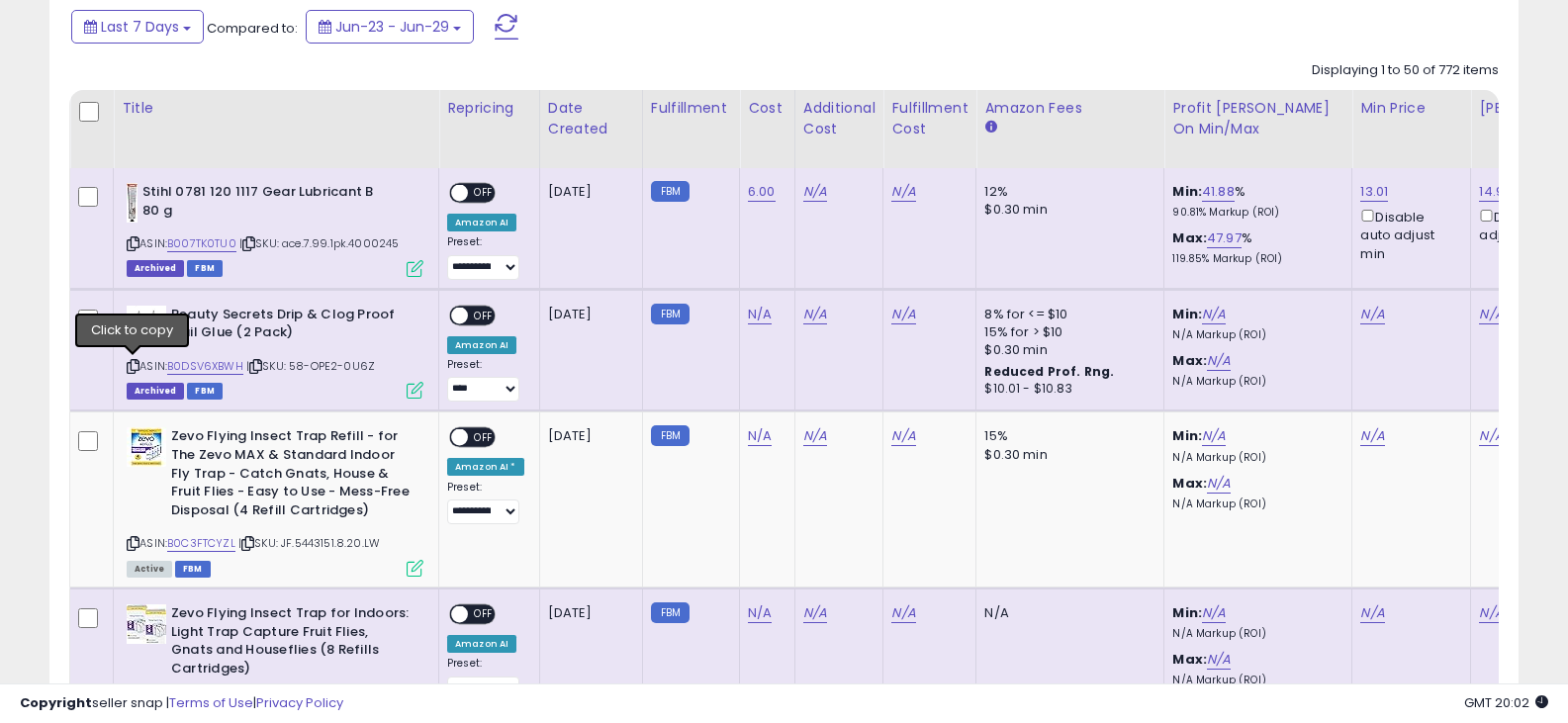 drag, startPoint x: 132, startPoint y: 366, endPoint x: 11, endPoint y: 377, distance: 121.498971 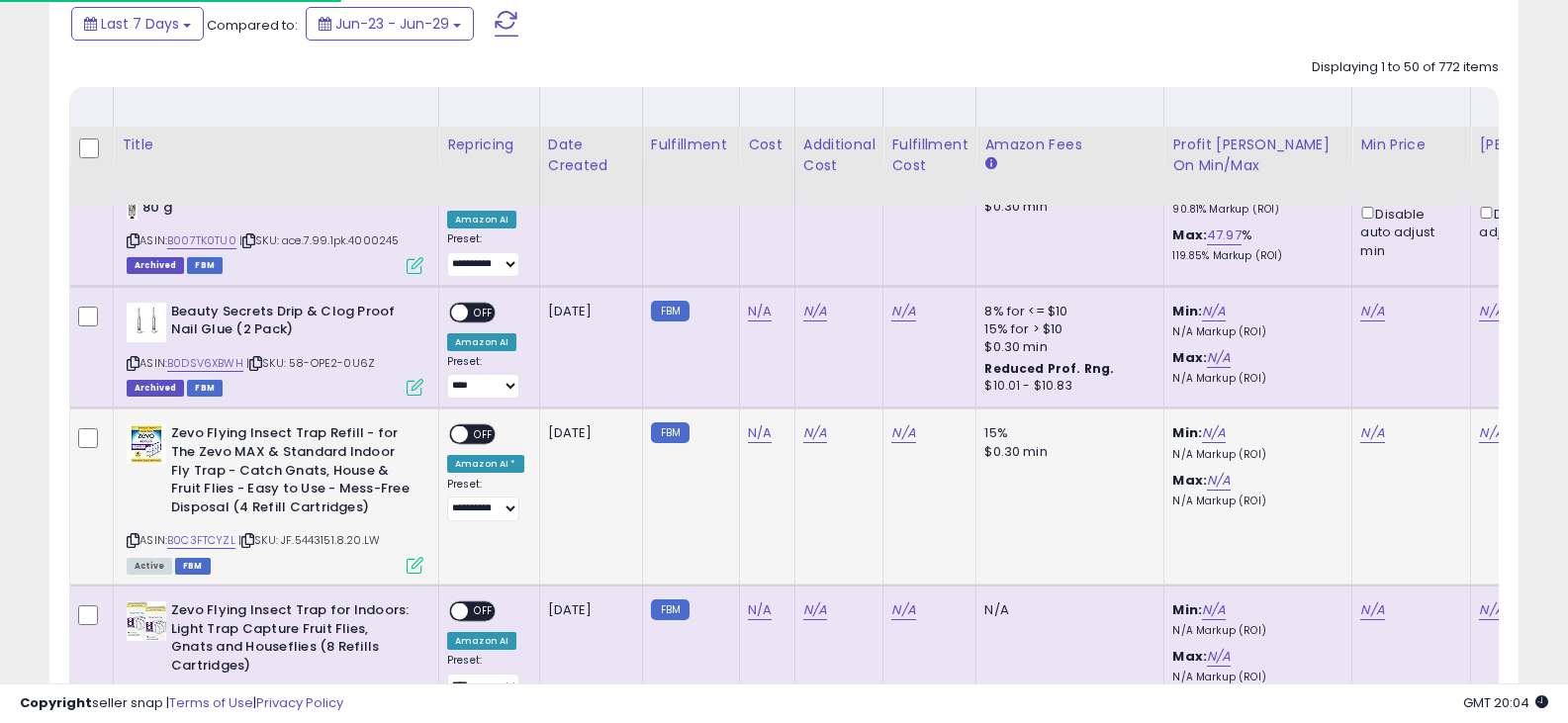 scroll, scrollTop: 360, scrollLeft: 0, axis: vertical 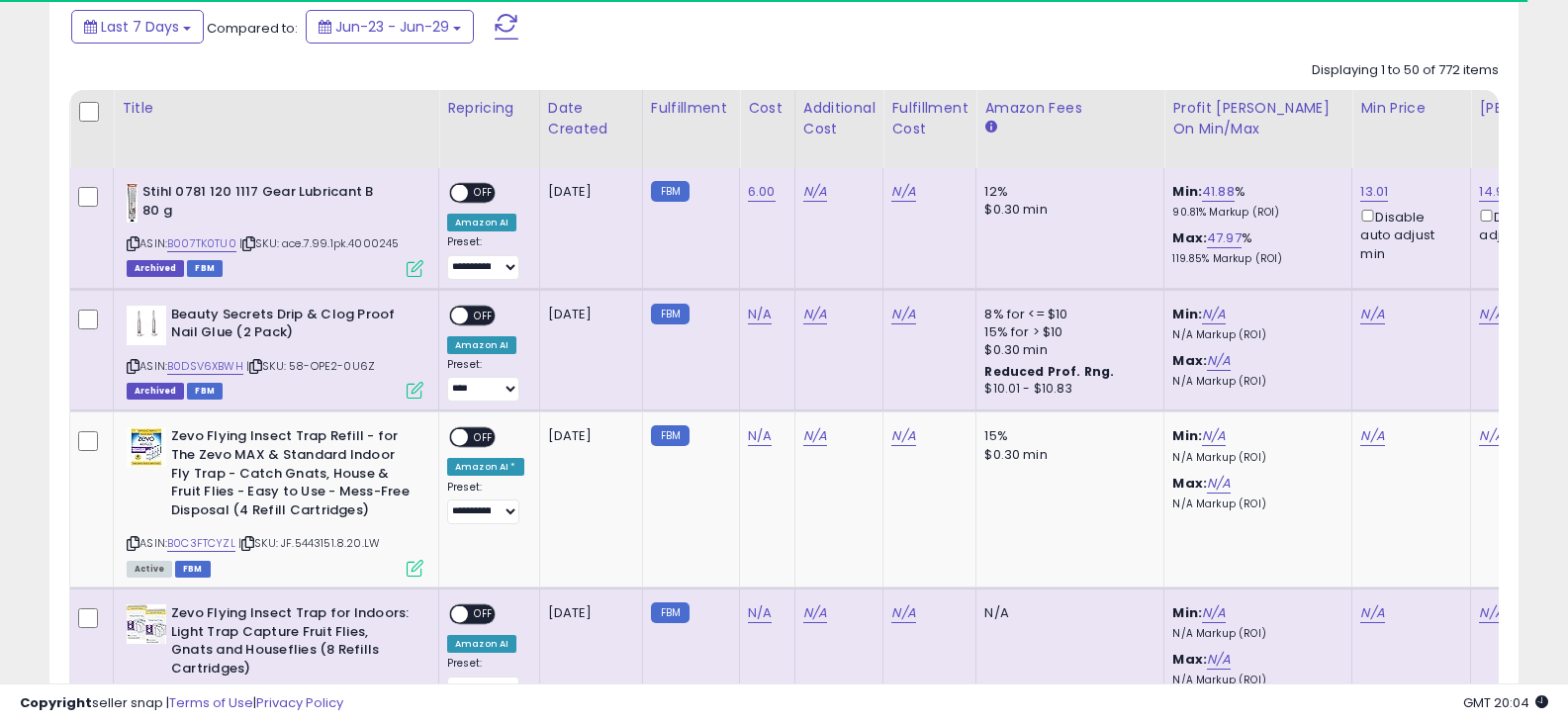 drag, startPoint x: 133, startPoint y: 373, endPoint x: 13, endPoint y: 370, distance: 120.037494 